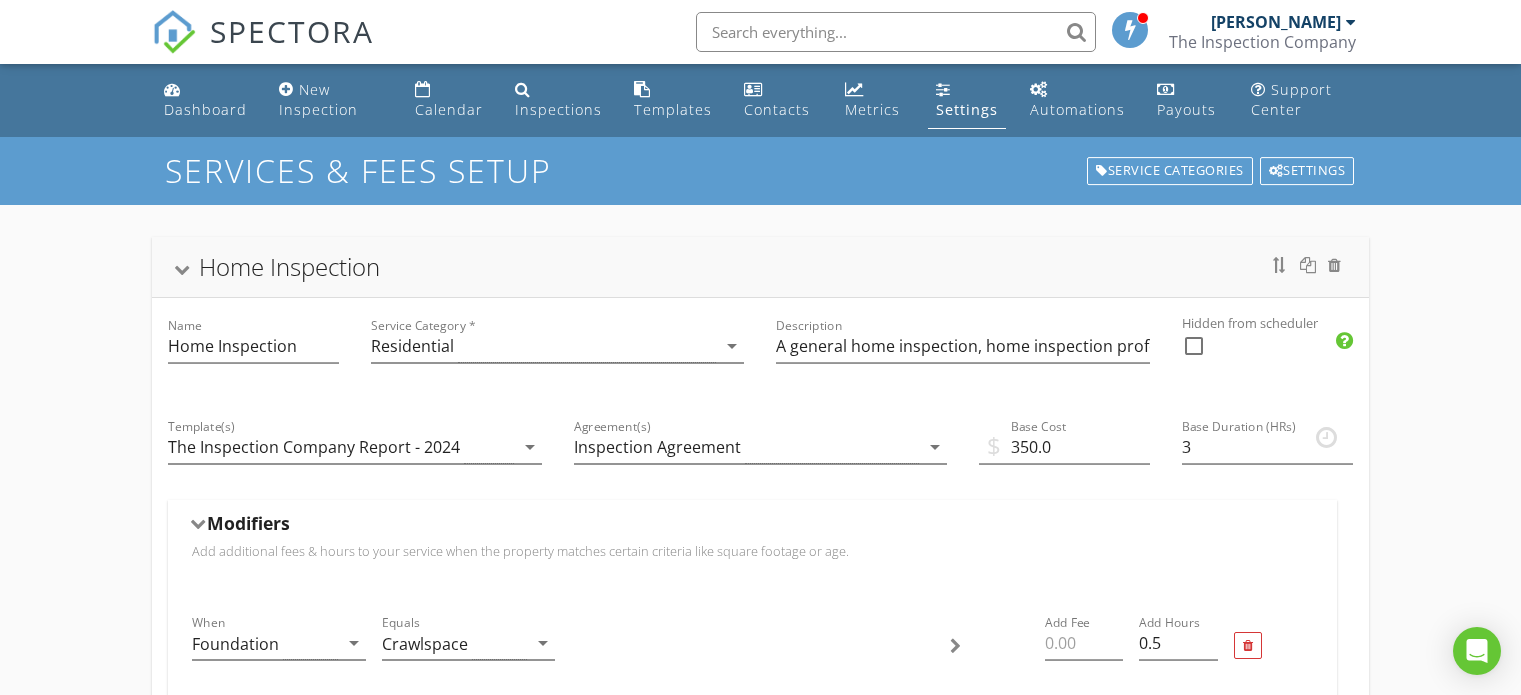 scroll, scrollTop: 0, scrollLeft: 0, axis: both 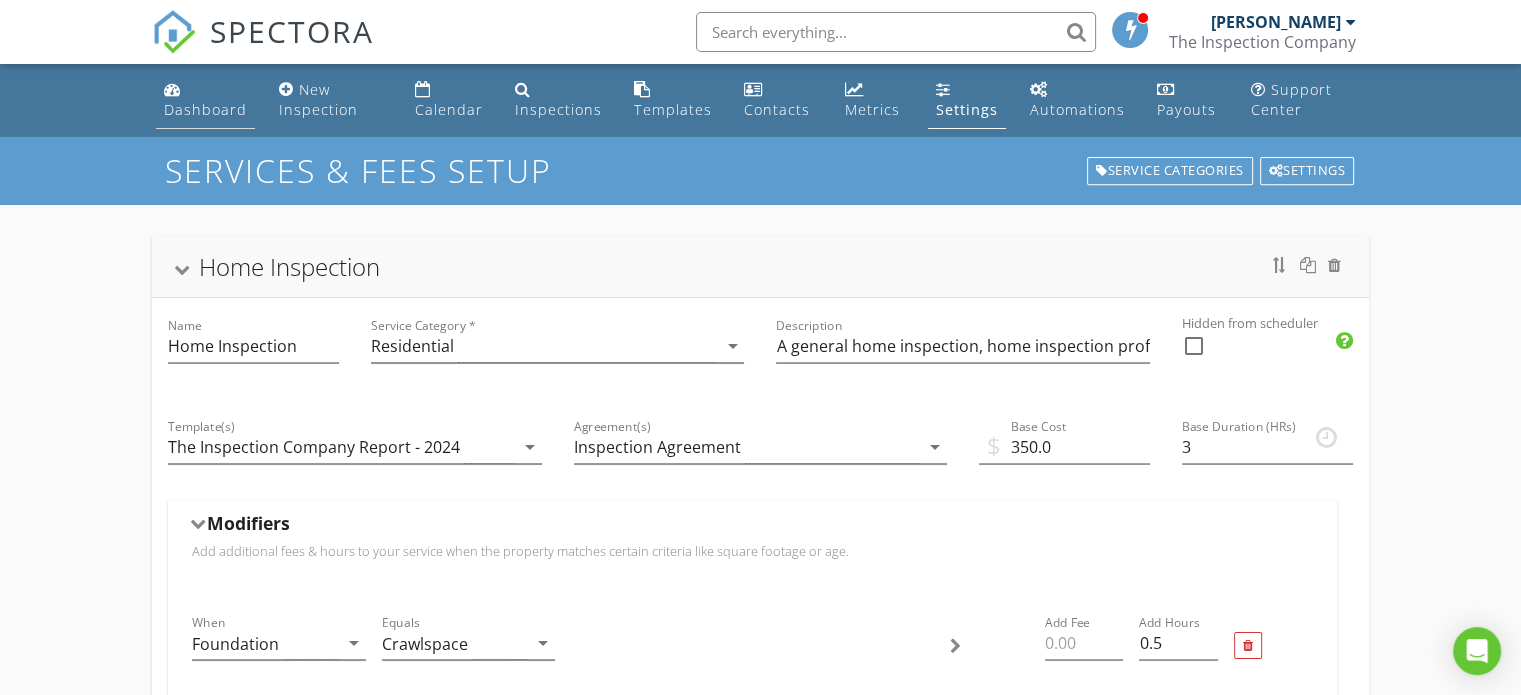 click at bounding box center [172, 89] 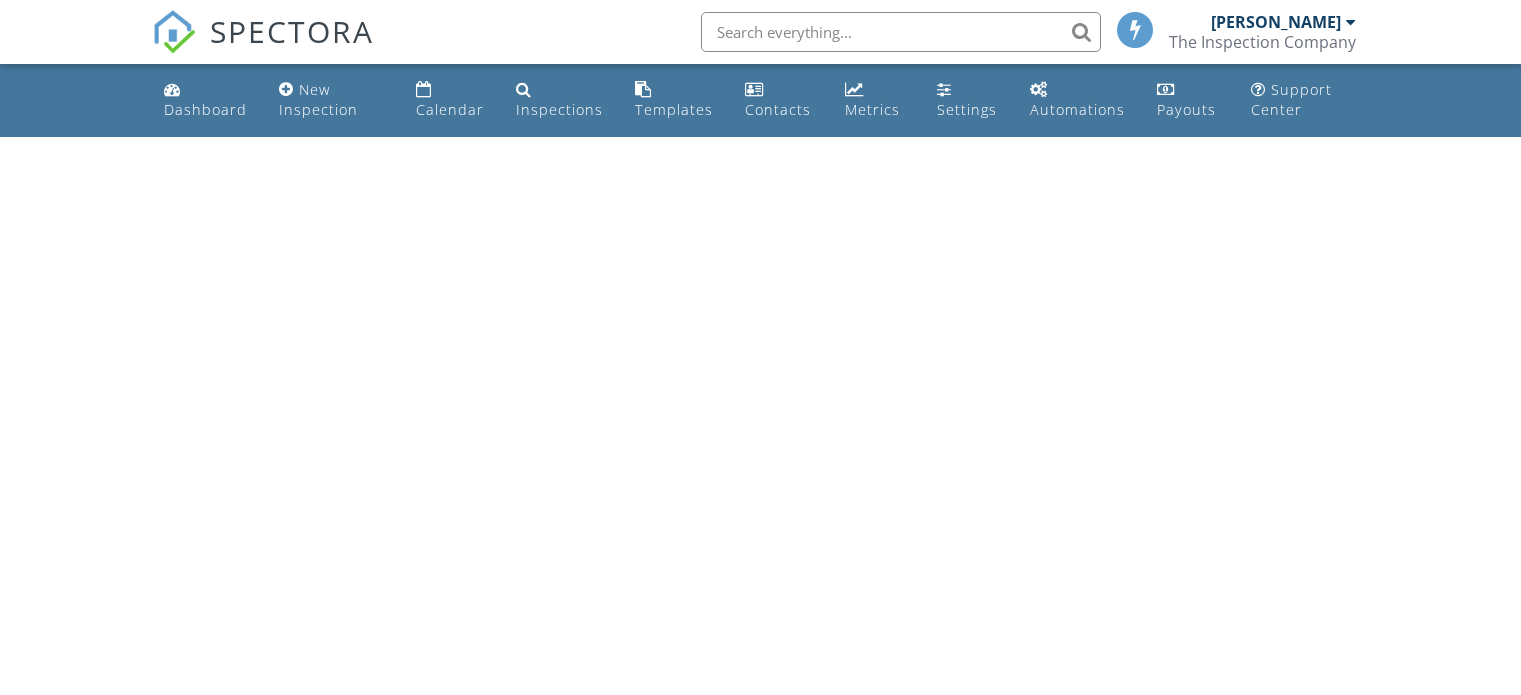 scroll, scrollTop: 0, scrollLeft: 0, axis: both 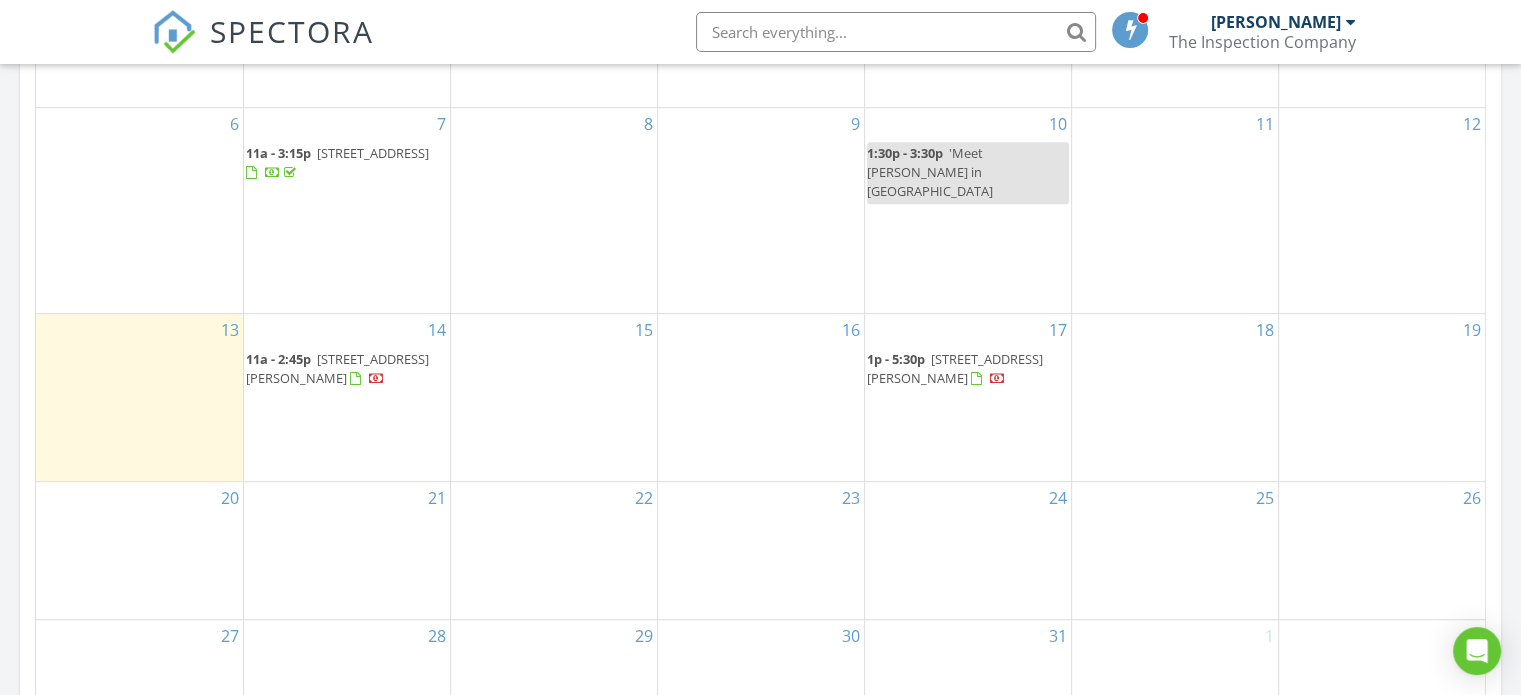 drag, startPoint x: 983, startPoint y: 366, endPoint x: 990, endPoint y: 348, distance: 19.313208 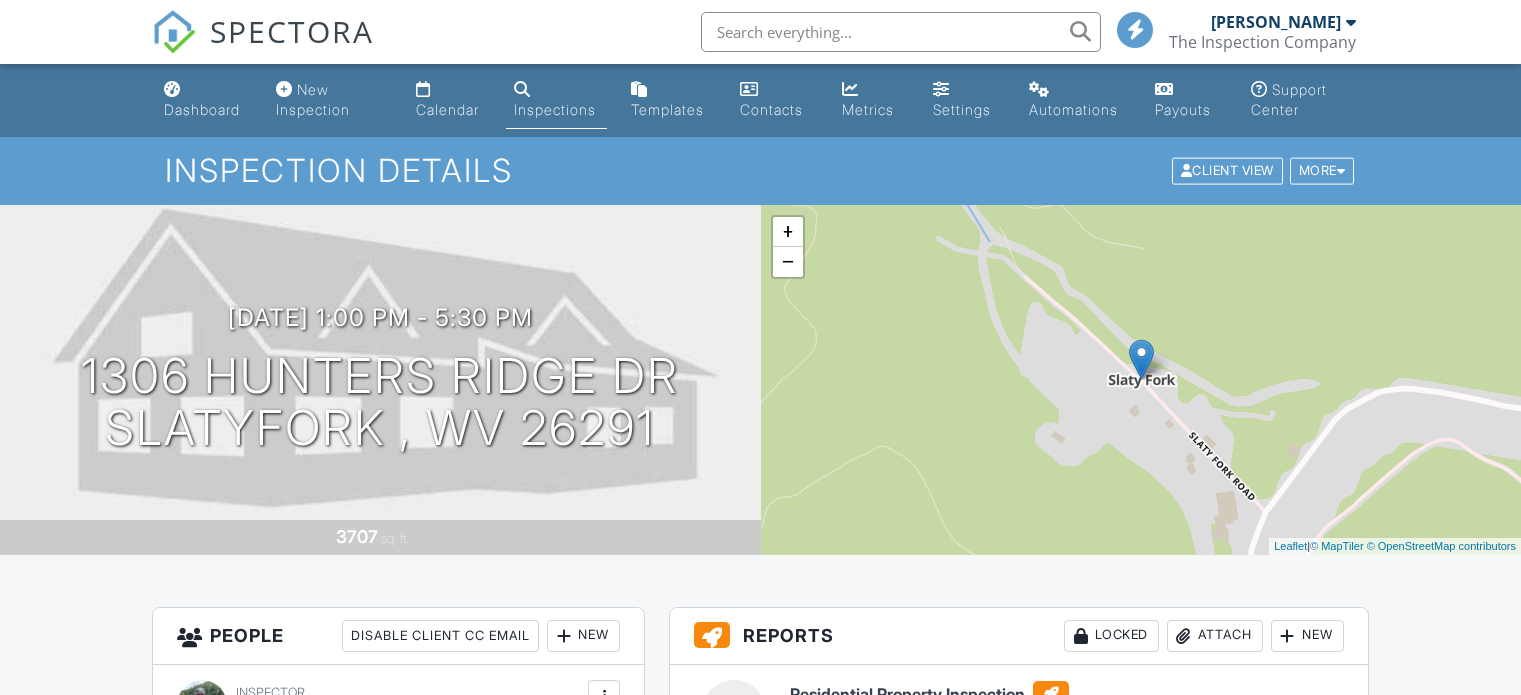 scroll, scrollTop: 700, scrollLeft: 0, axis: vertical 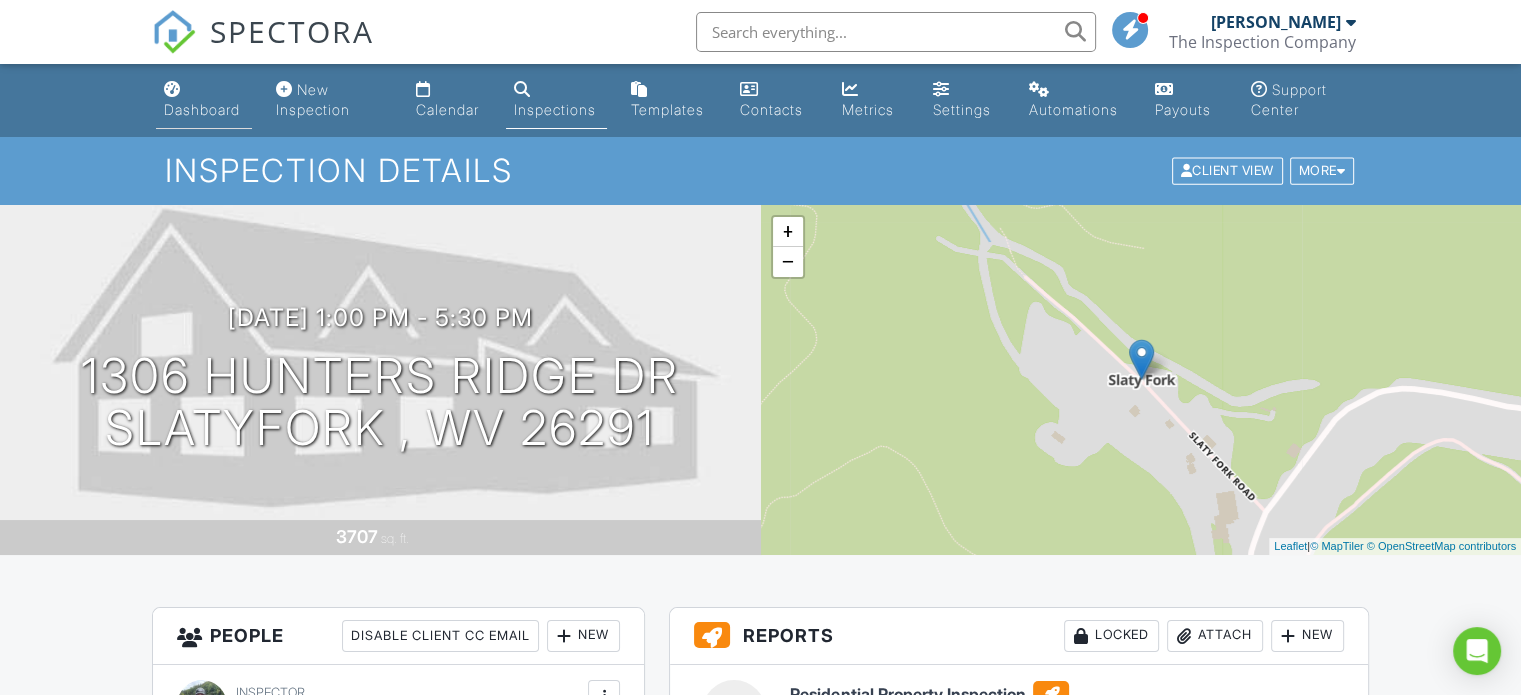 click on "Dashboard" at bounding box center [202, 109] 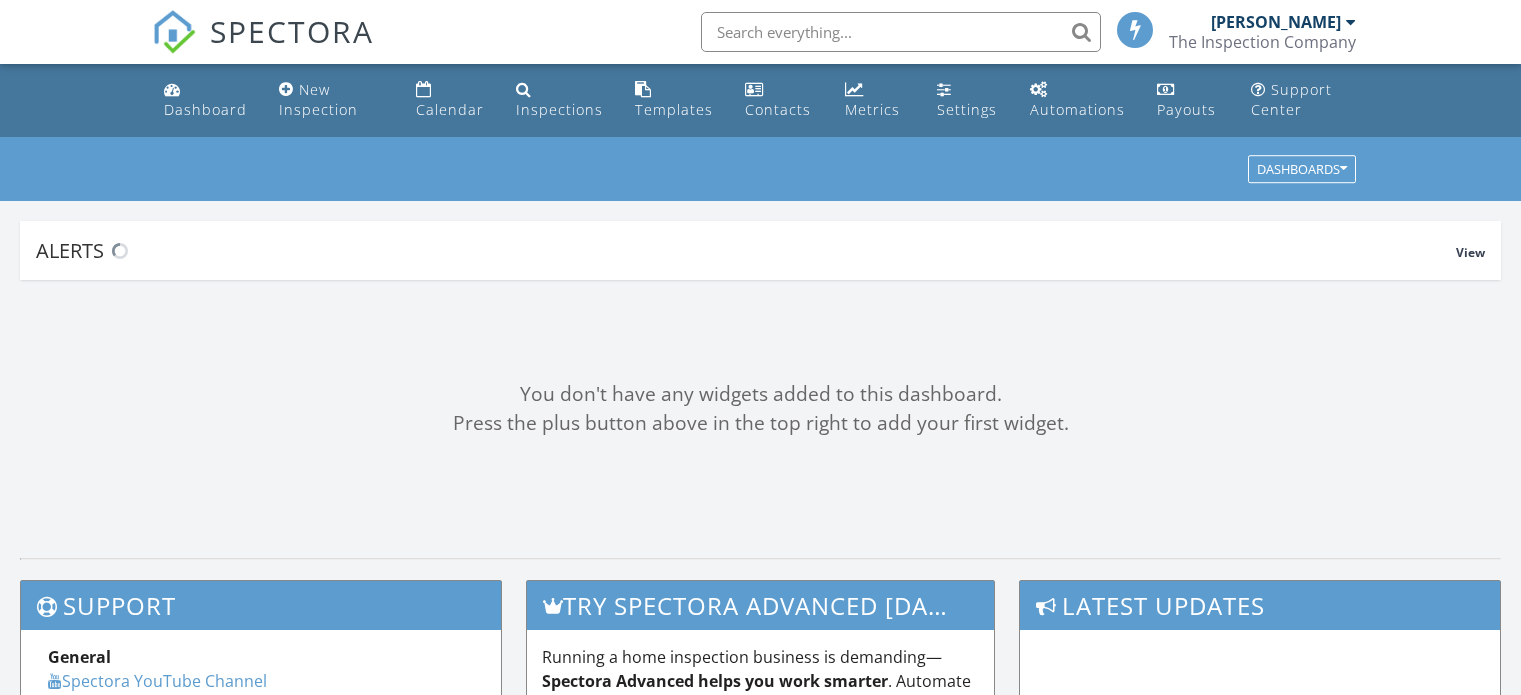 scroll, scrollTop: 0, scrollLeft: 0, axis: both 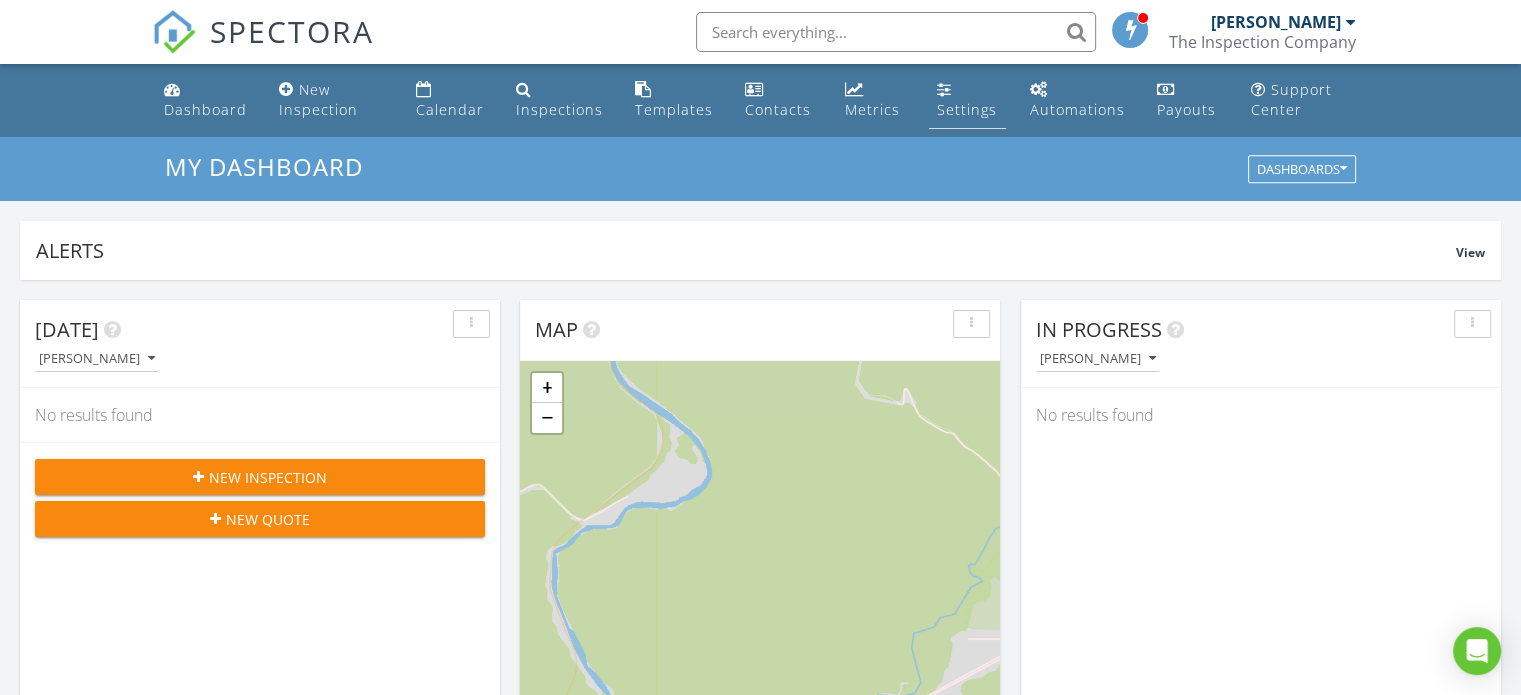 click on "Settings" at bounding box center (967, 109) 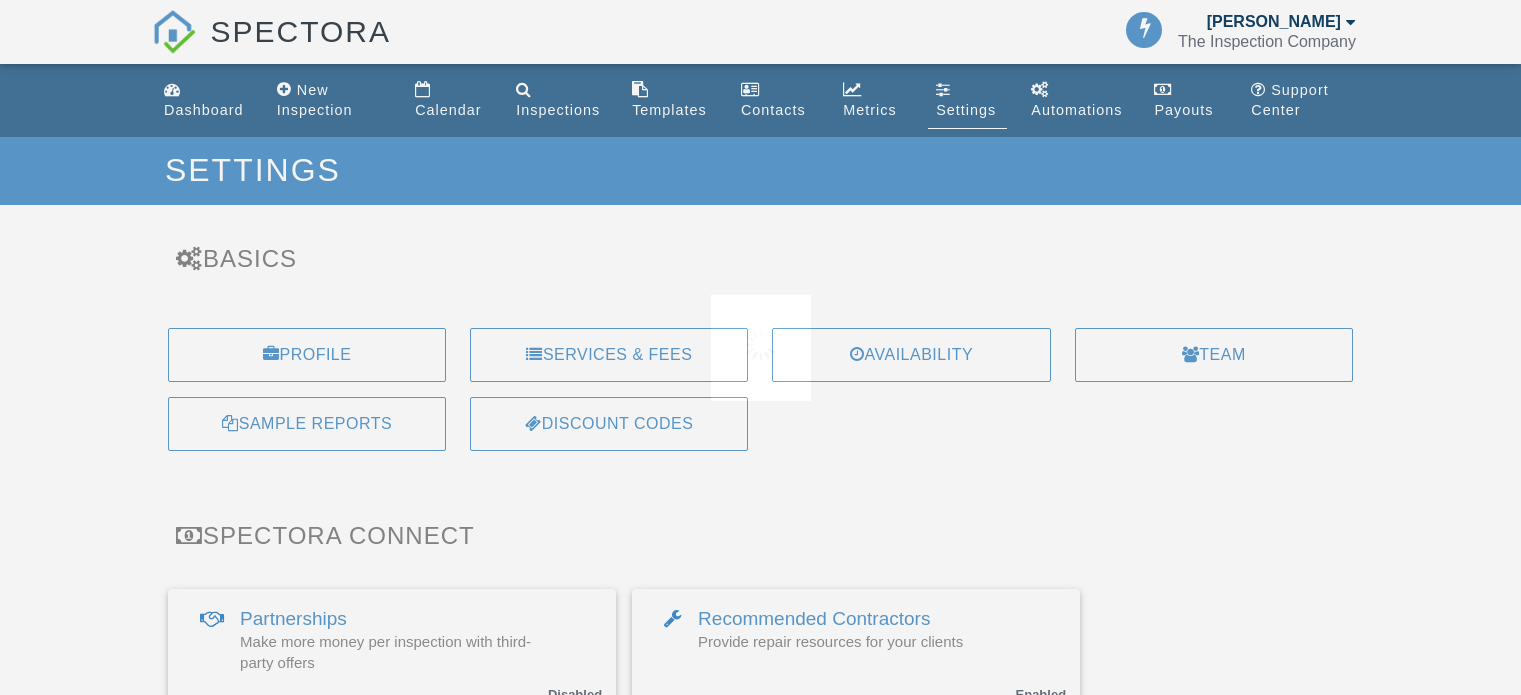 scroll, scrollTop: 0, scrollLeft: 0, axis: both 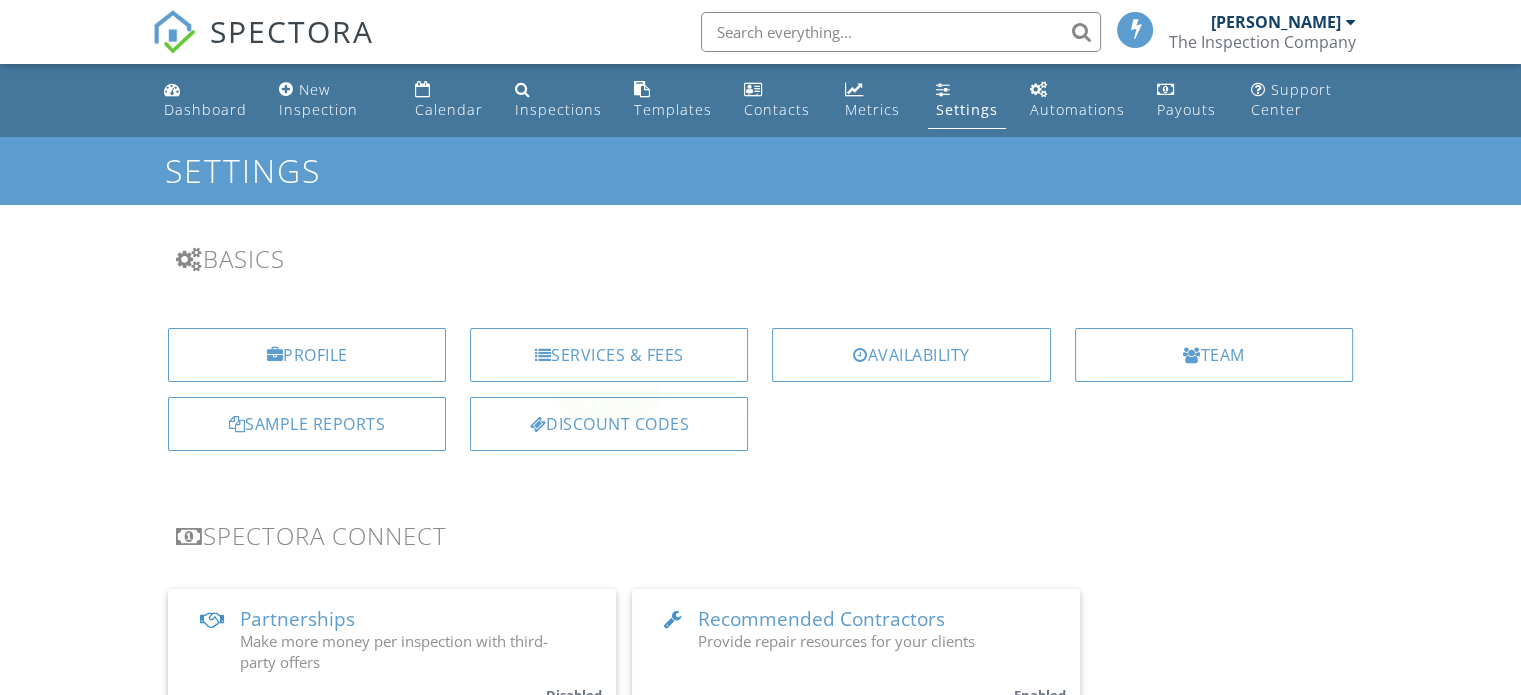 click on "Services & Fees" at bounding box center [609, 355] 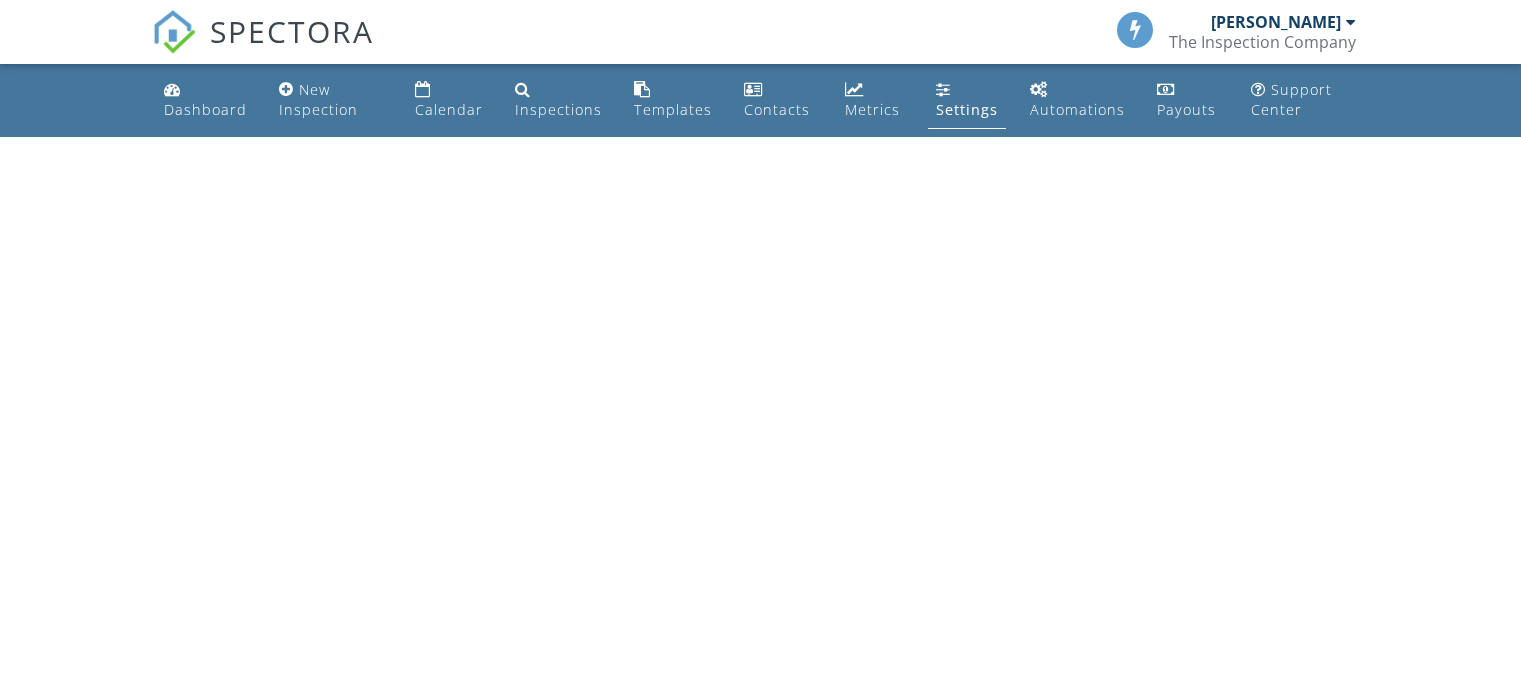 scroll, scrollTop: 0, scrollLeft: 0, axis: both 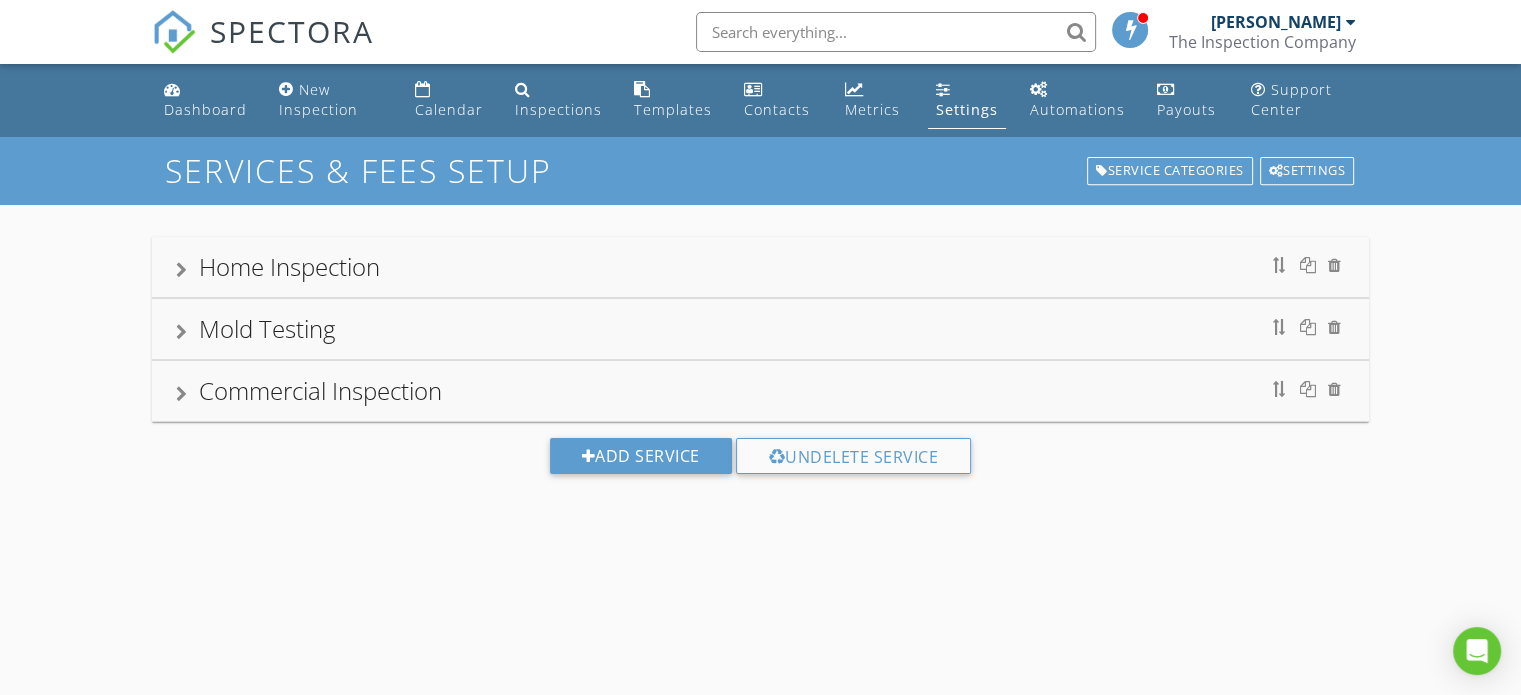 click on "Home Inspection" at bounding box center [289, 266] 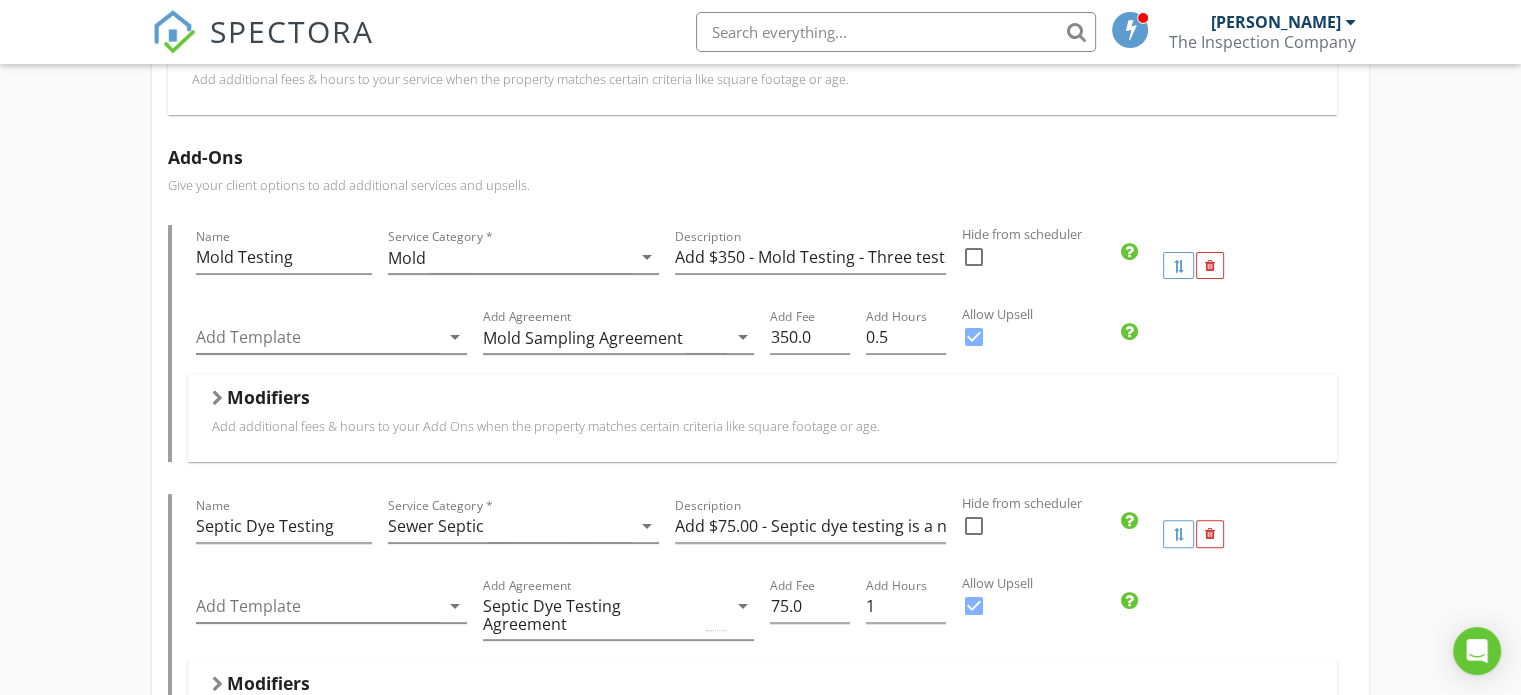 scroll, scrollTop: 300, scrollLeft: 0, axis: vertical 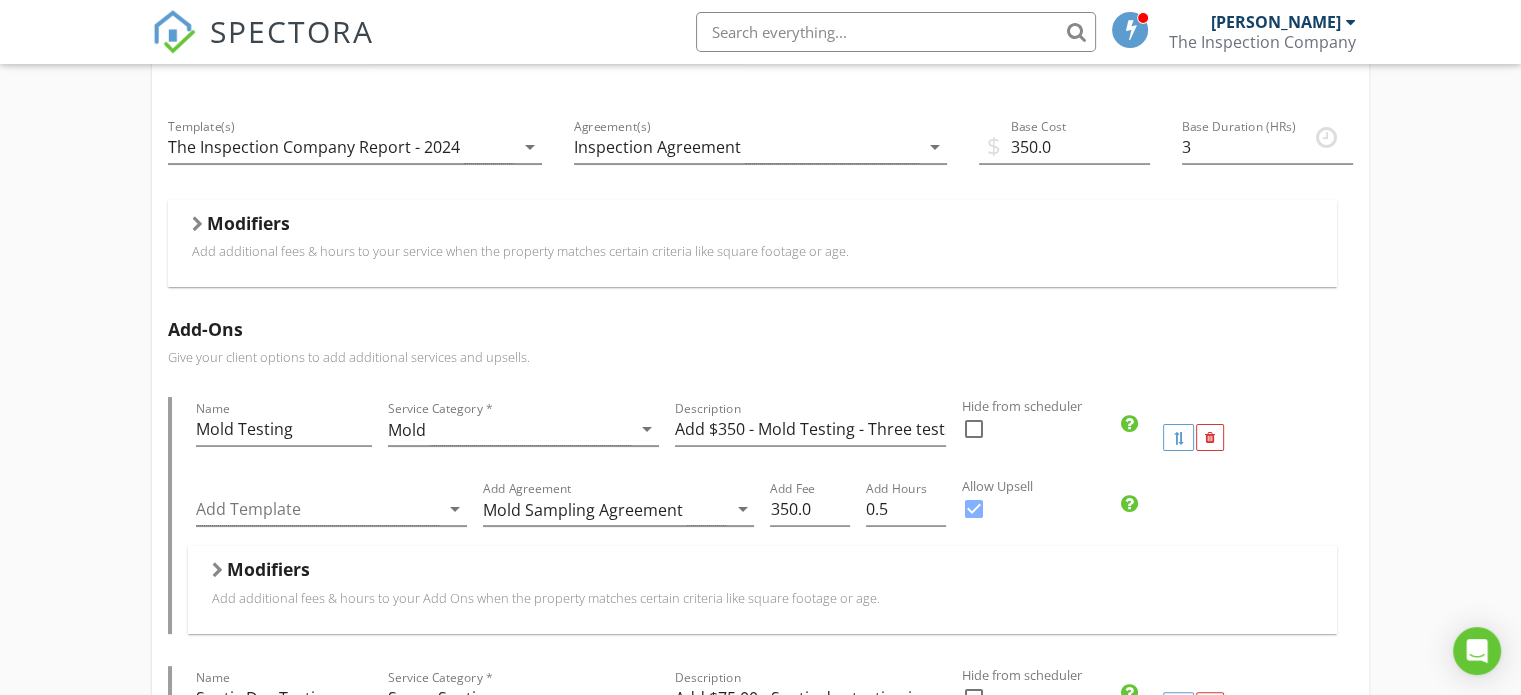 click on "Modifiers" at bounding box center [248, 223] 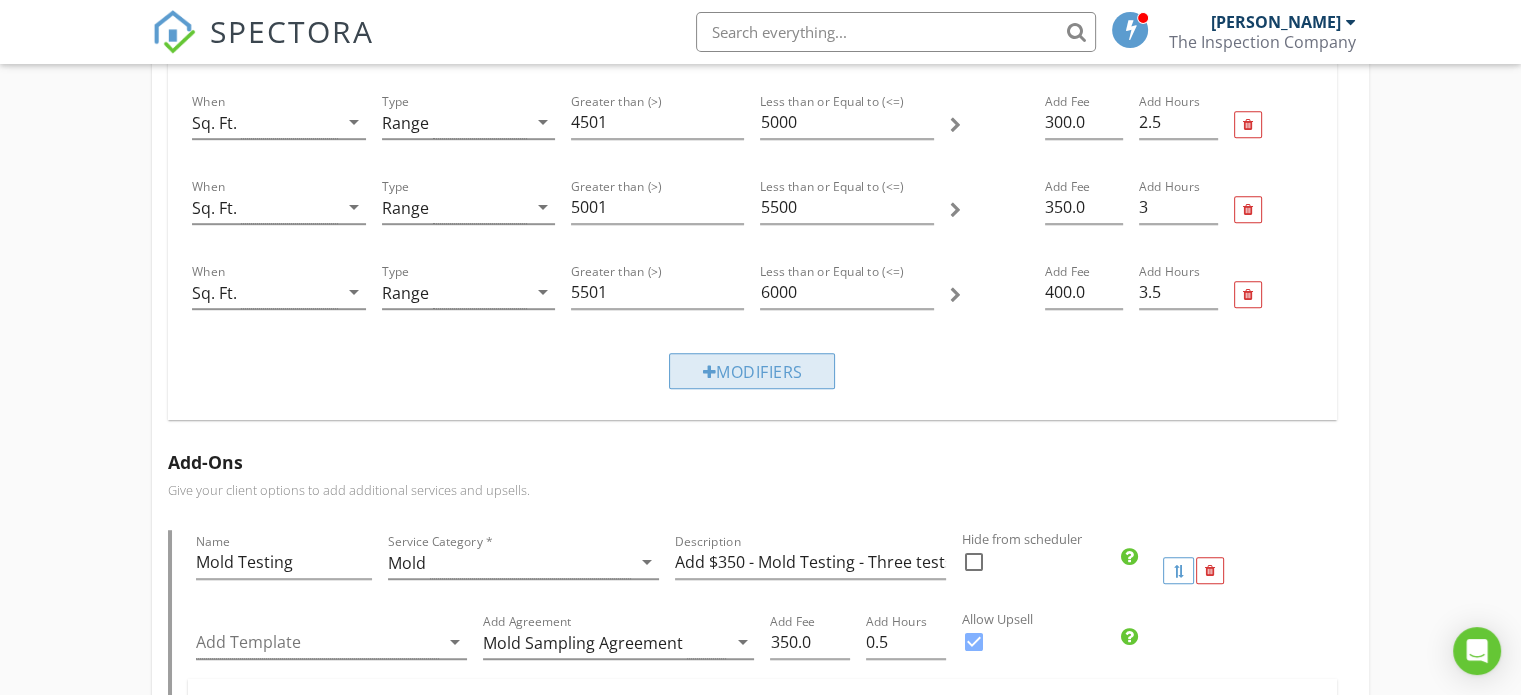 scroll, scrollTop: 1200, scrollLeft: 0, axis: vertical 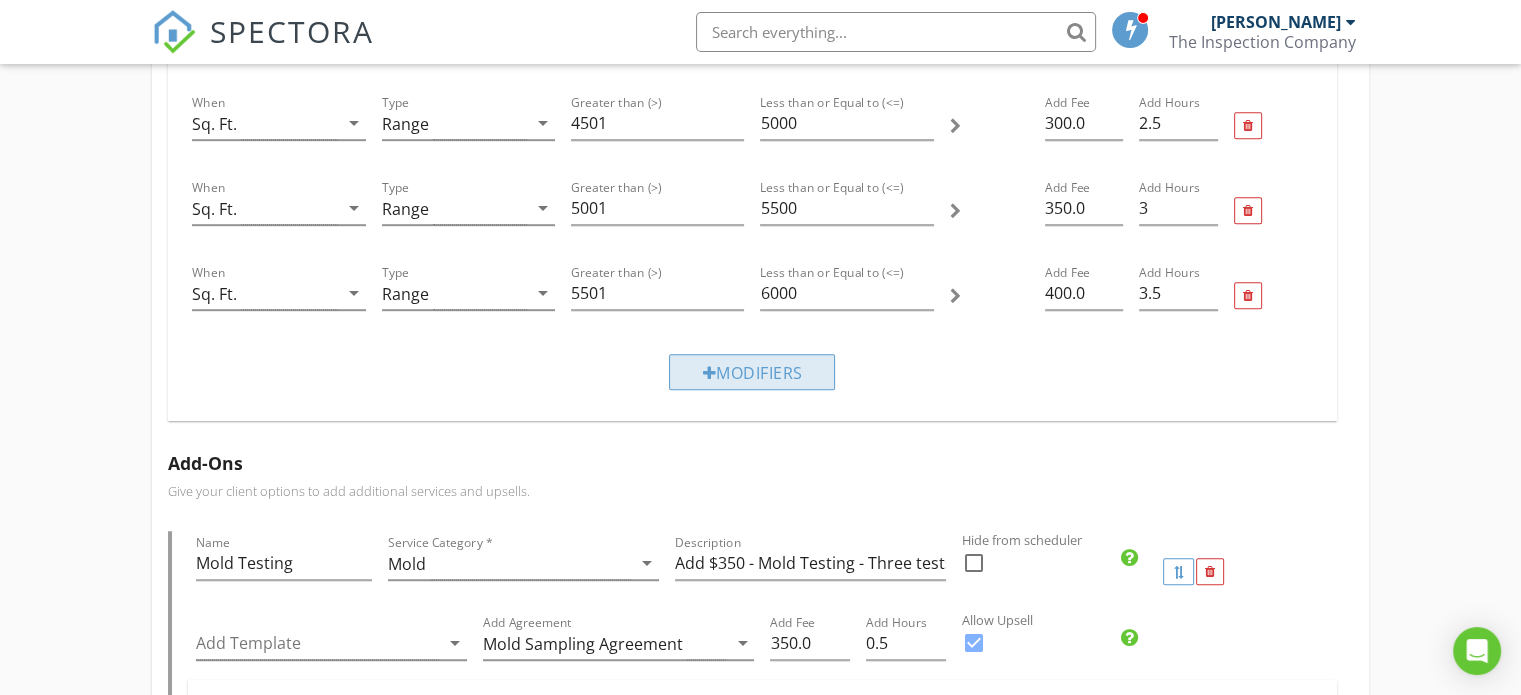 click on "Modifiers" at bounding box center [752, 372] 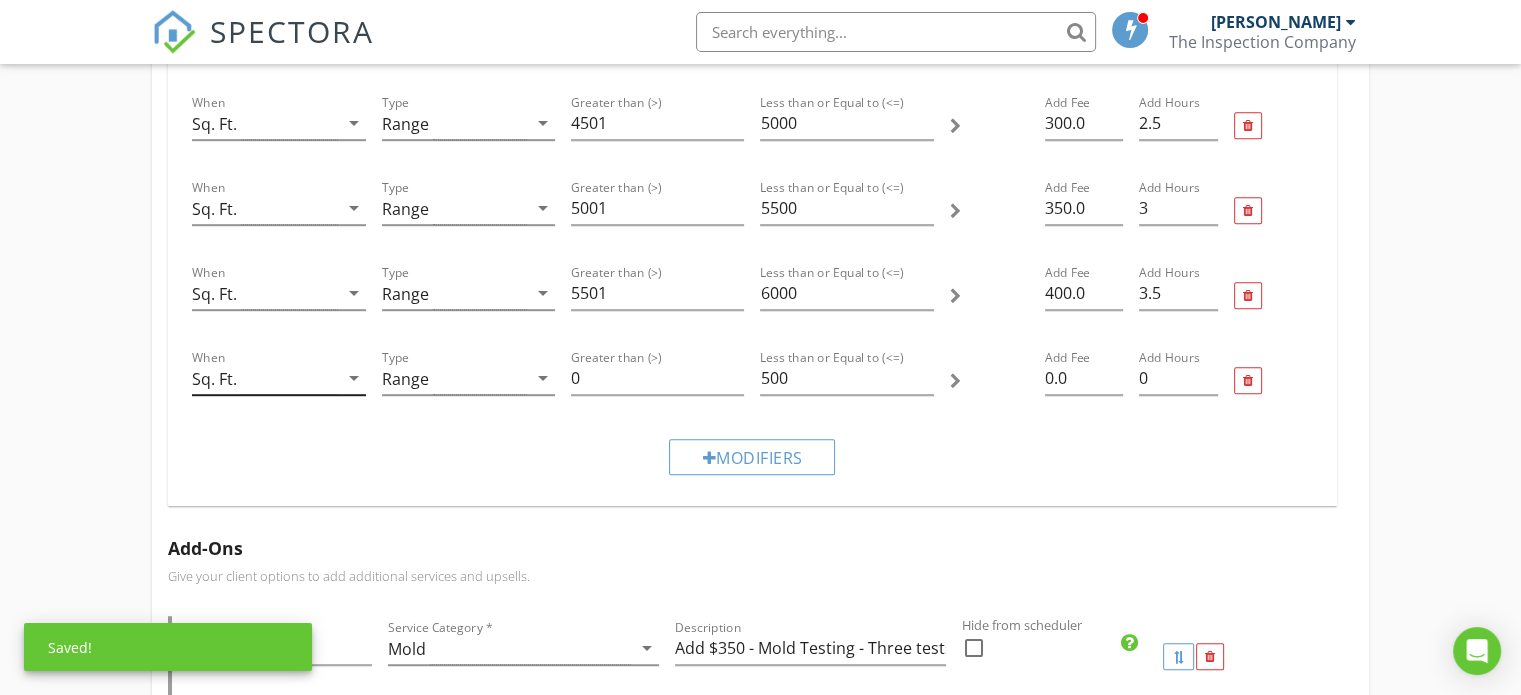 drag, startPoint x: 382, startPoint y: 375, endPoint x: 335, endPoint y: 376, distance: 47.010635 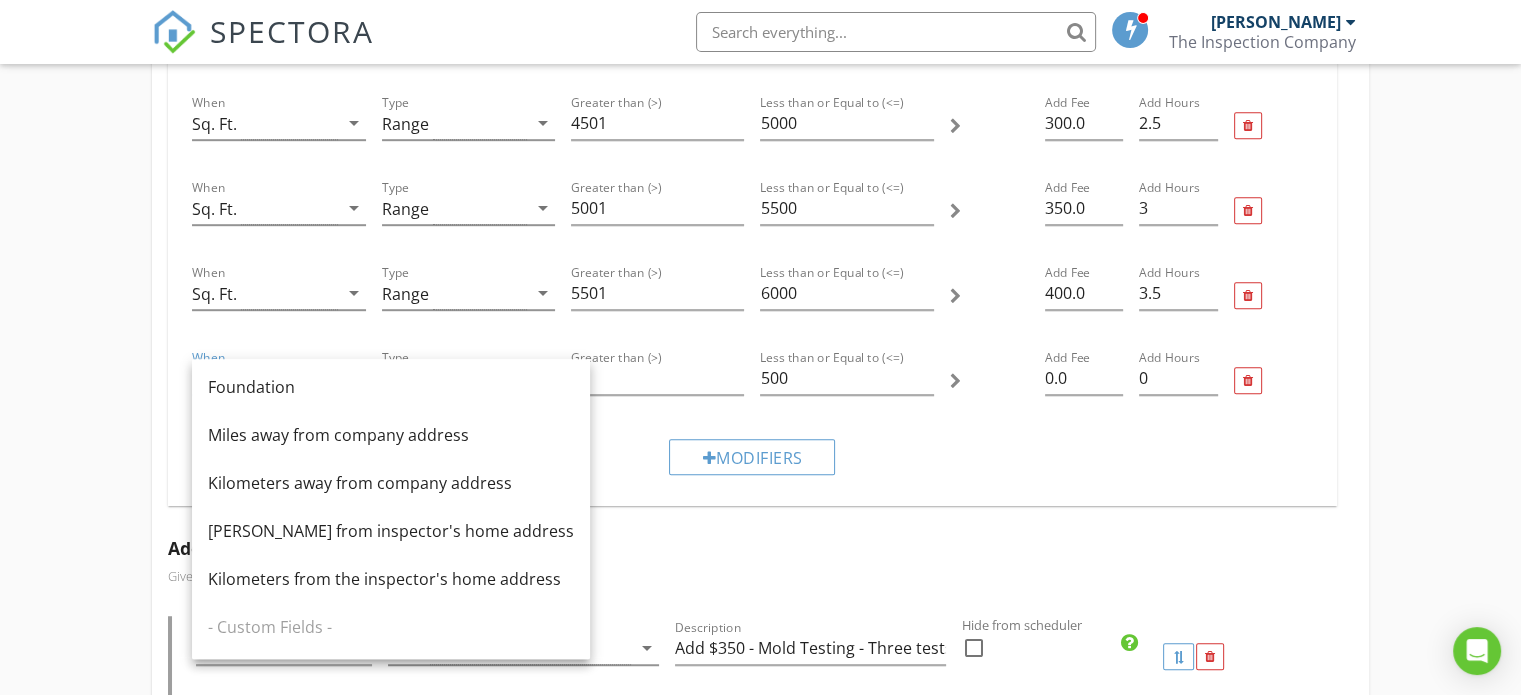 scroll, scrollTop: 300, scrollLeft: 0, axis: vertical 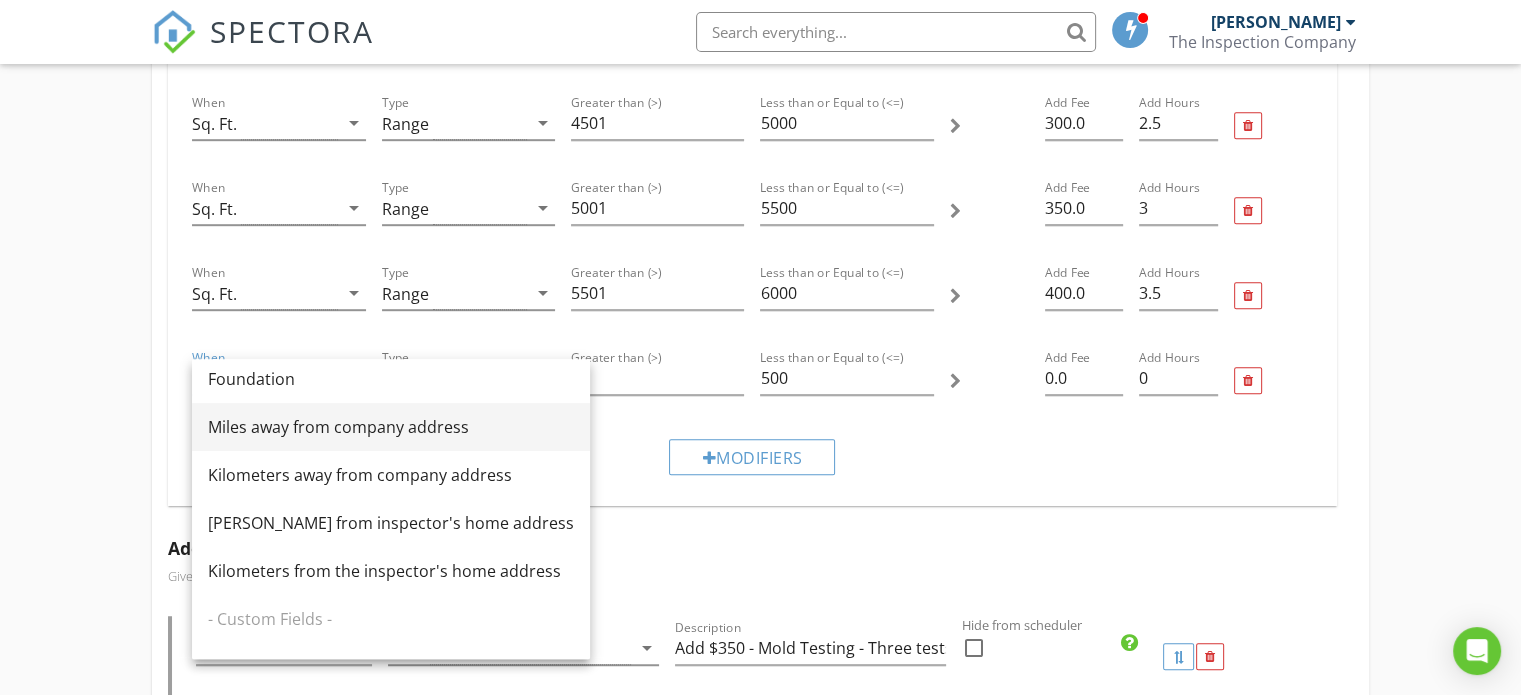 click on "Miles away from company address" at bounding box center (391, 427) 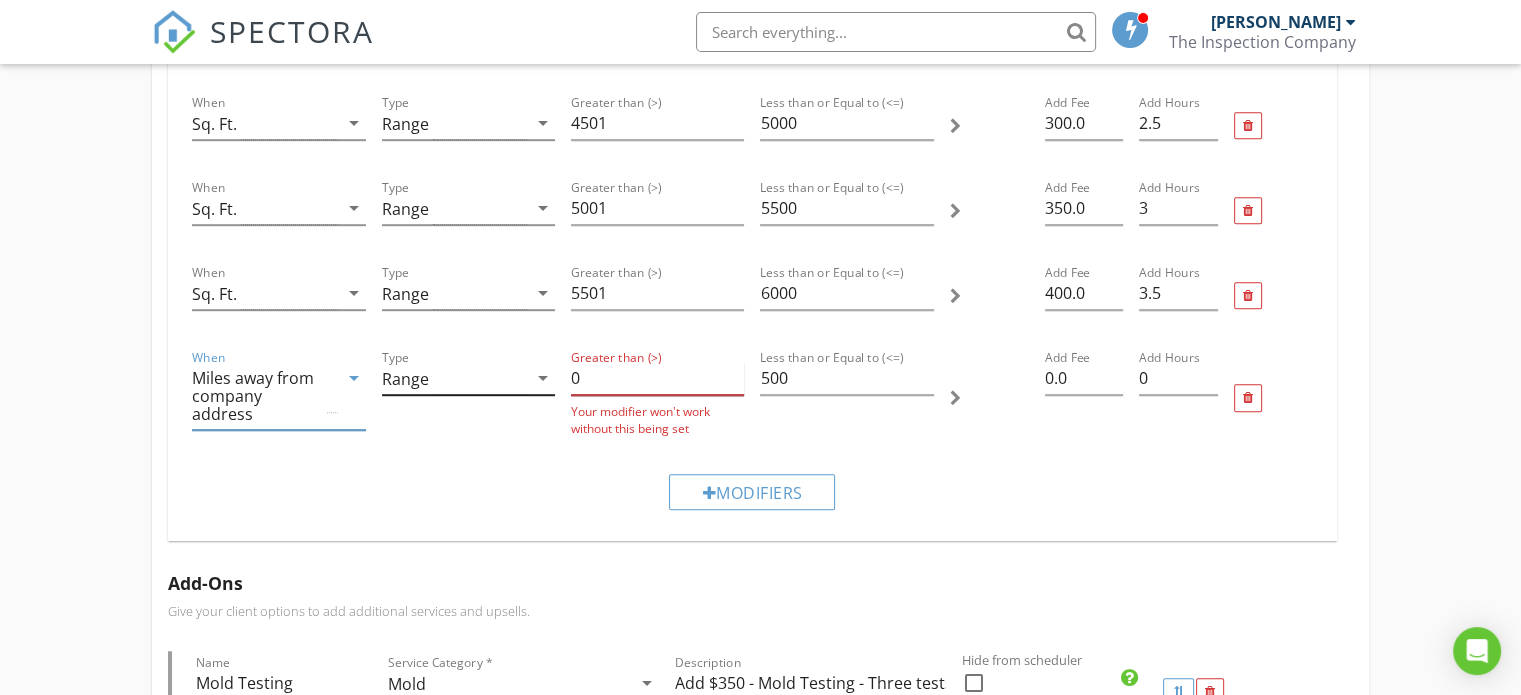 drag, startPoint x: 587, startPoint y: 376, endPoint x: 548, endPoint y: 378, distance: 39.051247 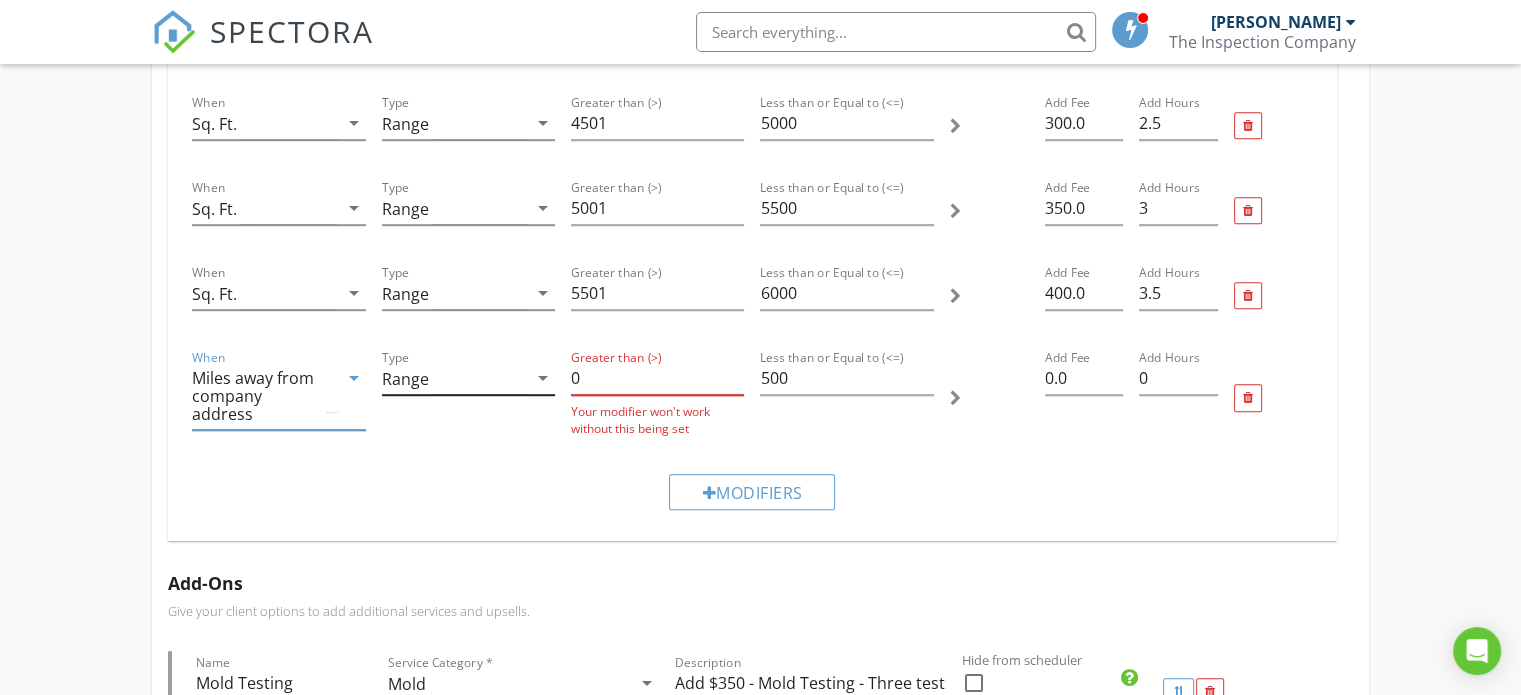 click on "When Miles away from company address arrow_drop_down   Type Range arrow_drop_down   Greater than (>) 0 Your modifier won't work without this being set   Less than or Equal to (<=) 500       Add Fee 0.0   Add Hours 0" at bounding box center [752, 398] 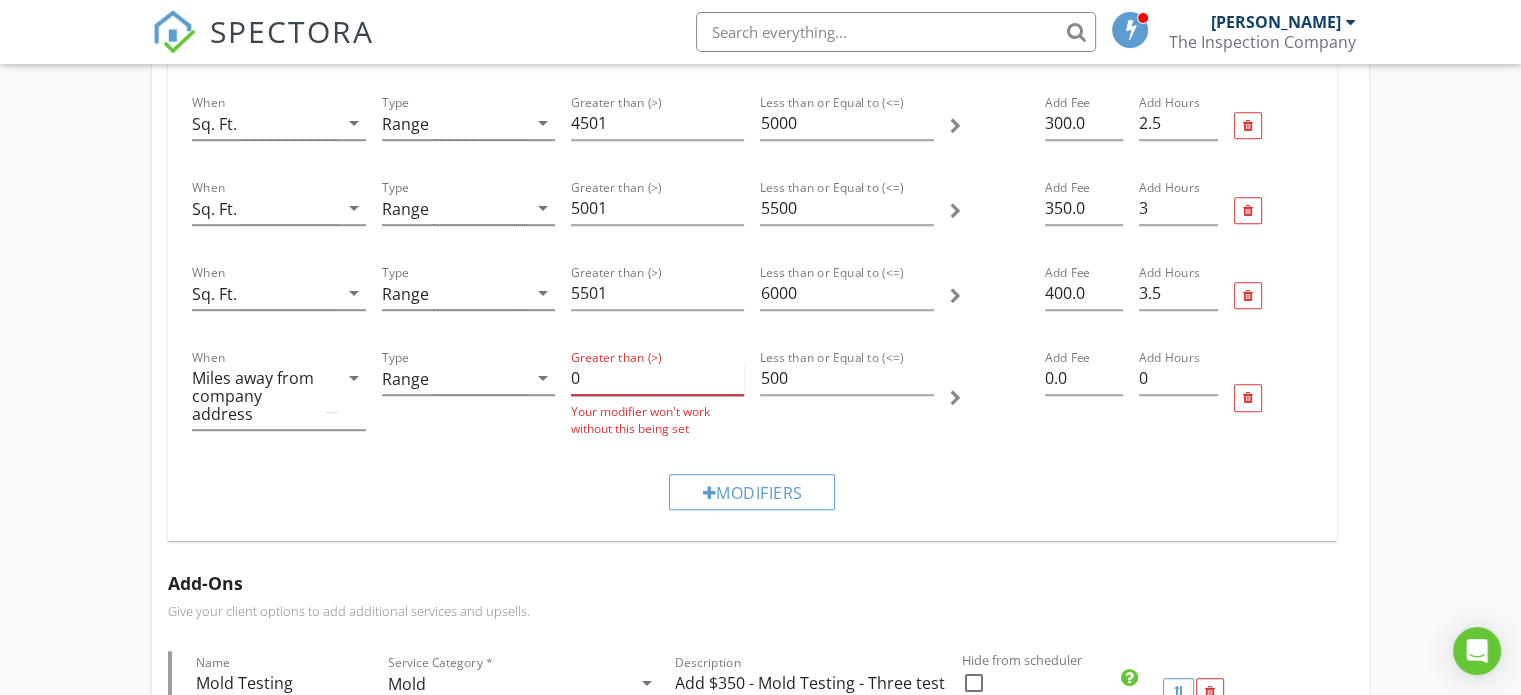 drag, startPoint x: 597, startPoint y: 371, endPoint x: 558, endPoint y: 364, distance: 39.623226 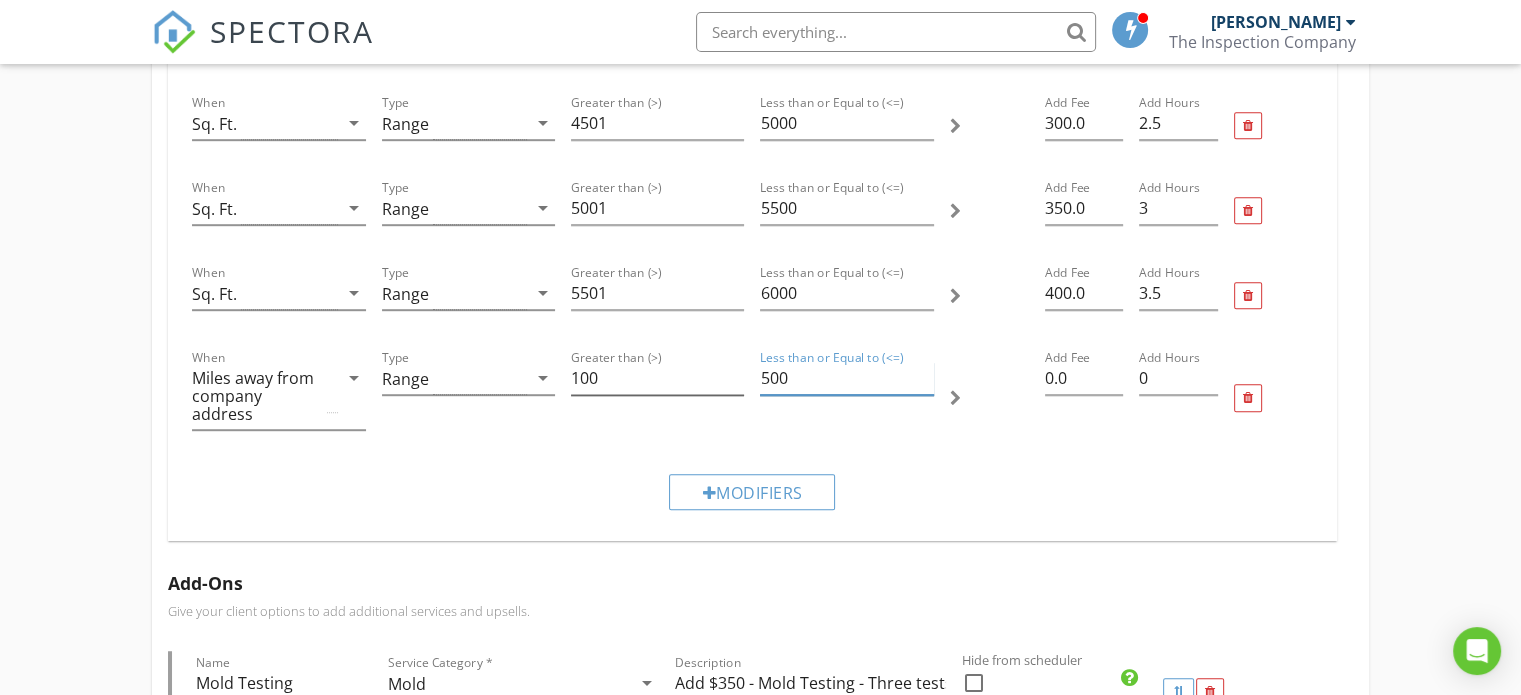 drag, startPoint x: 801, startPoint y: 368, endPoint x: 733, endPoint y: 364, distance: 68.117546 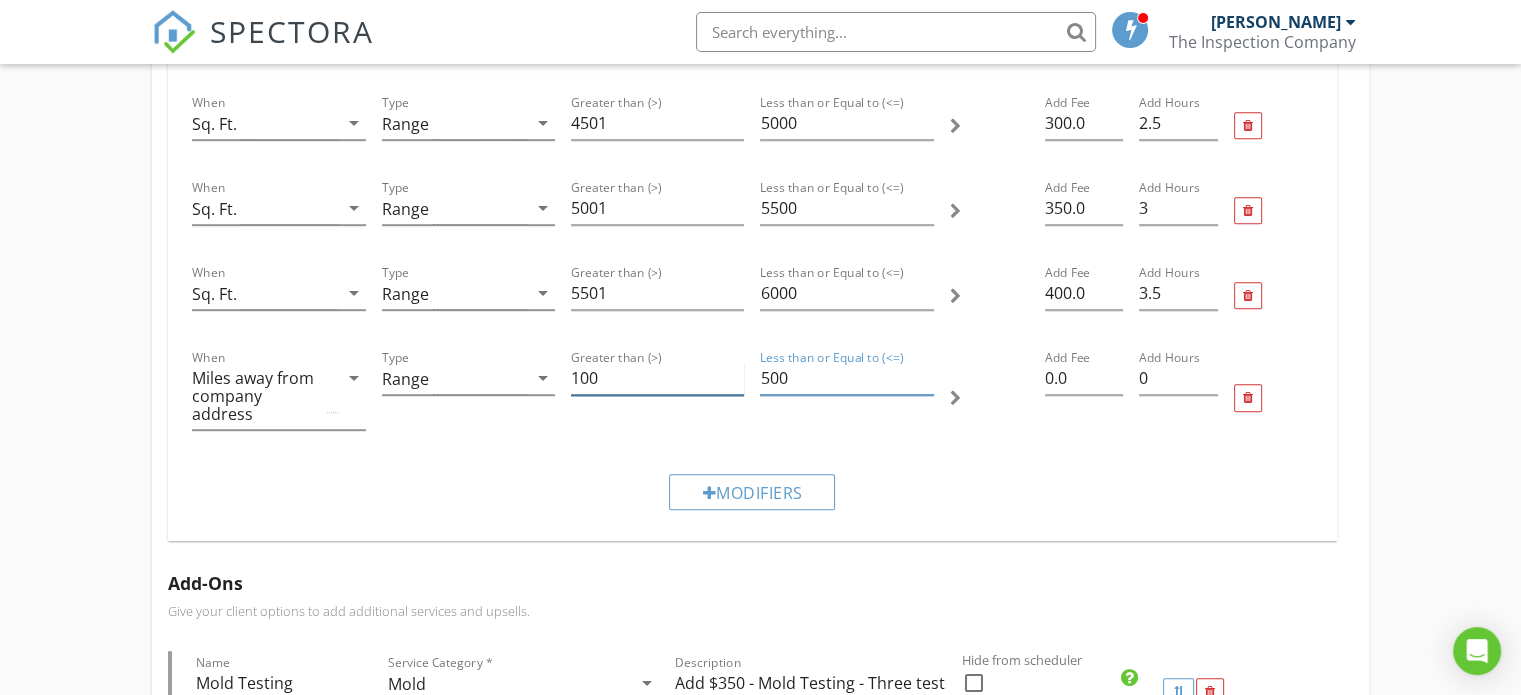 click on "When Miles away from company address arrow_drop_down   Type Range arrow_drop_down   Greater than (>) 100   Less than or Equal to (<=) 500       Add Fee 0.0   Add Hours 0" at bounding box center [752, 398] 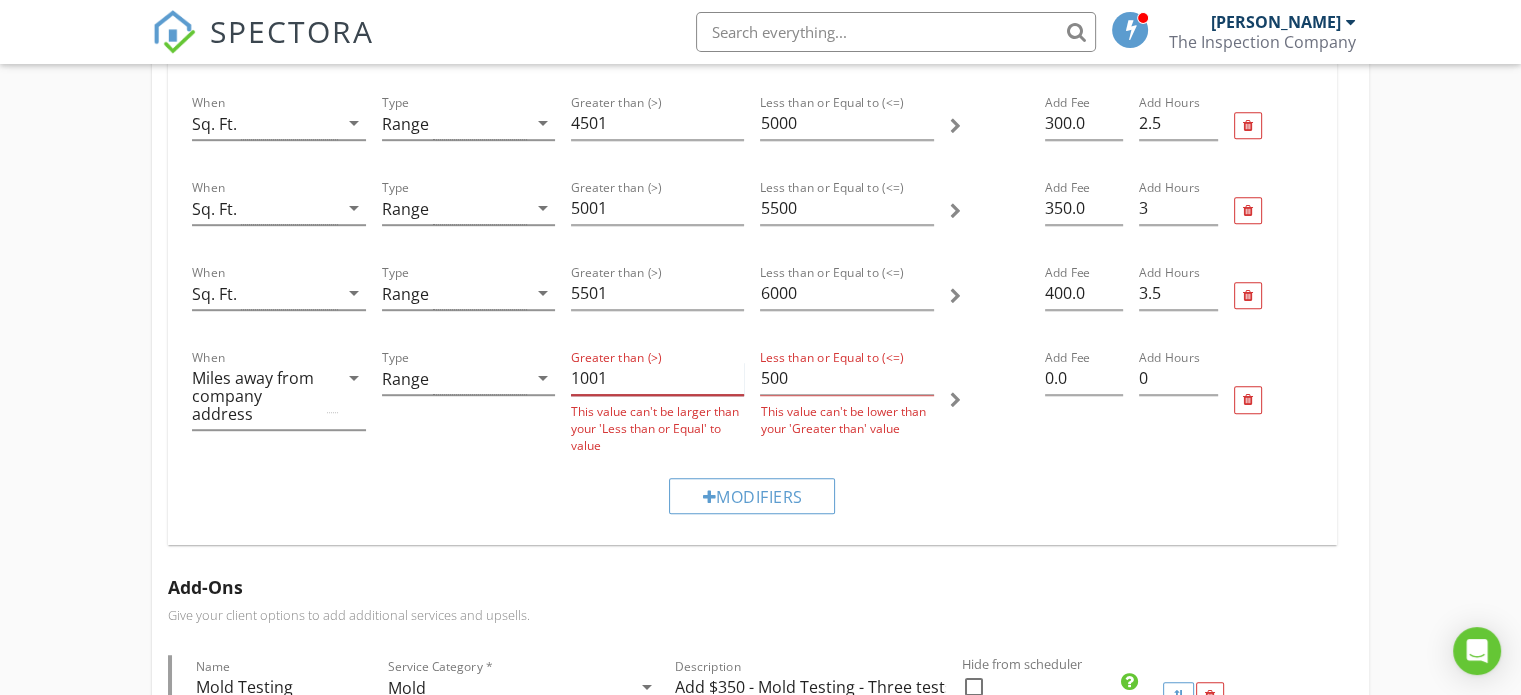 type on "100" 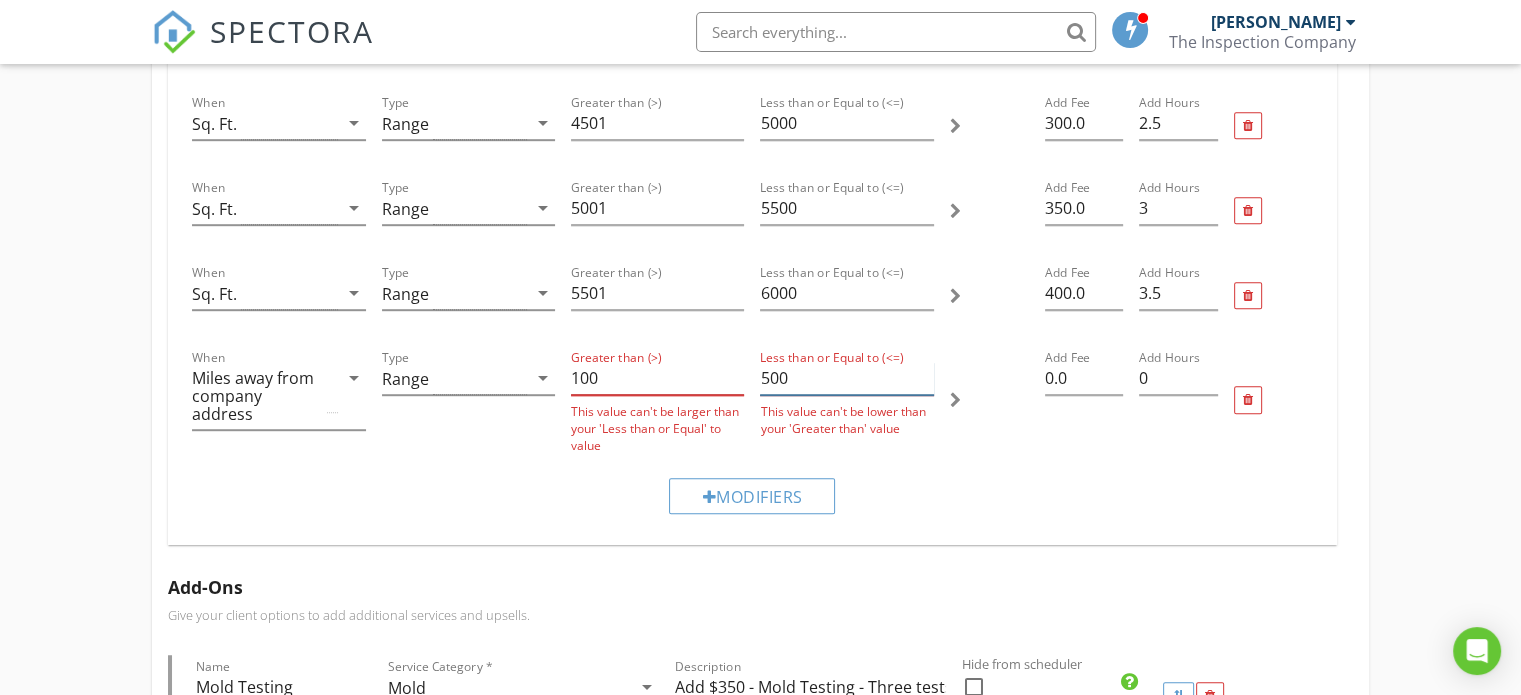 click on "500" at bounding box center (846, 378) 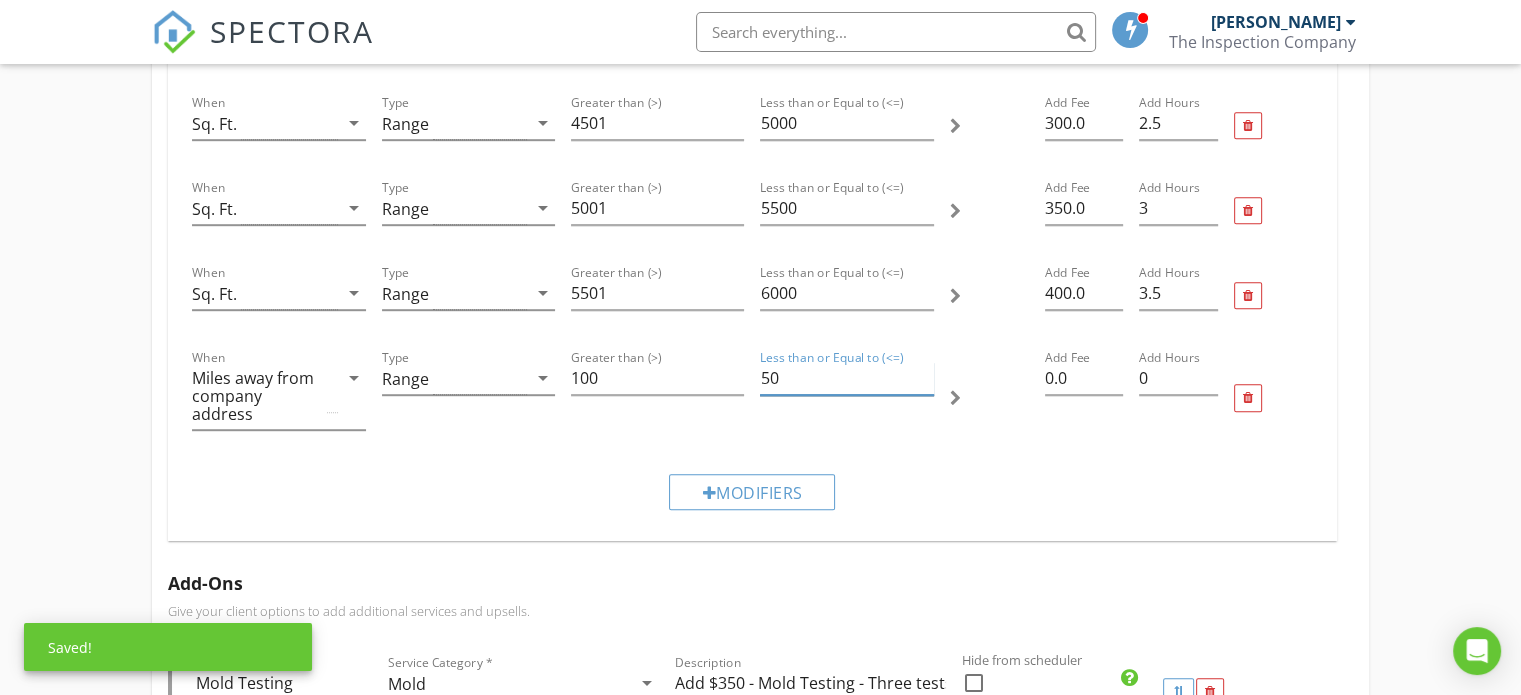 type on "5" 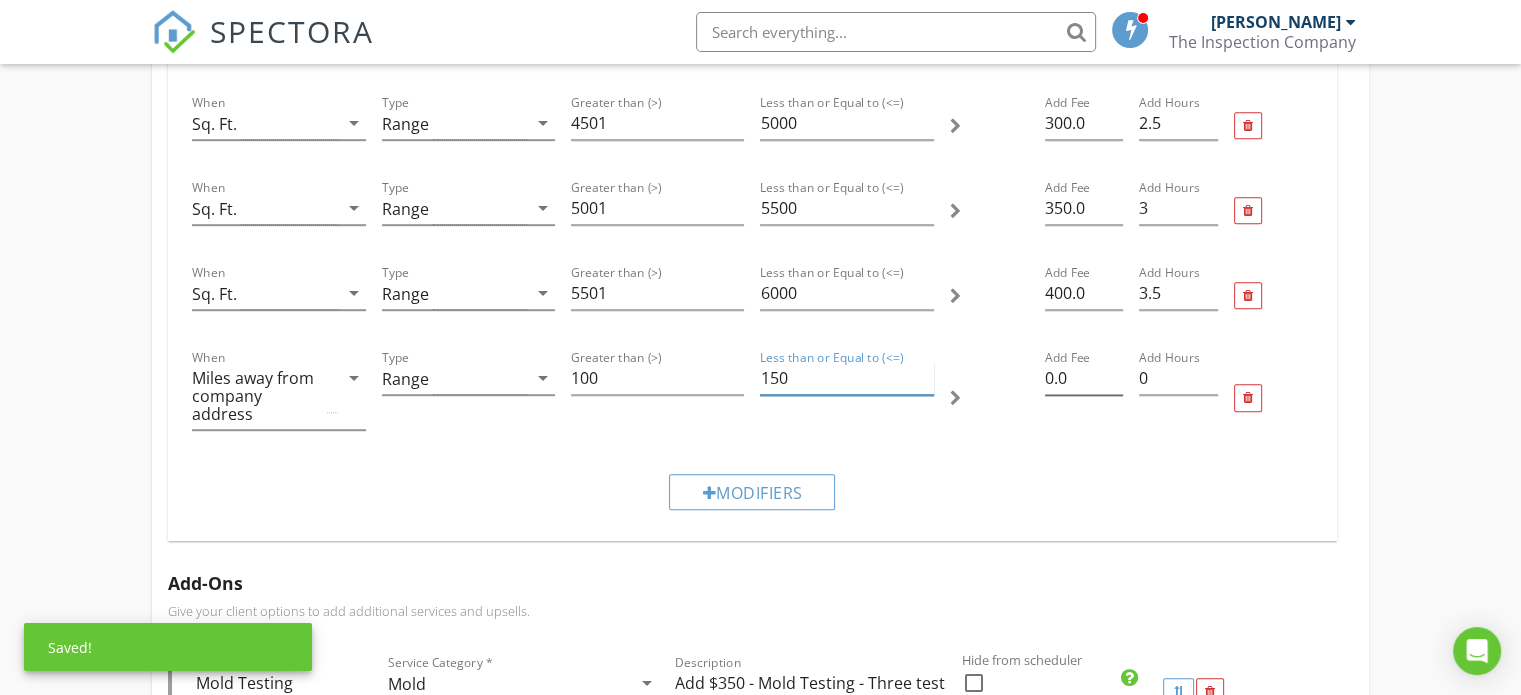 type on "150" 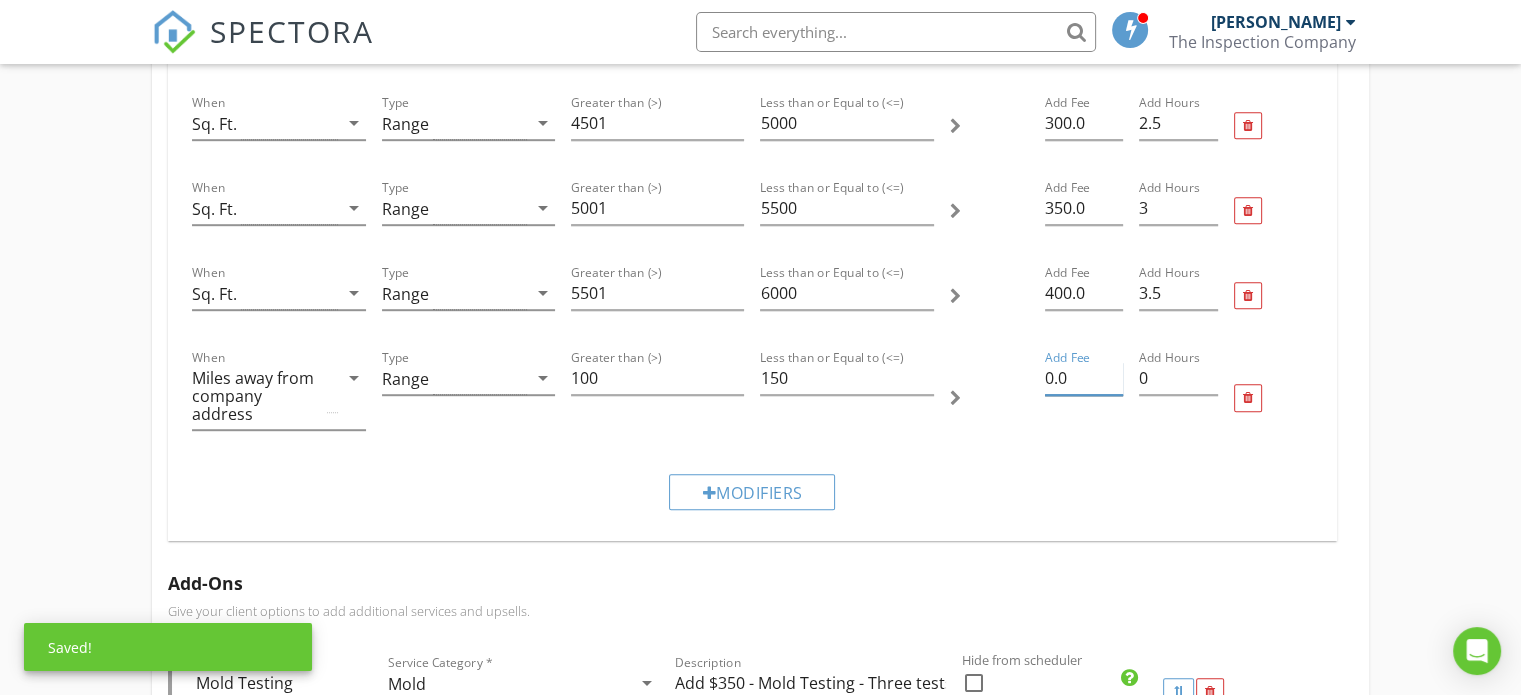 click on "0.0" at bounding box center (1084, 378) 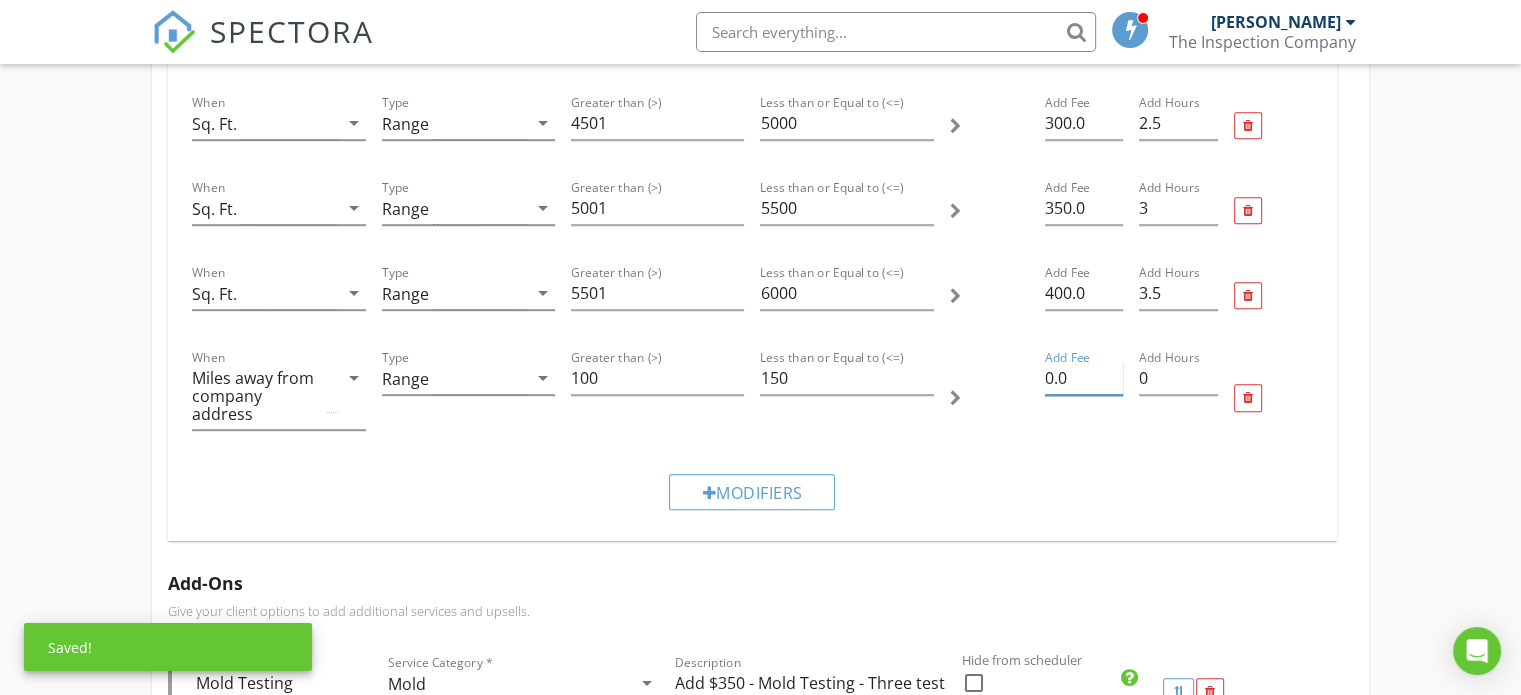 type on "0" 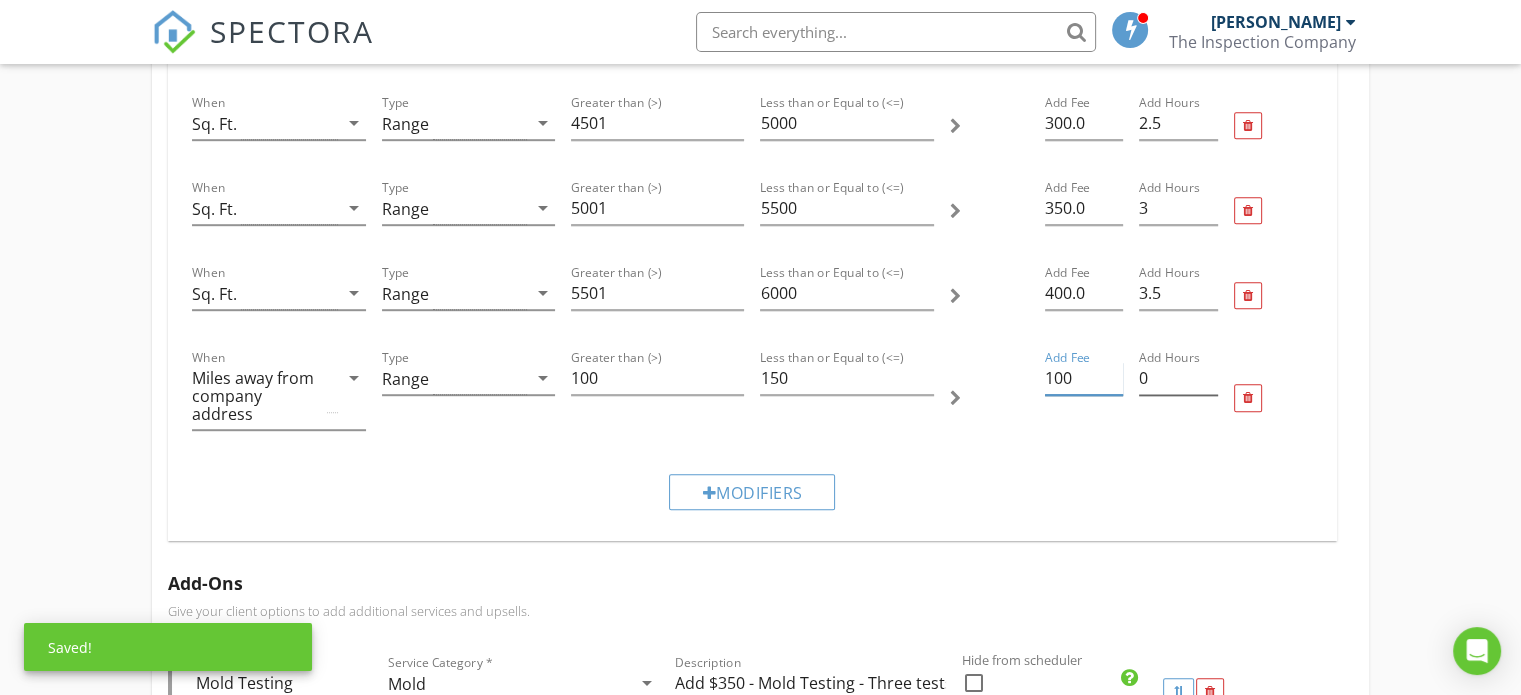 type on "100" 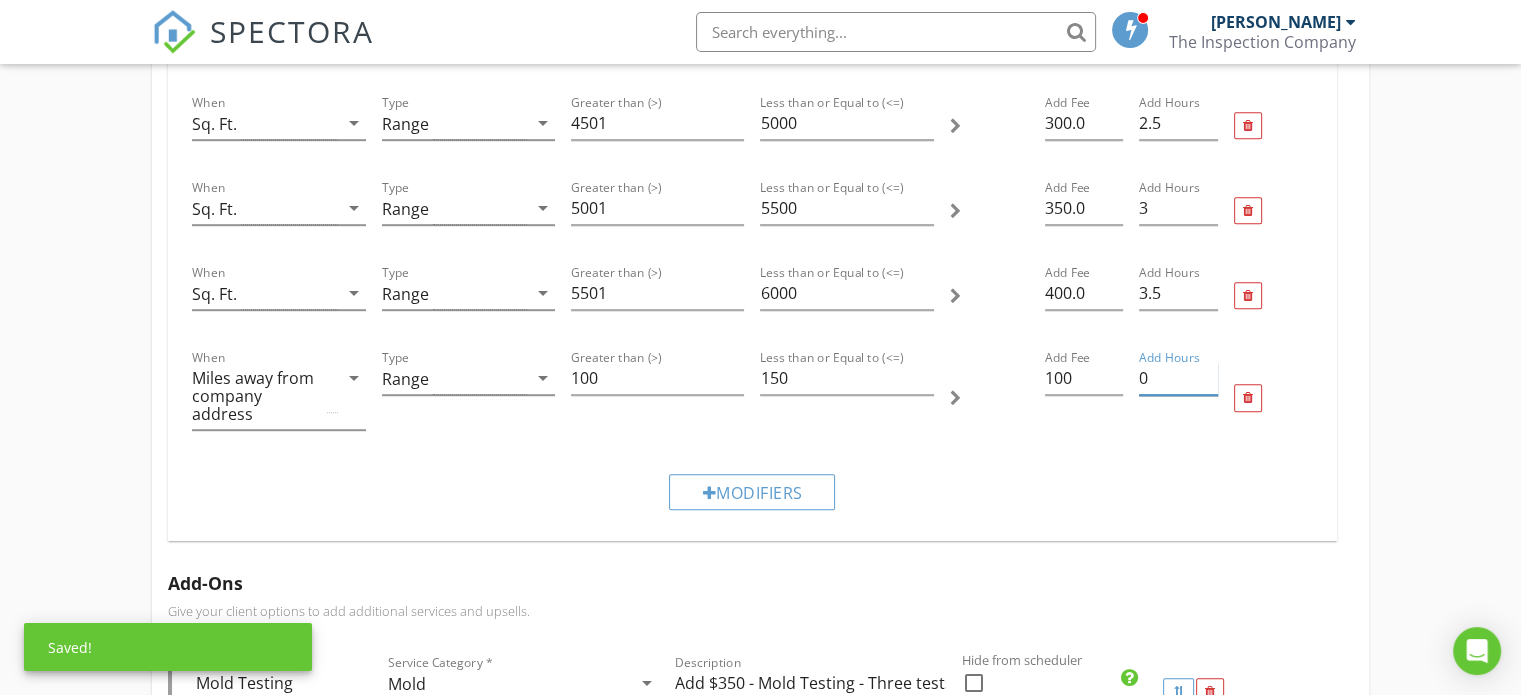 click on "0" at bounding box center [1178, 378] 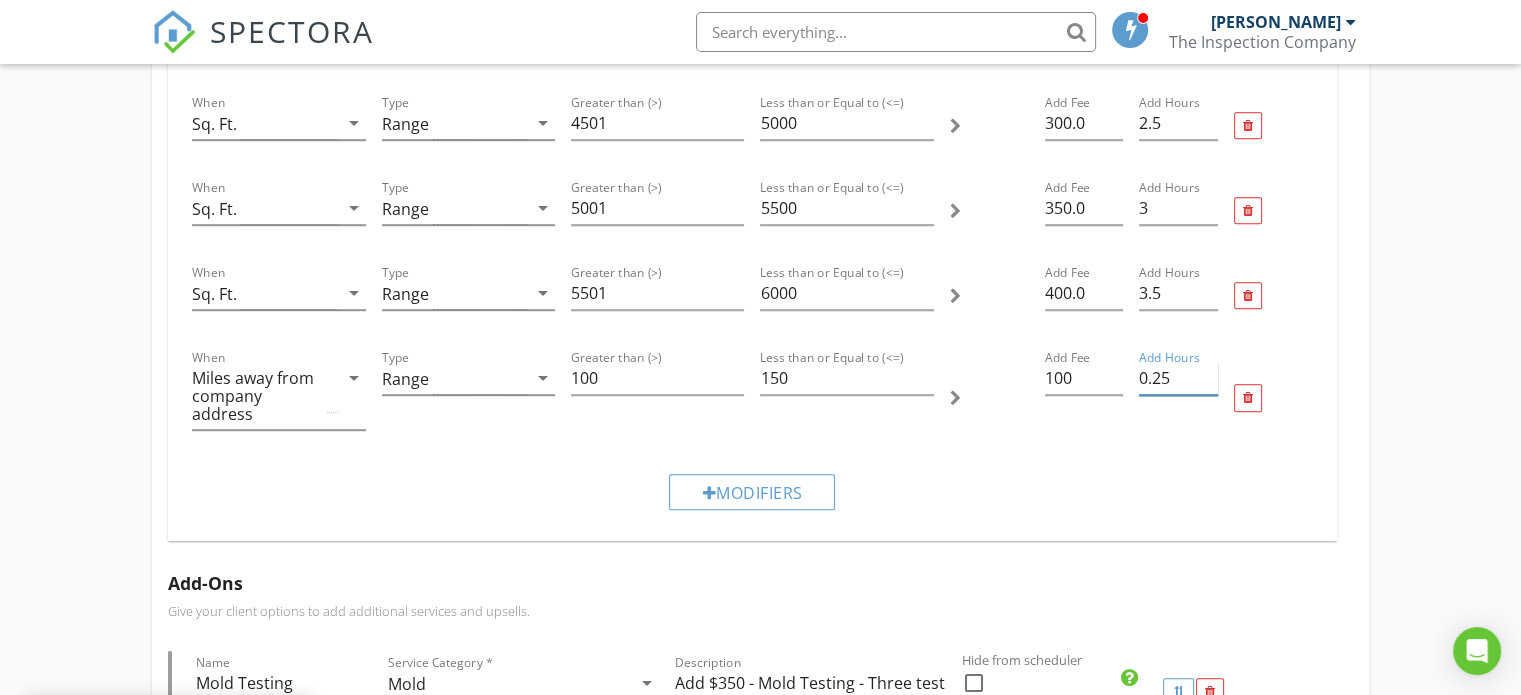 click on "0.25" at bounding box center [1178, 378] 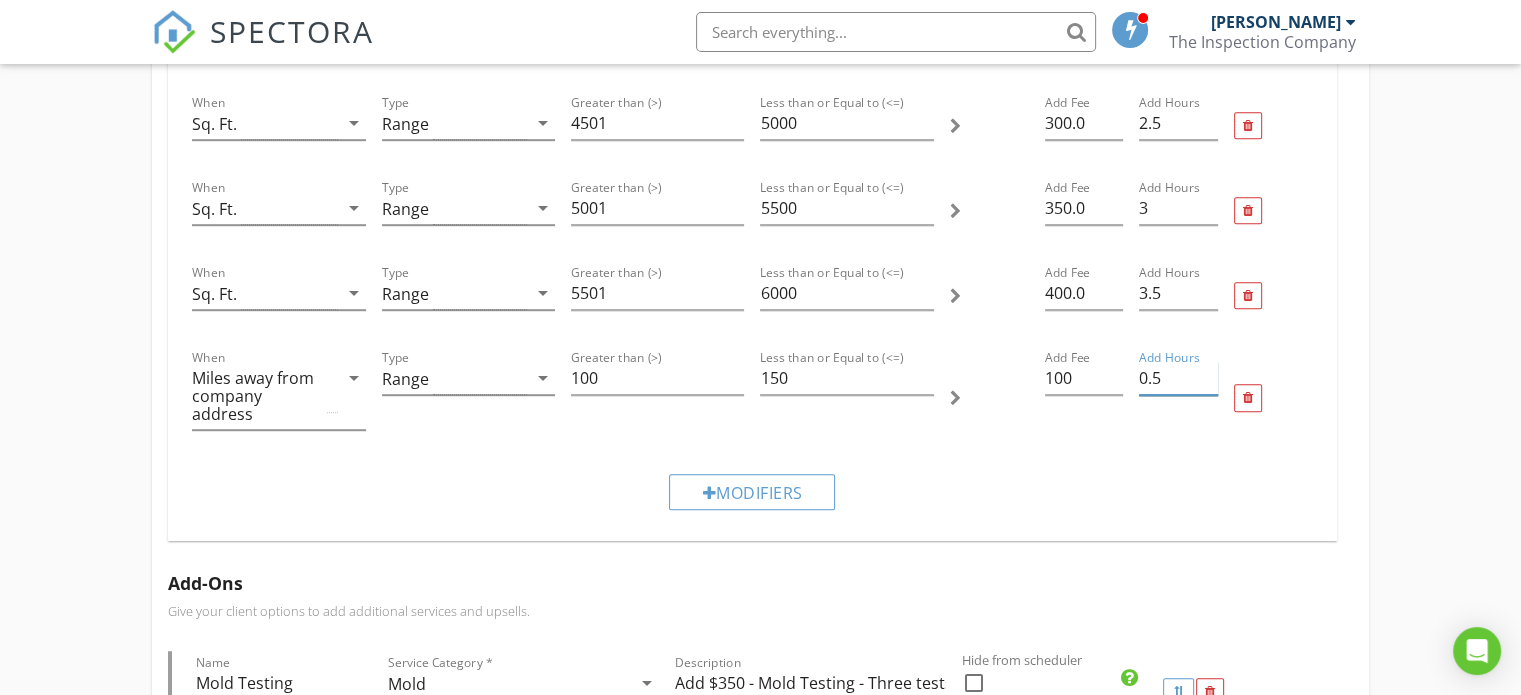 click on "0.5" at bounding box center (1178, 378) 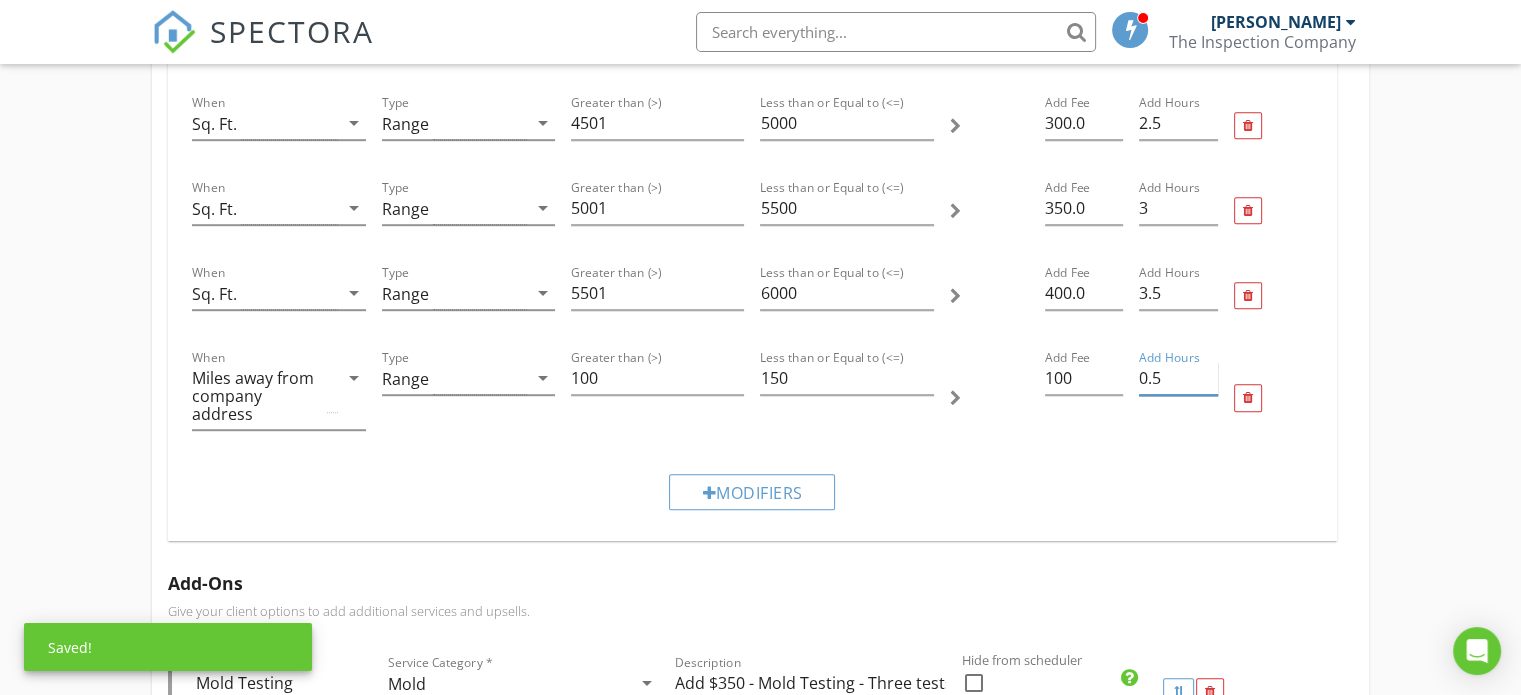 click on "0.5" at bounding box center (1178, 378) 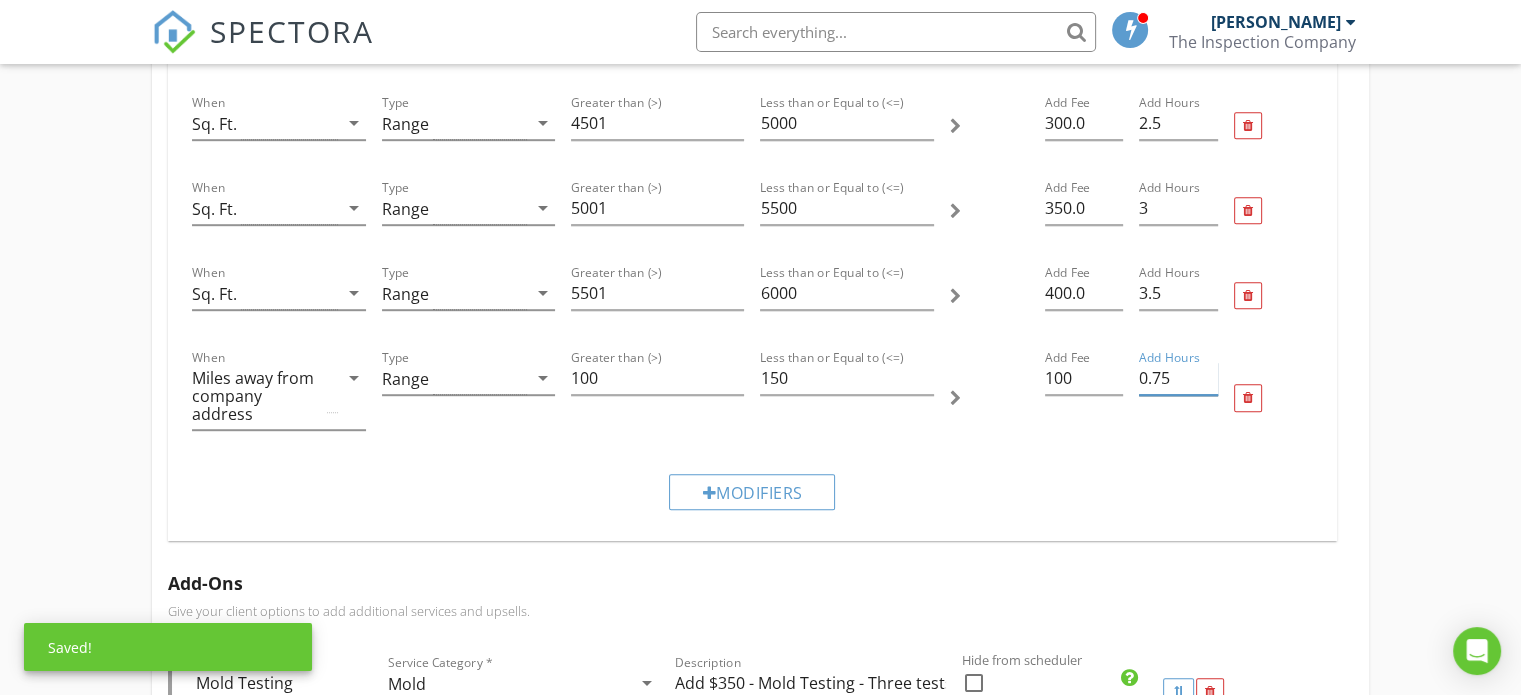 click on "0.75" at bounding box center (1178, 378) 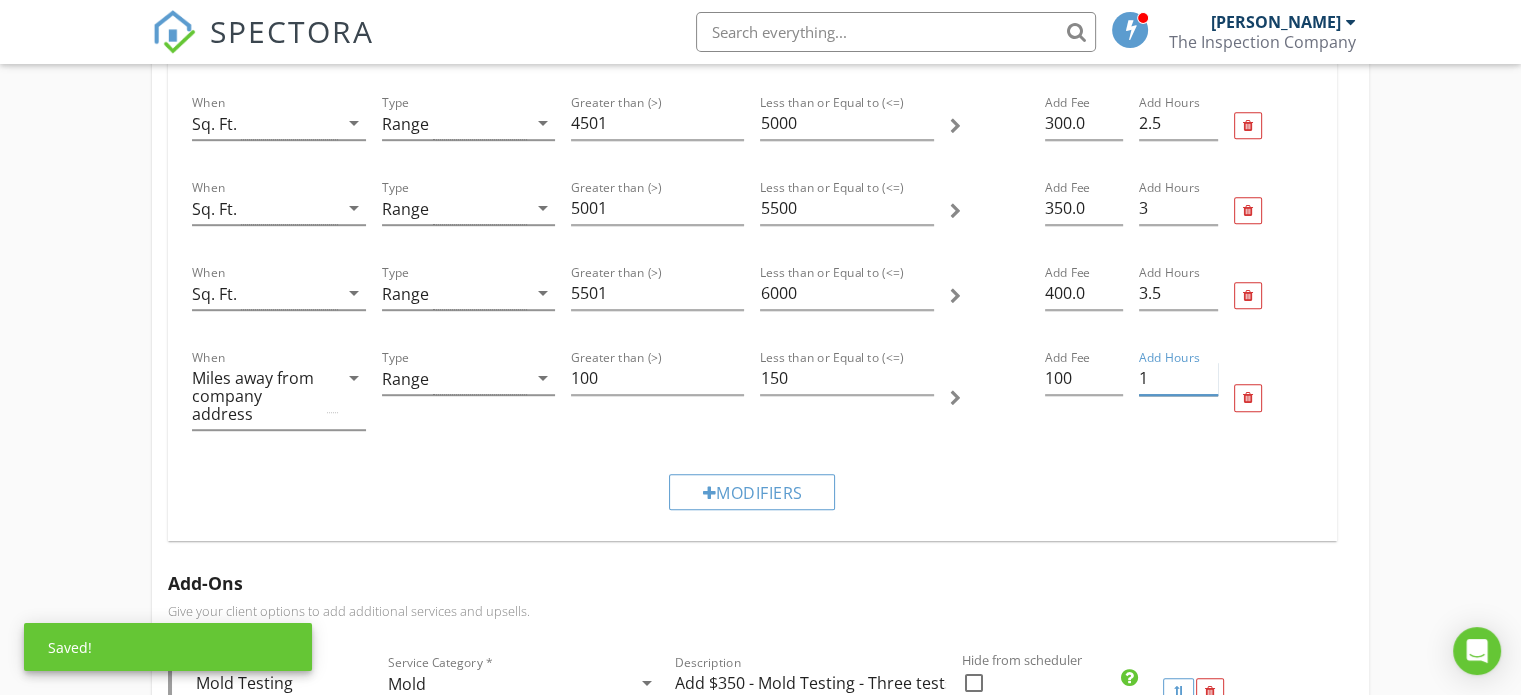 click on "1" at bounding box center (1178, 378) 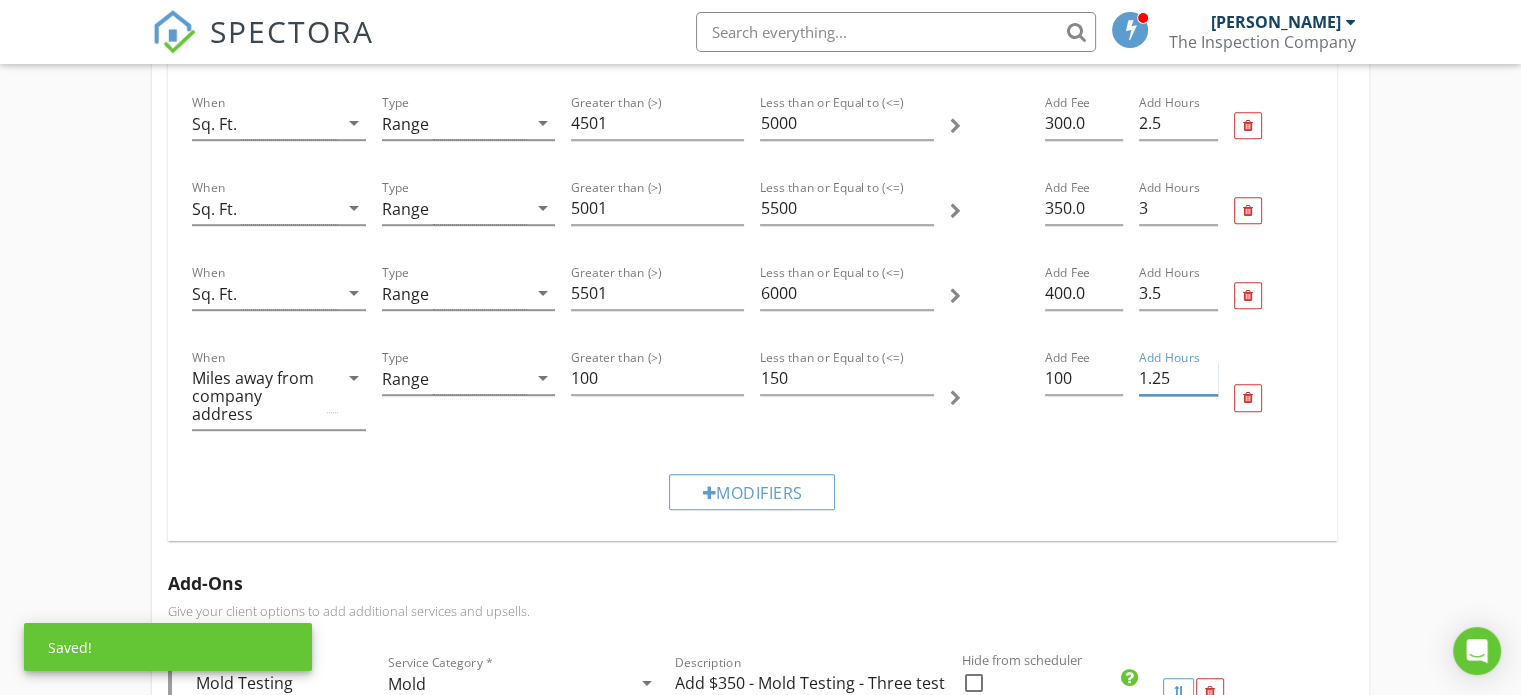 click on "1.25" at bounding box center [1178, 378] 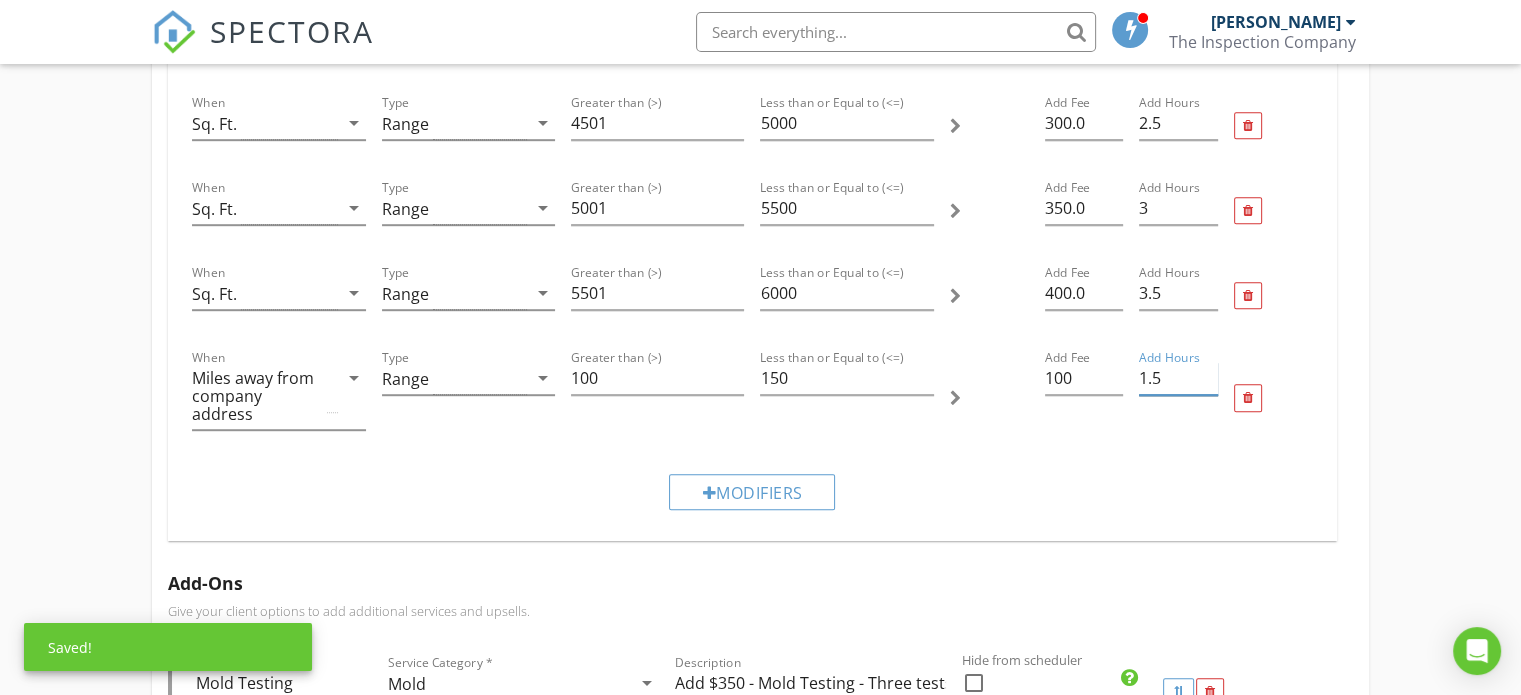 type on "1.5" 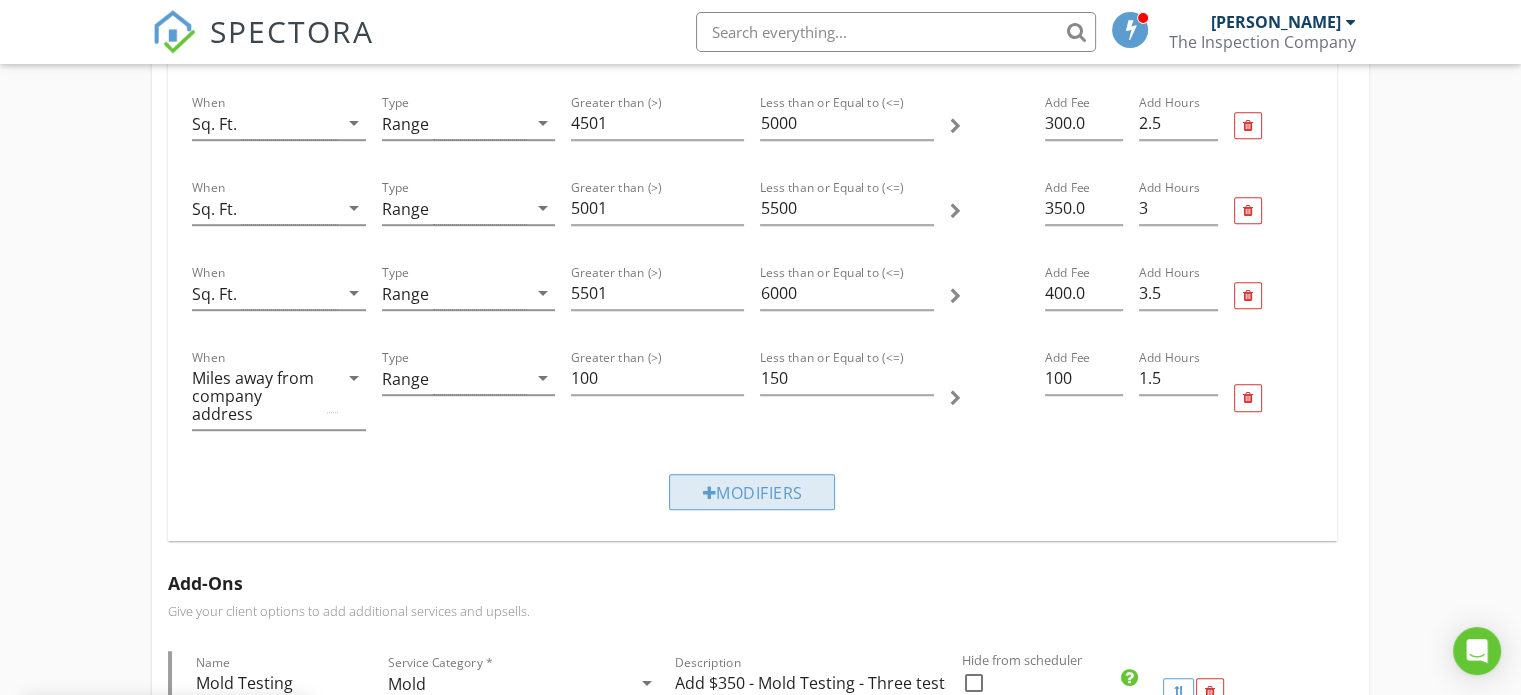 click on "Modifiers" at bounding box center (752, 492) 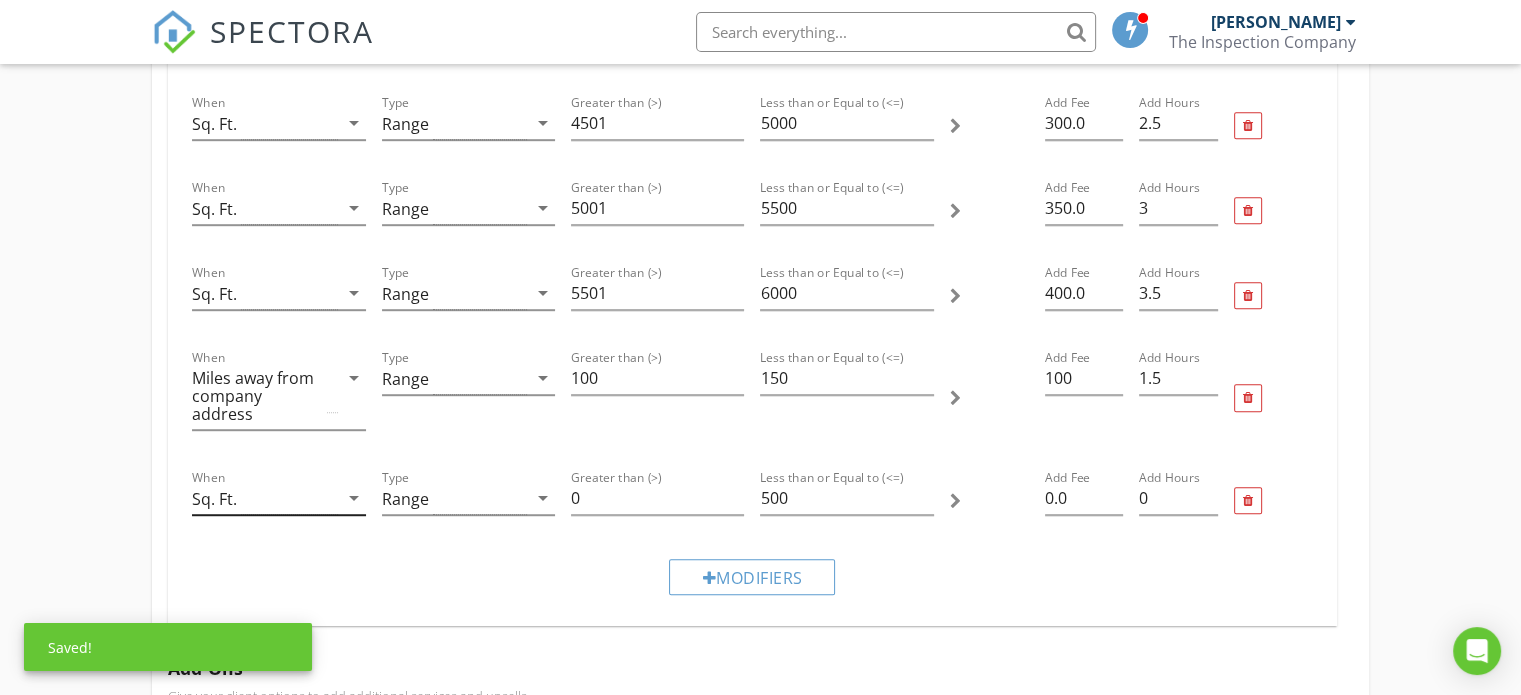 click on "arrow_drop_down" at bounding box center [354, 498] 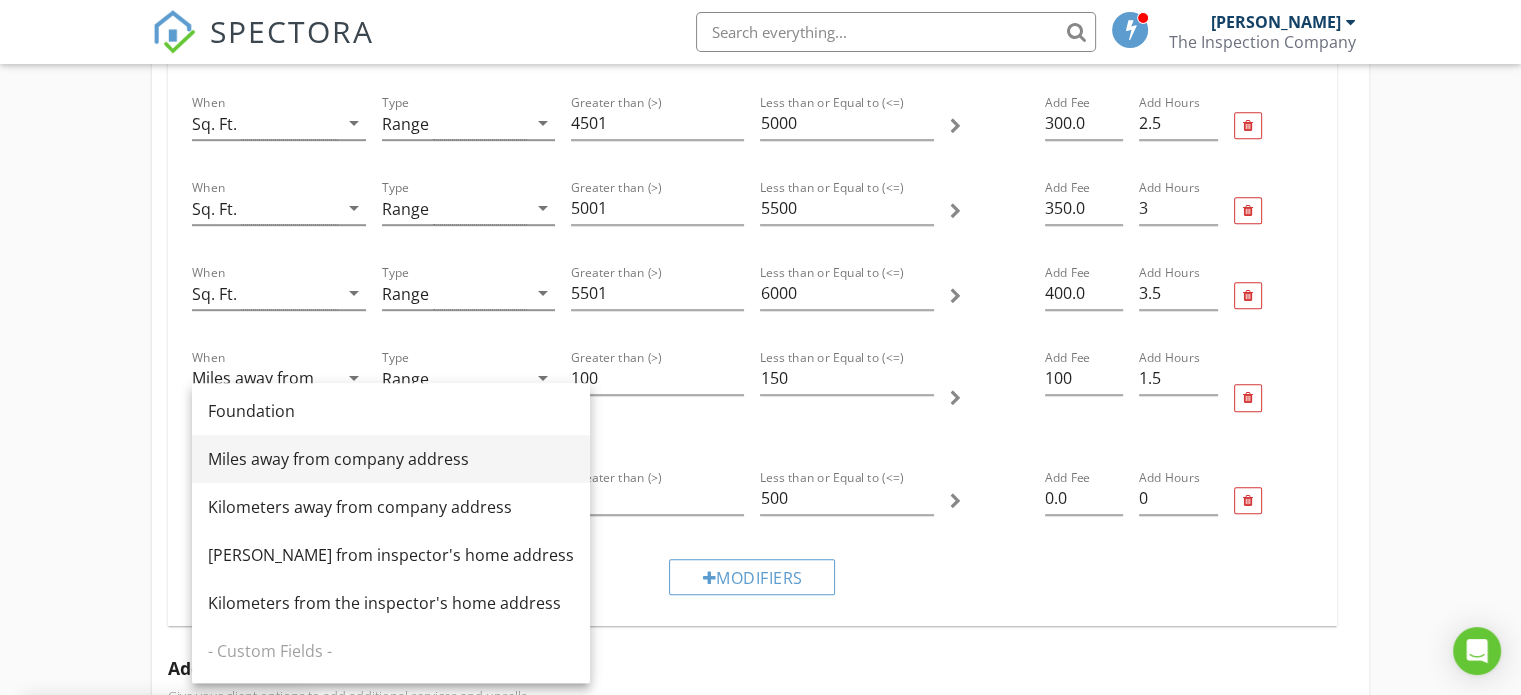scroll, scrollTop: 300, scrollLeft: 0, axis: vertical 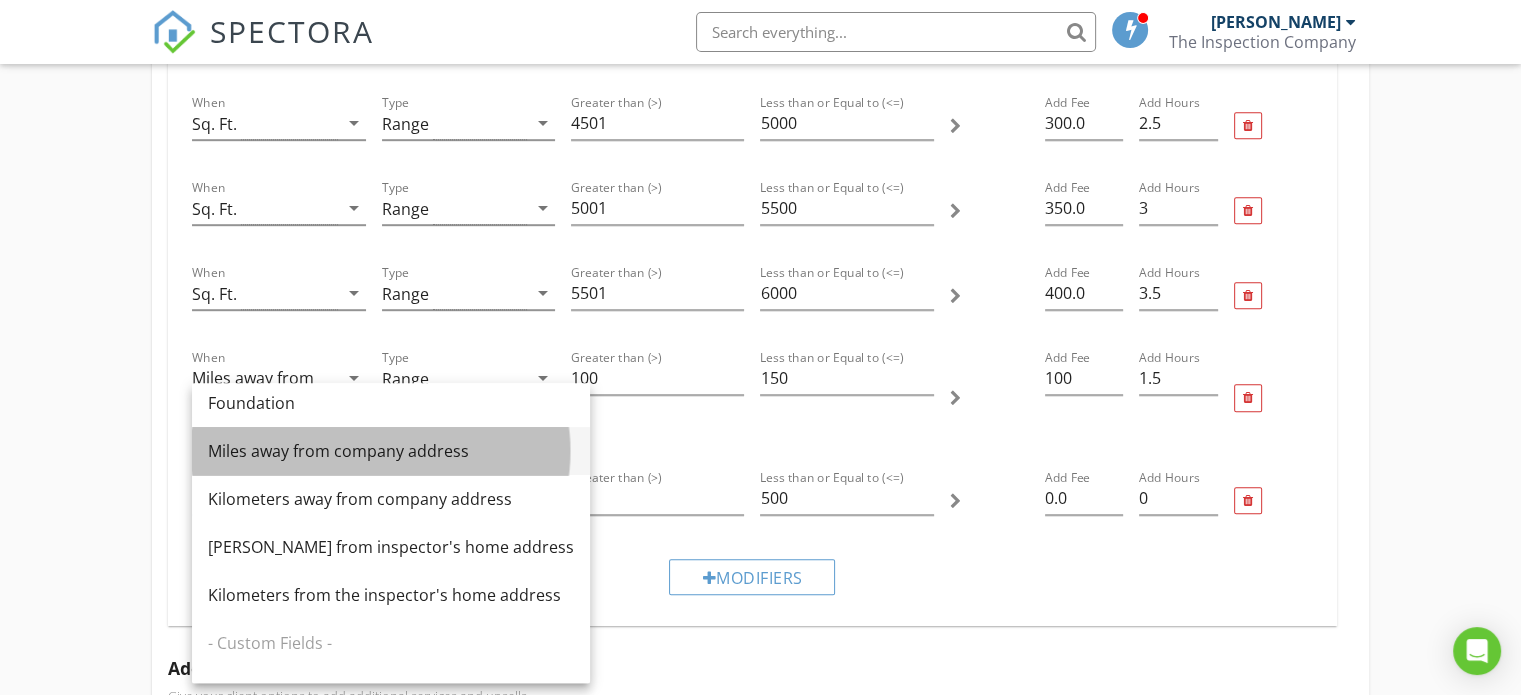 click on "Miles away from company address" at bounding box center [391, 451] 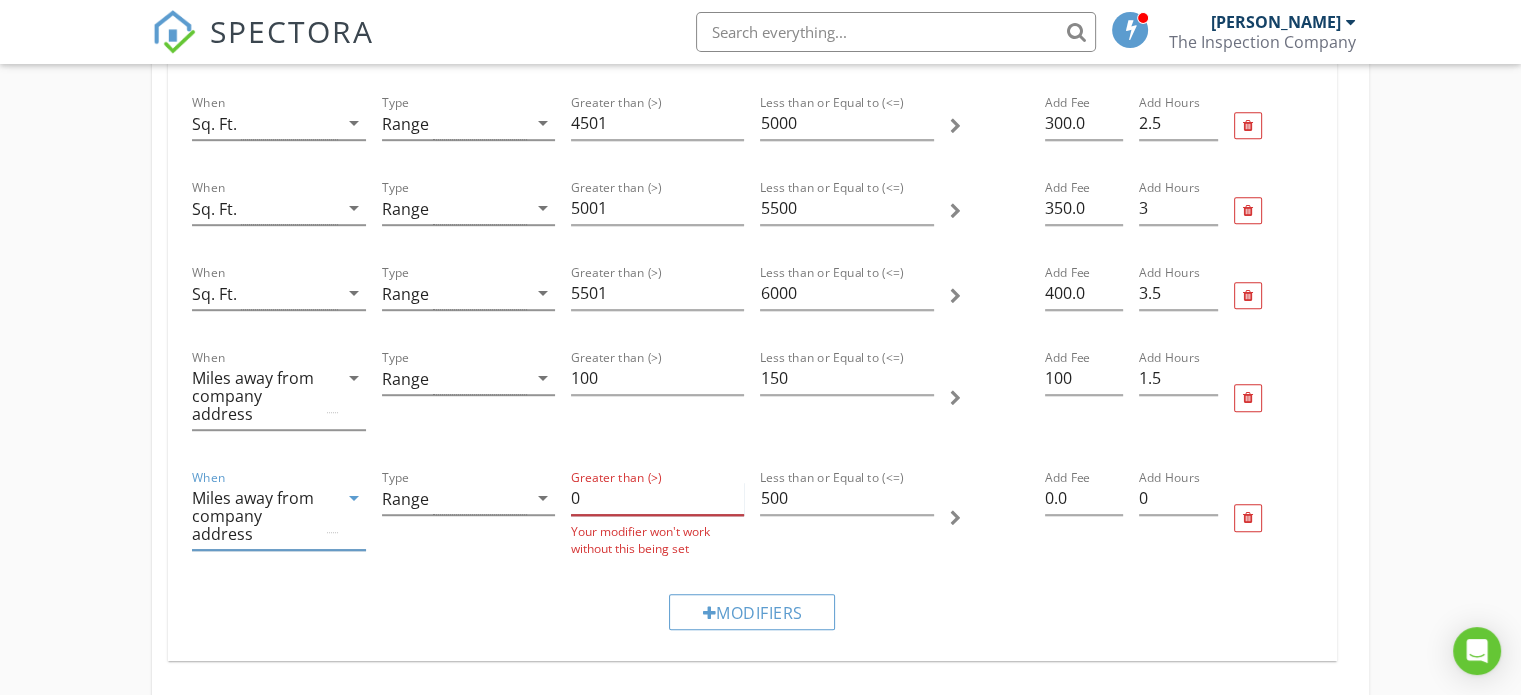 drag, startPoint x: 635, startPoint y: 485, endPoint x: 585, endPoint y: 489, distance: 50.159744 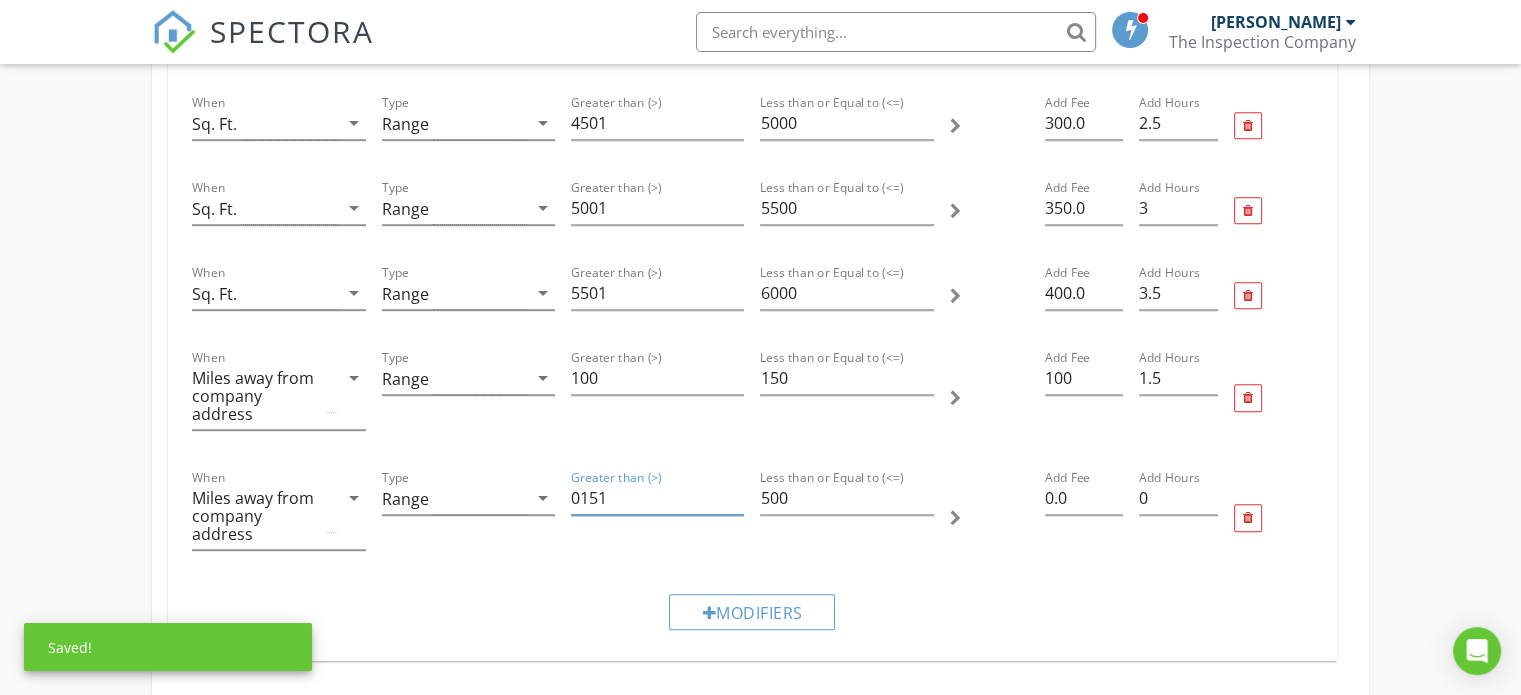 click on "Greater than (>) 0151" at bounding box center [657, 518] 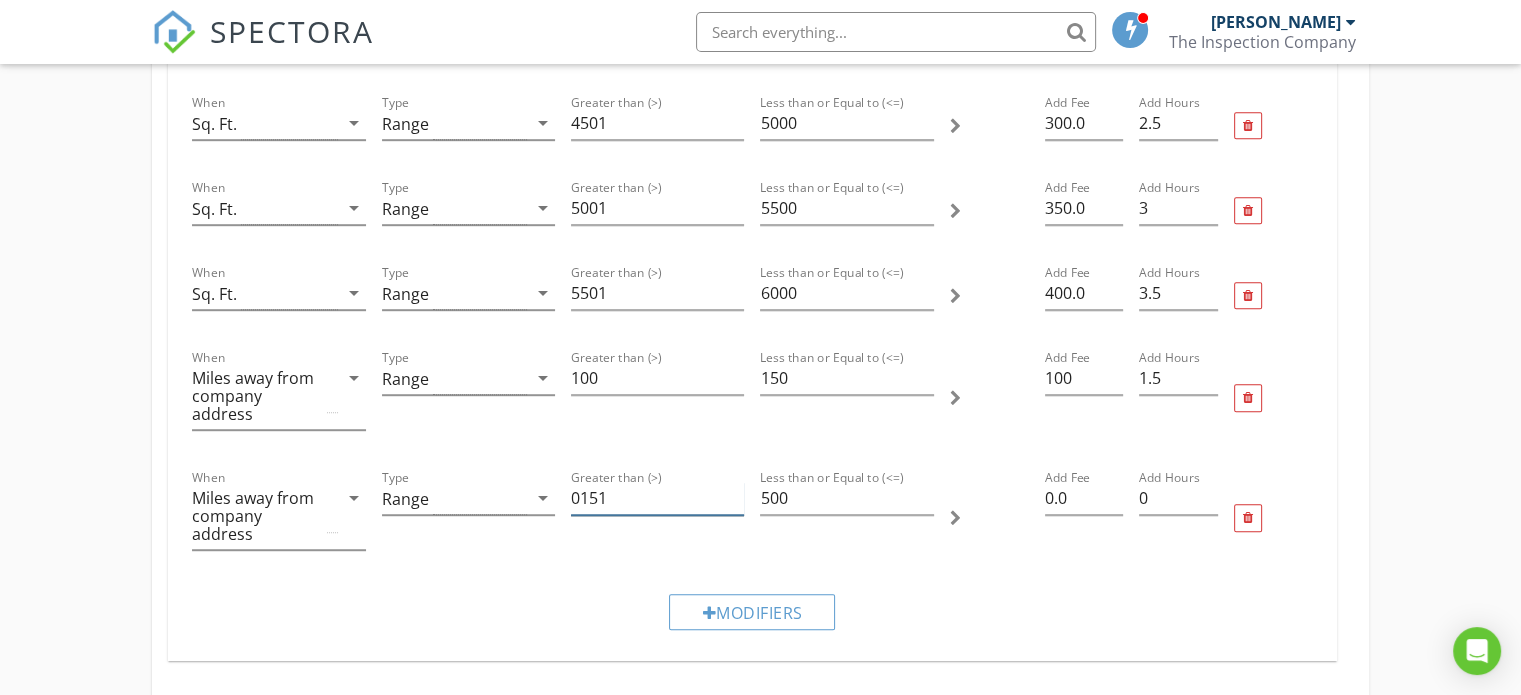click on "0151" at bounding box center [657, 498] 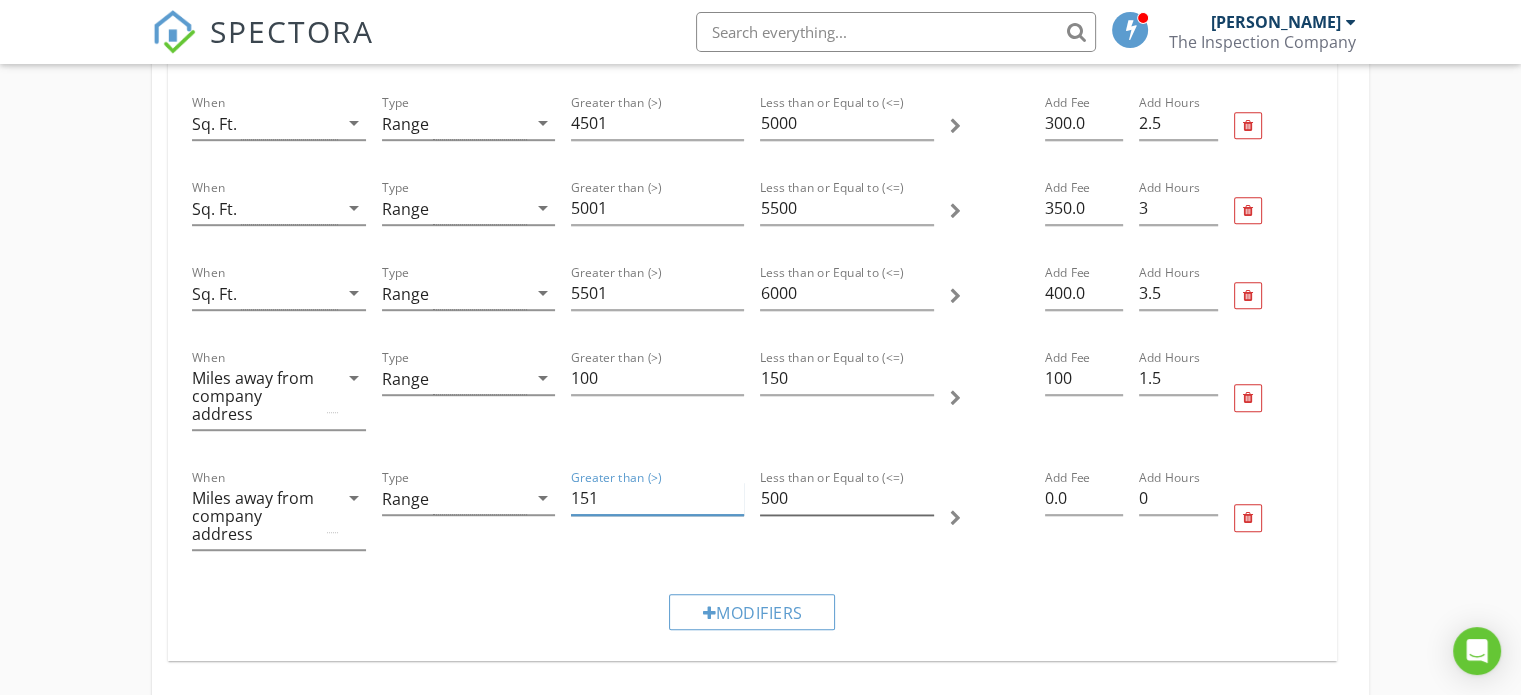 type on "151" 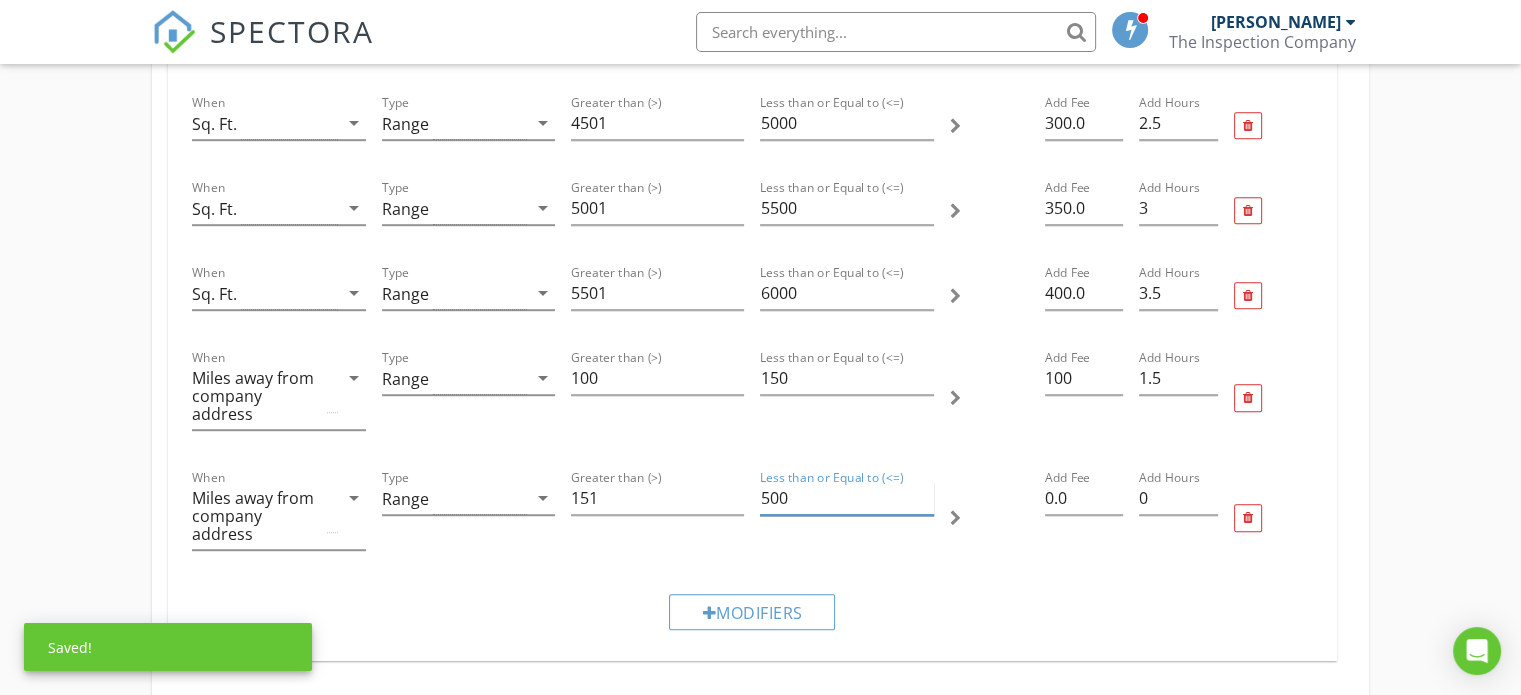 click on "500" at bounding box center (846, 498) 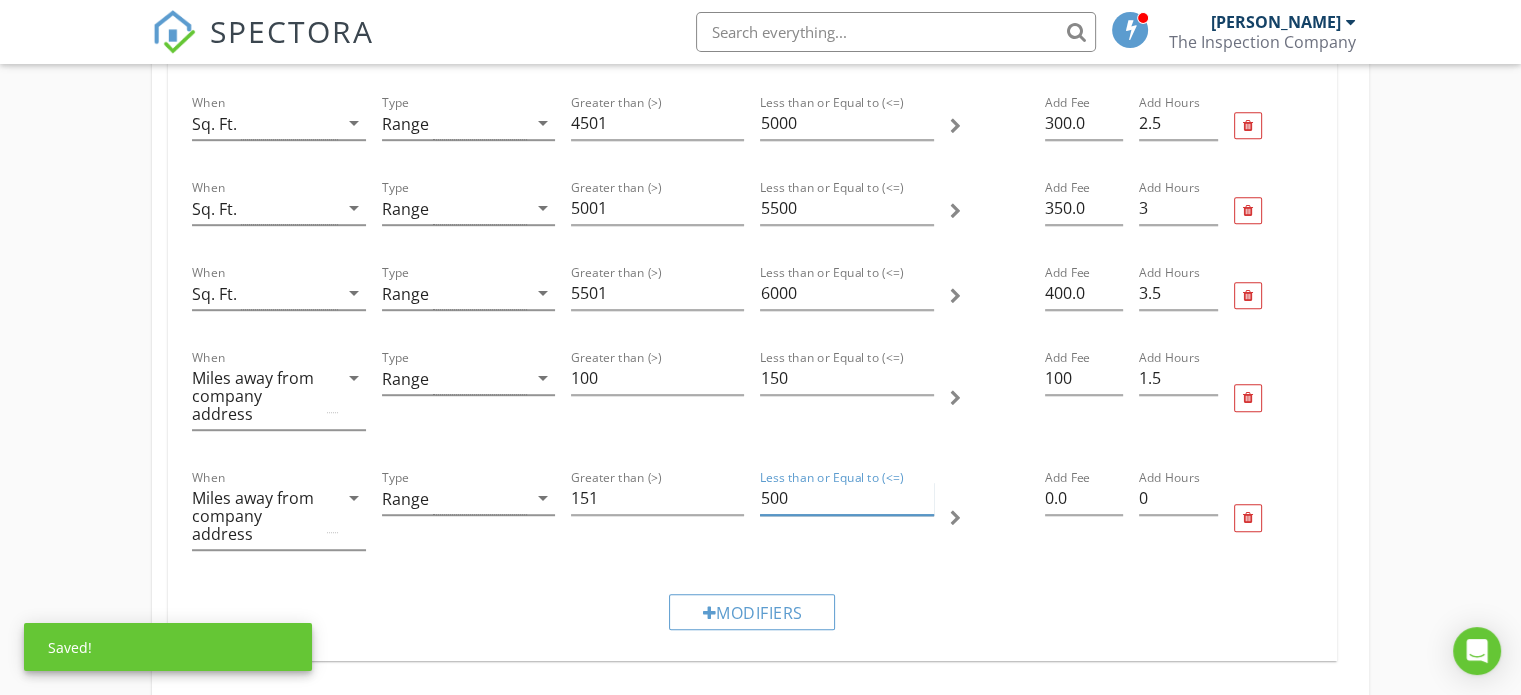 drag, startPoint x: 829, startPoint y: 498, endPoint x: 745, endPoint y: 498, distance: 84 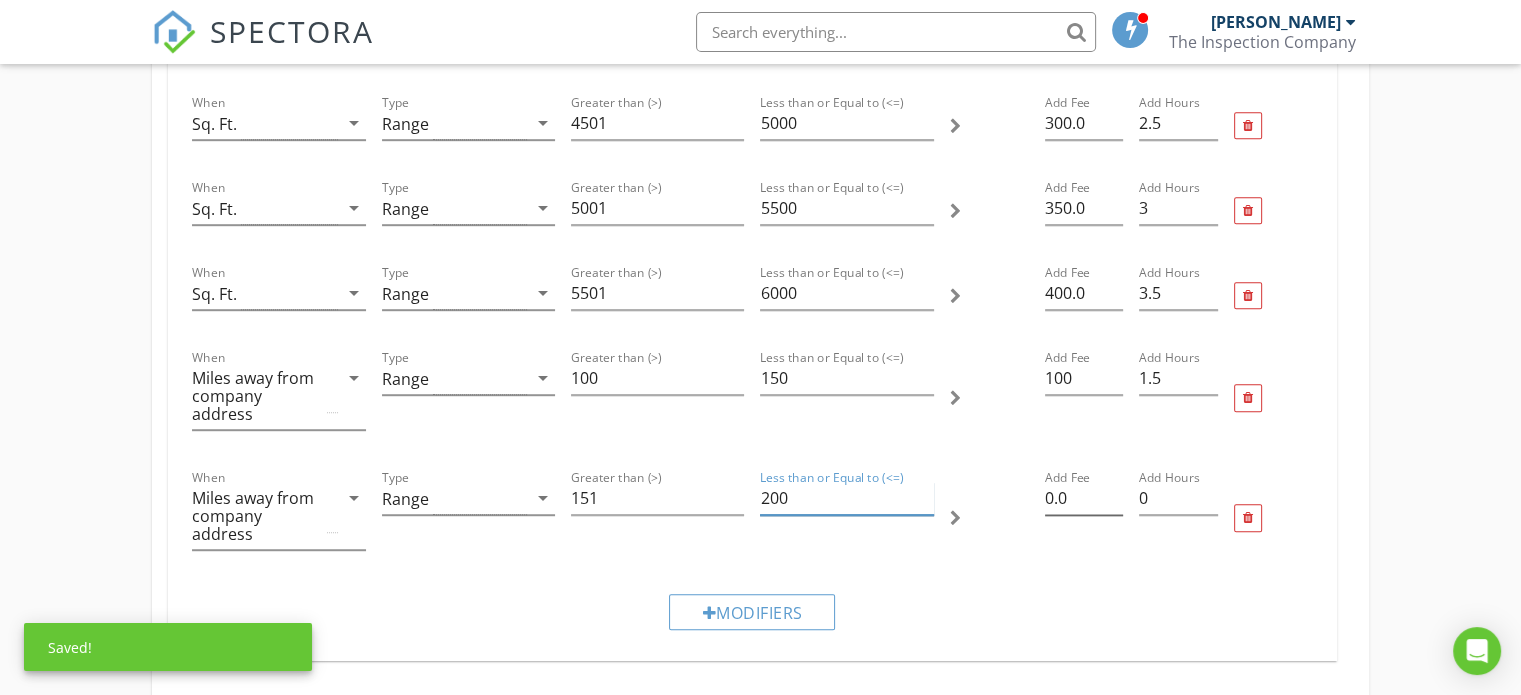 type on "200" 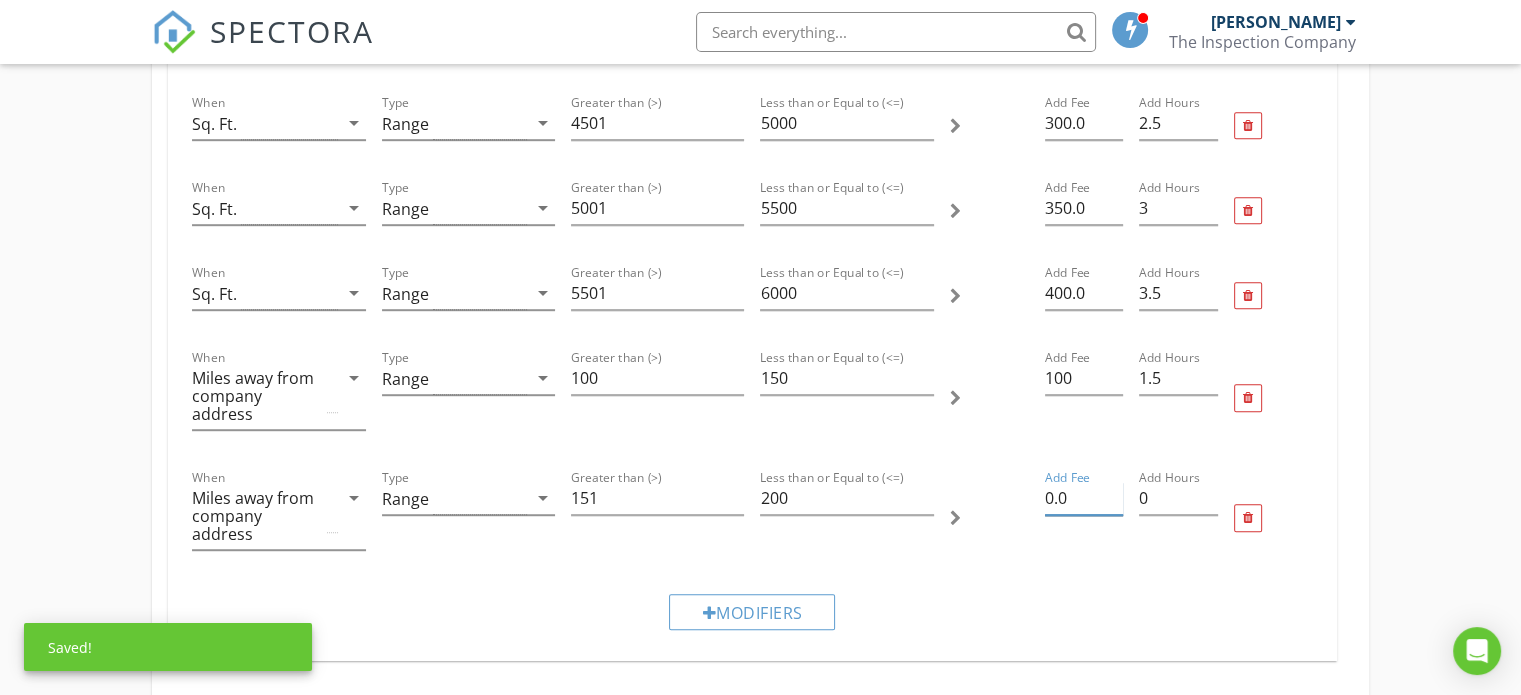 drag, startPoint x: 1076, startPoint y: 494, endPoint x: 1102, endPoint y: 479, distance: 30.016663 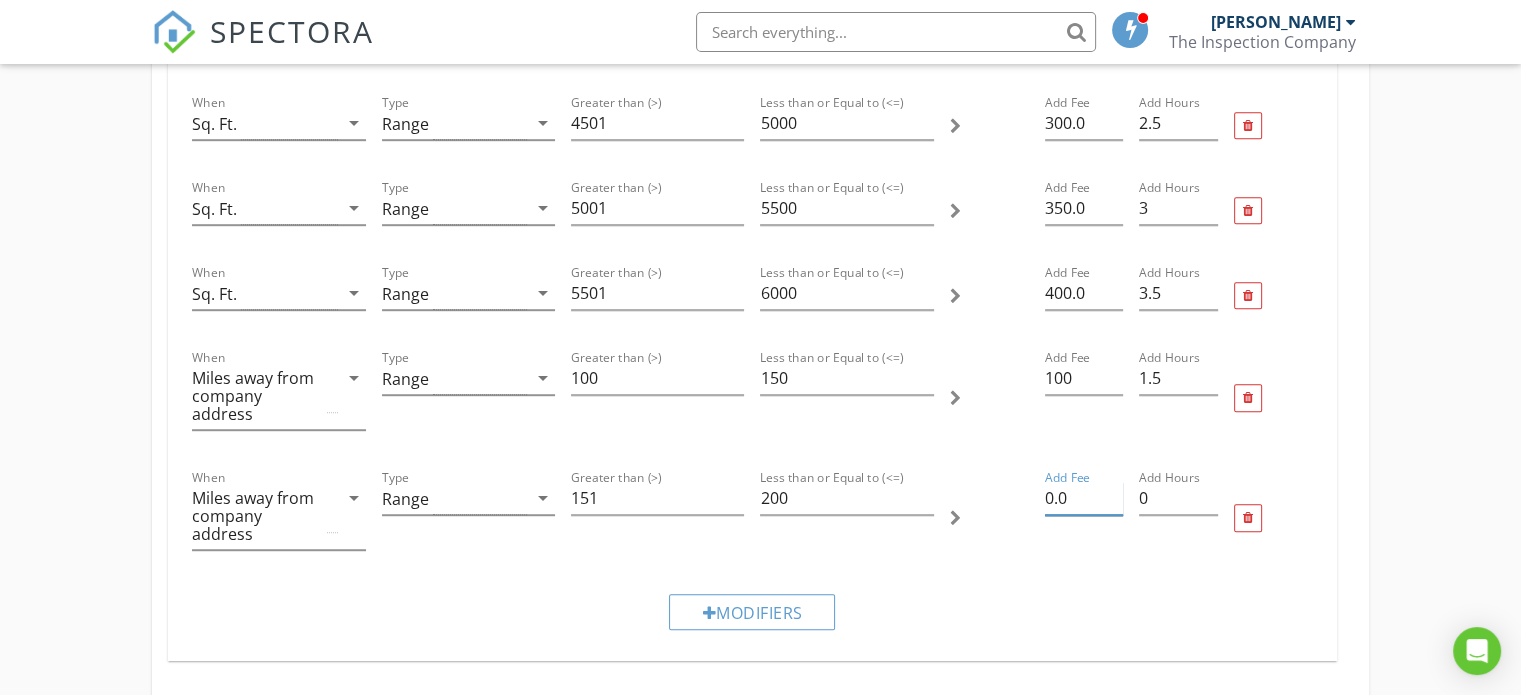 click on "0.0" at bounding box center (1084, 498) 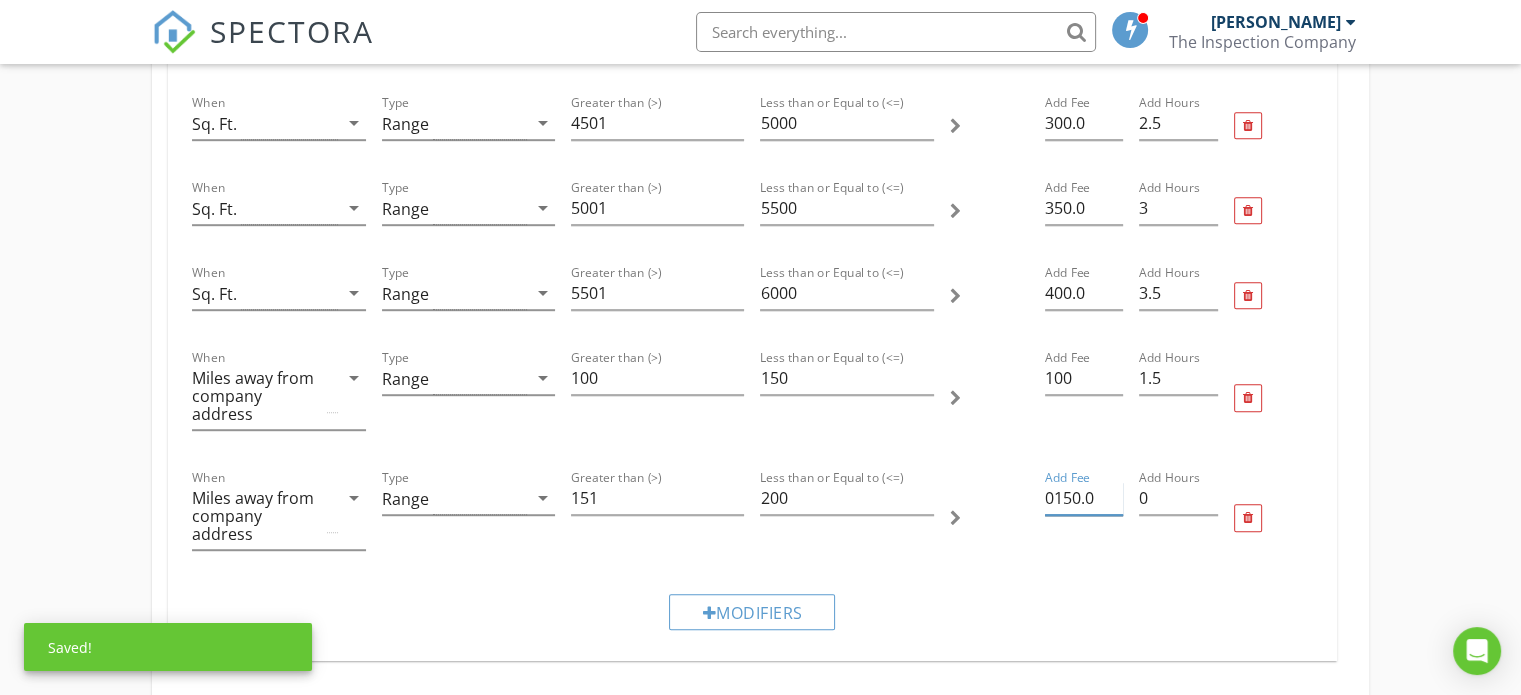 click on "0150.0" at bounding box center [1084, 498] 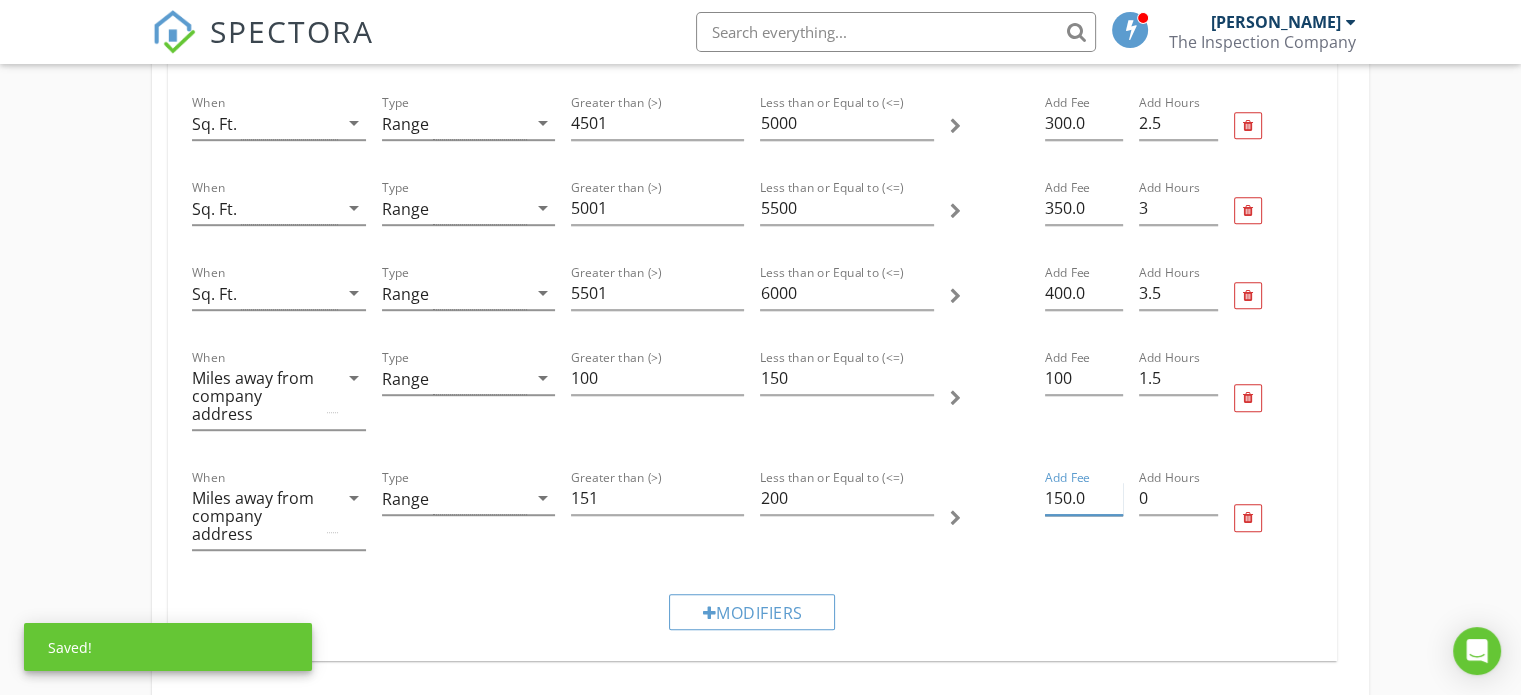 click on "150.0" at bounding box center (1084, 498) 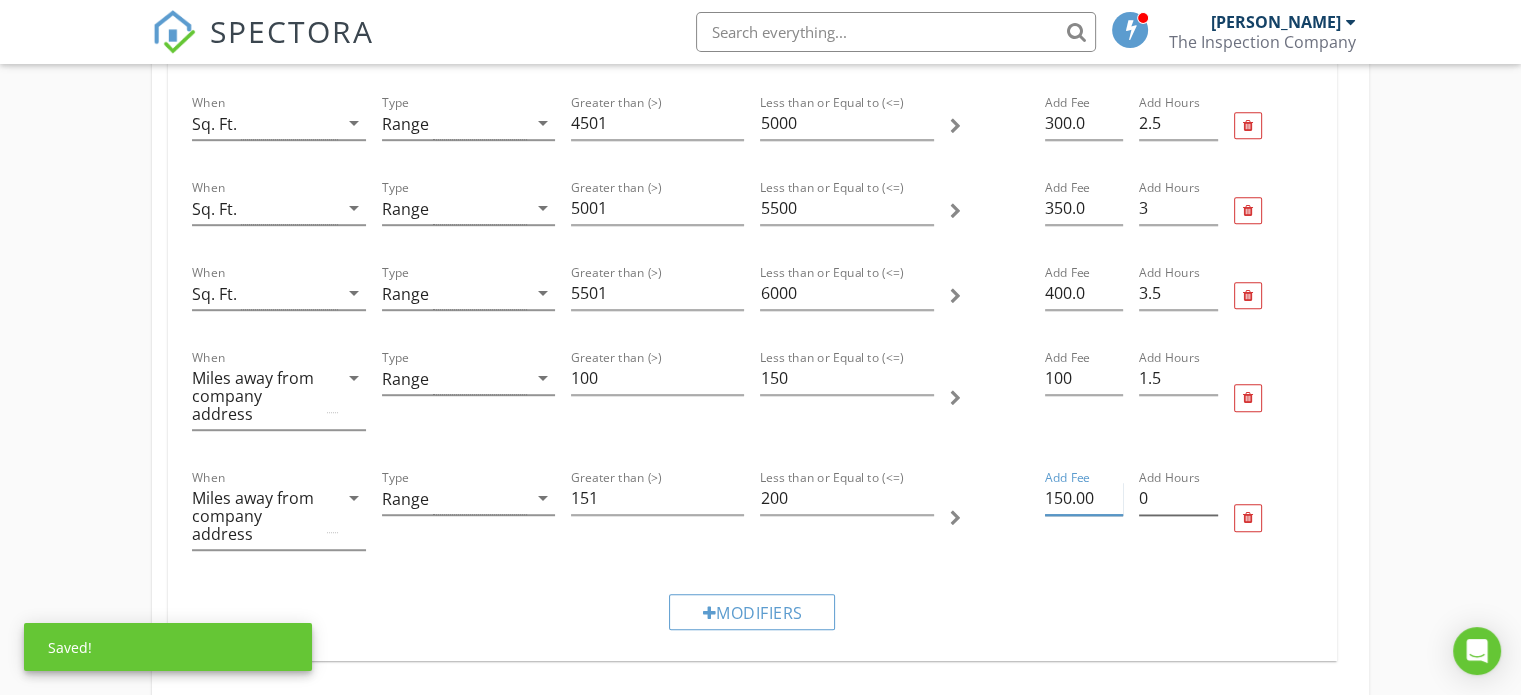 type on "150.00" 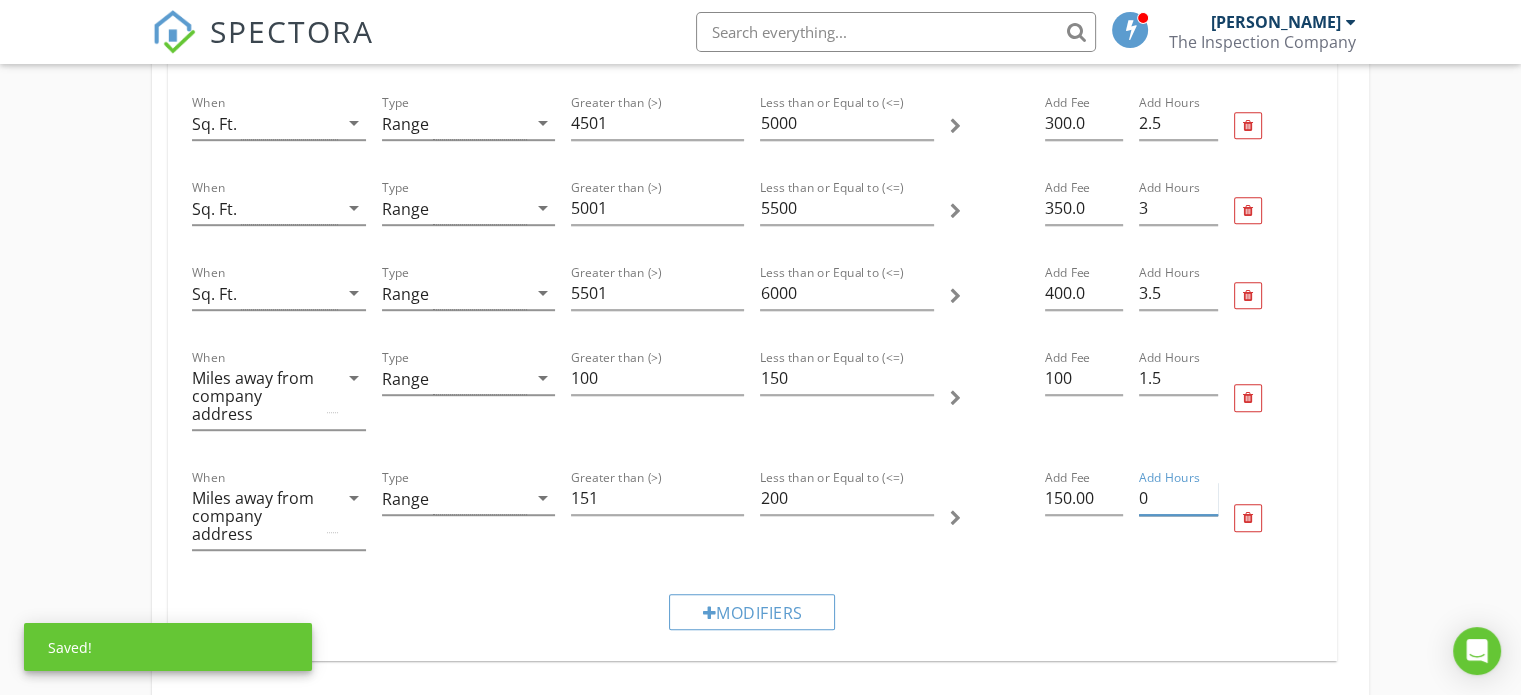 drag, startPoint x: 1151, startPoint y: 492, endPoint x: 1164, endPoint y: 495, distance: 13.341664 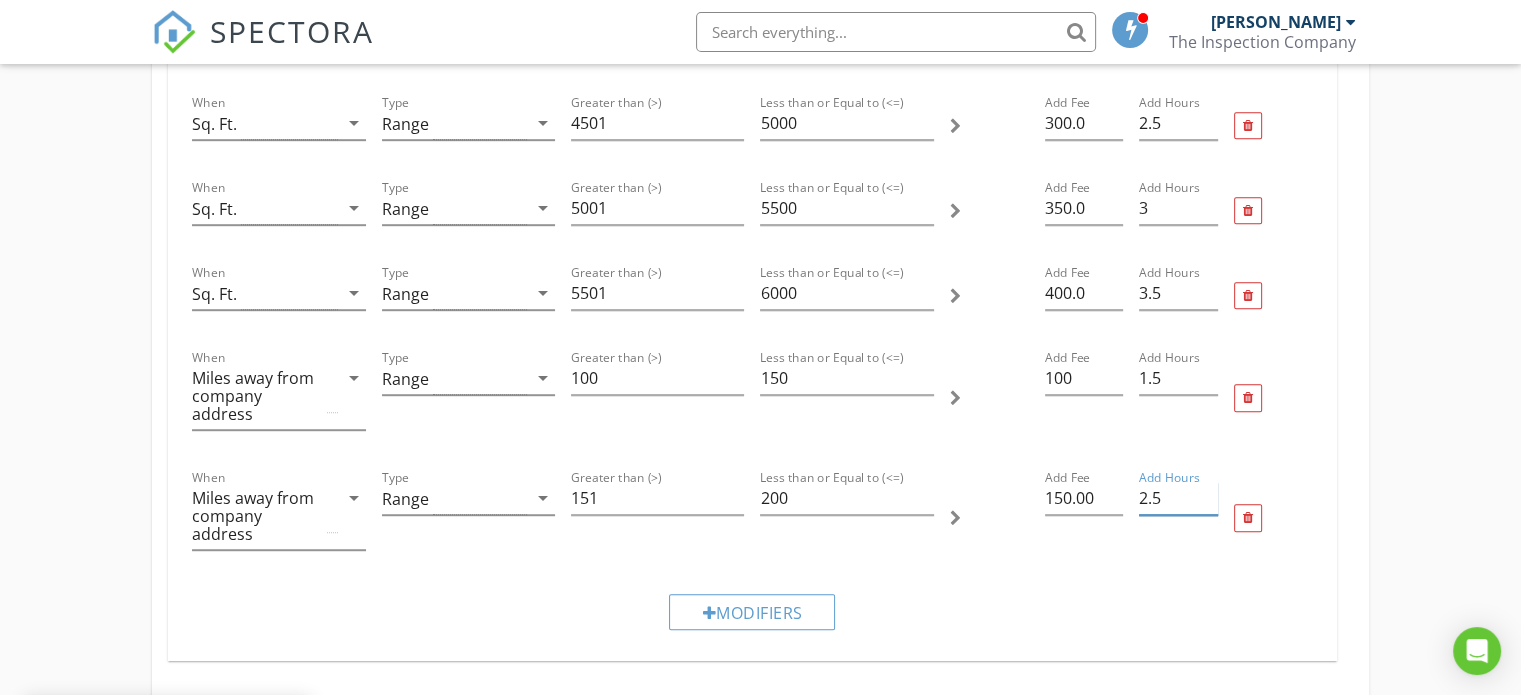type on "2.5" 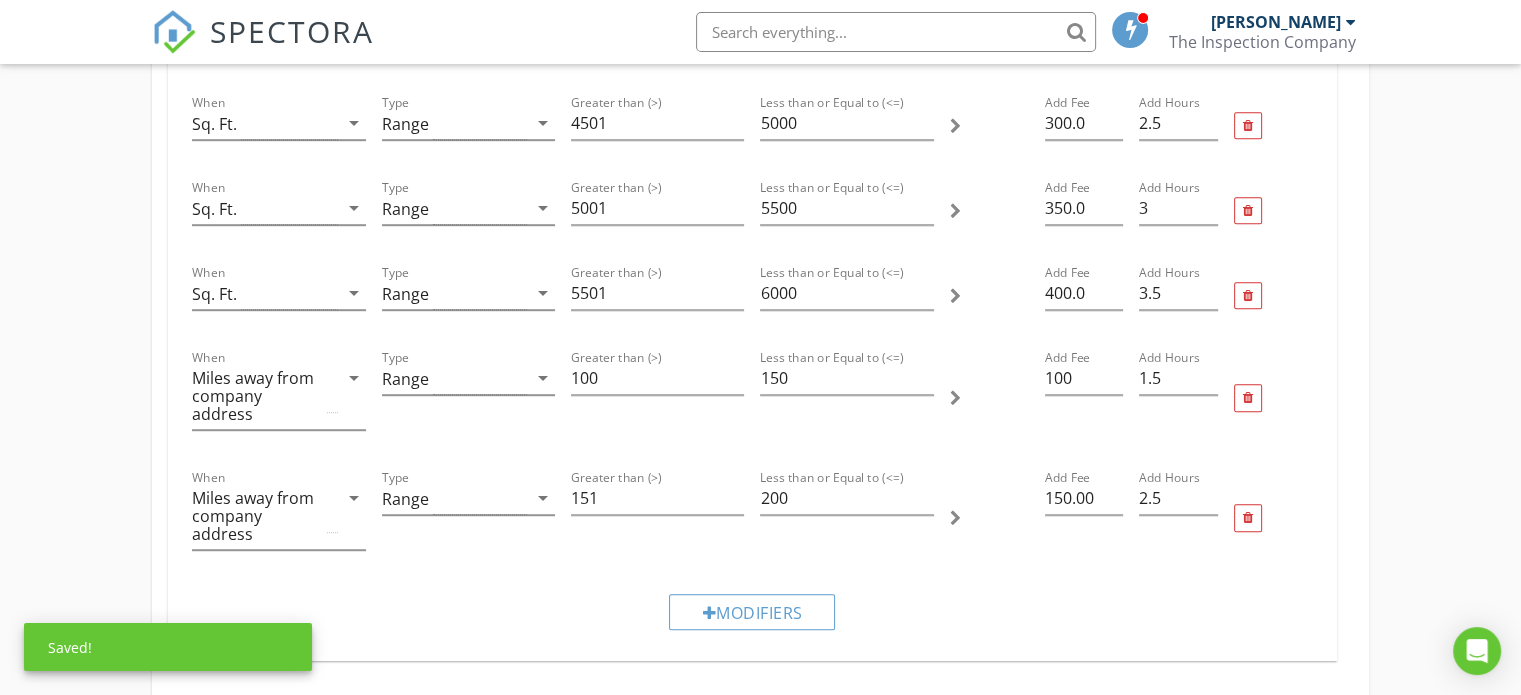 click at bounding box center (989, 518) 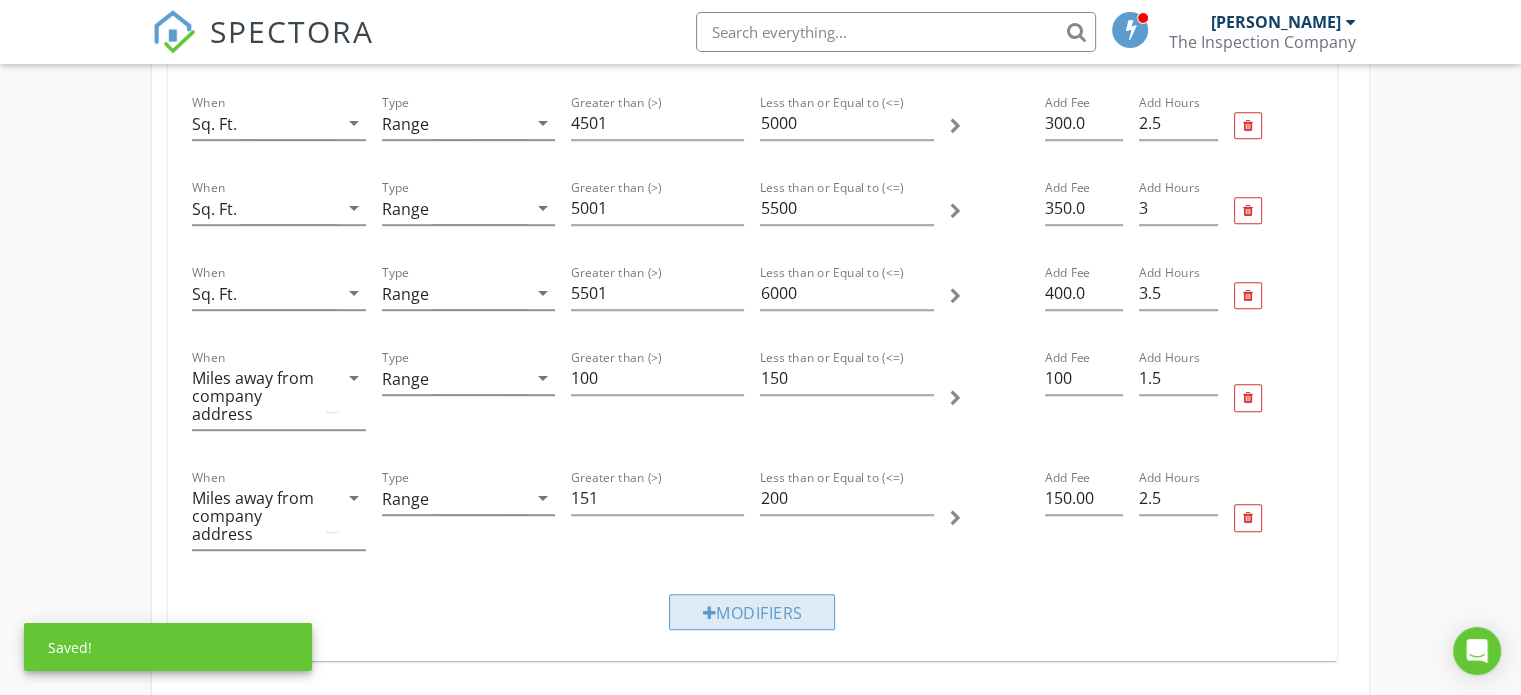 click on "Modifiers" at bounding box center (752, 612) 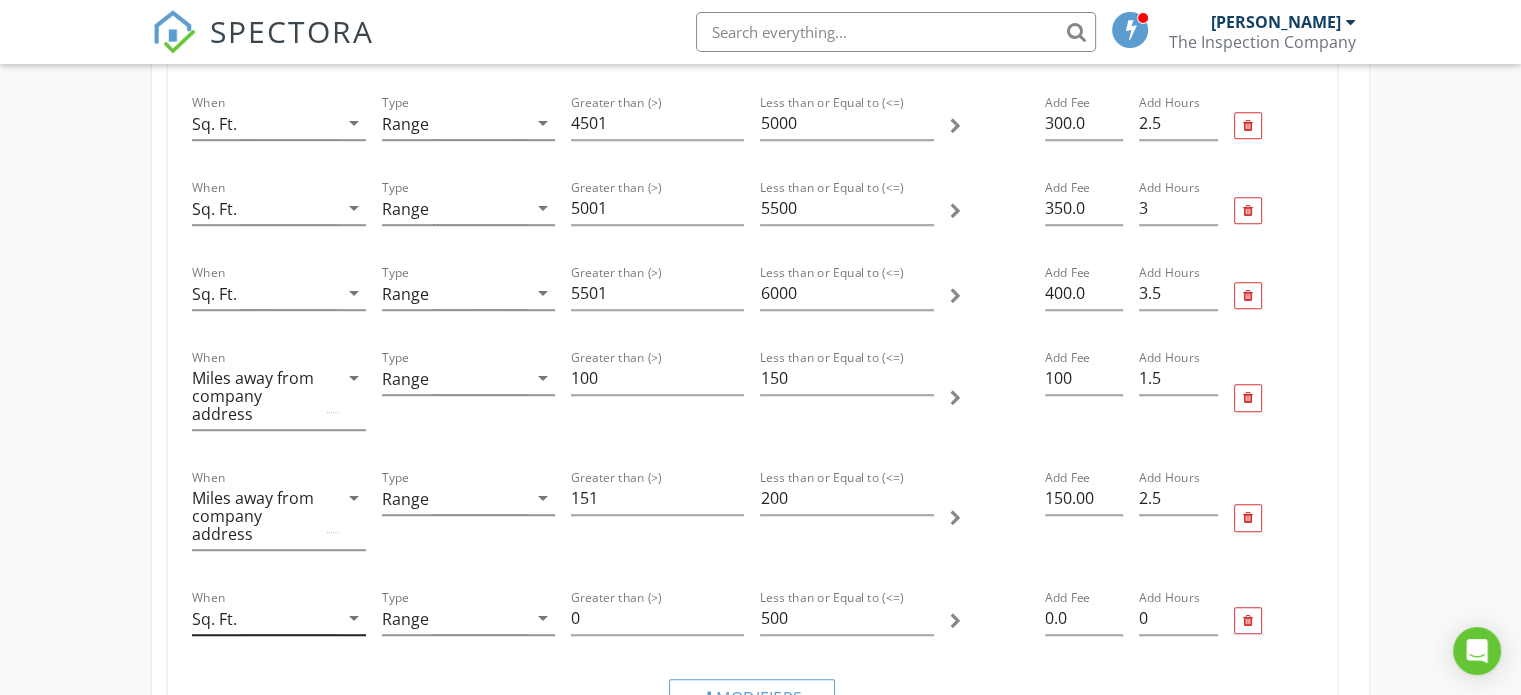click on "Sq. Ft." at bounding box center [264, 618] 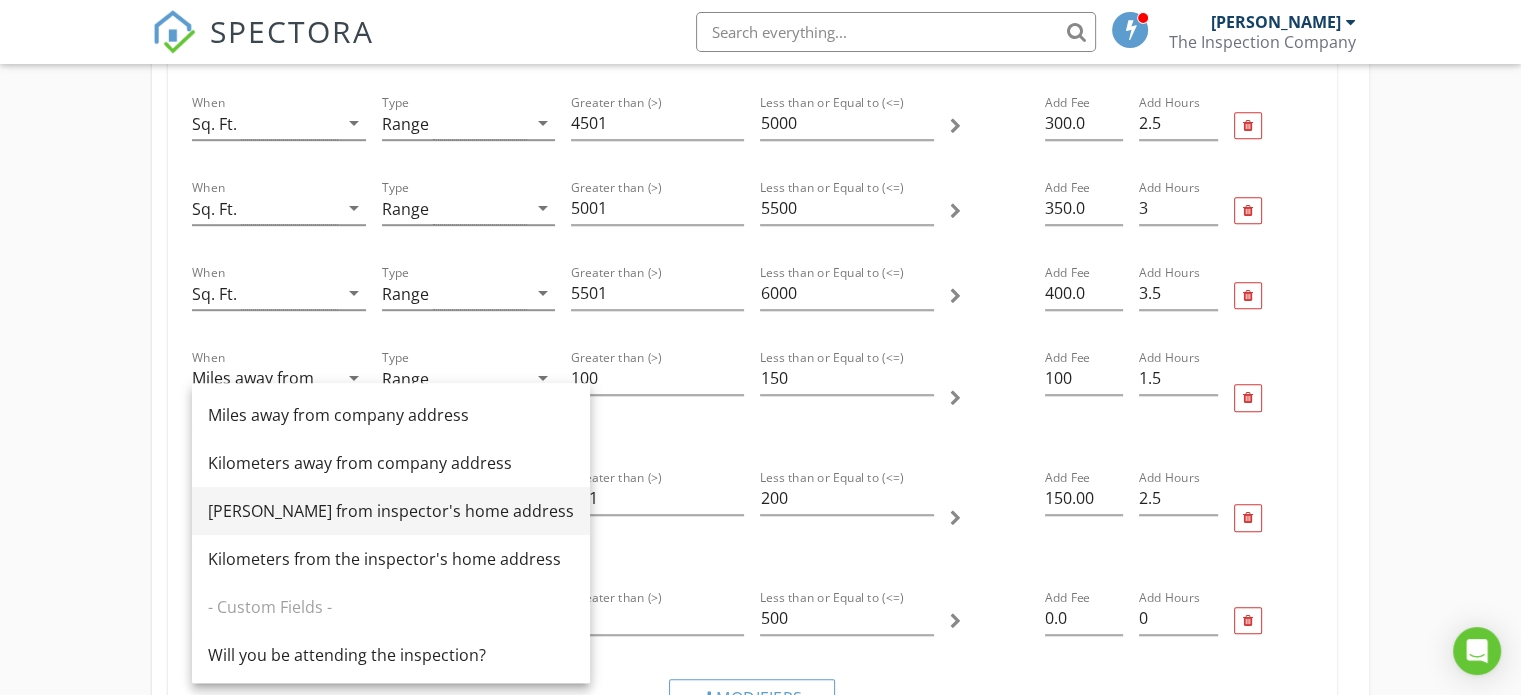scroll, scrollTop: 340, scrollLeft: 0, axis: vertical 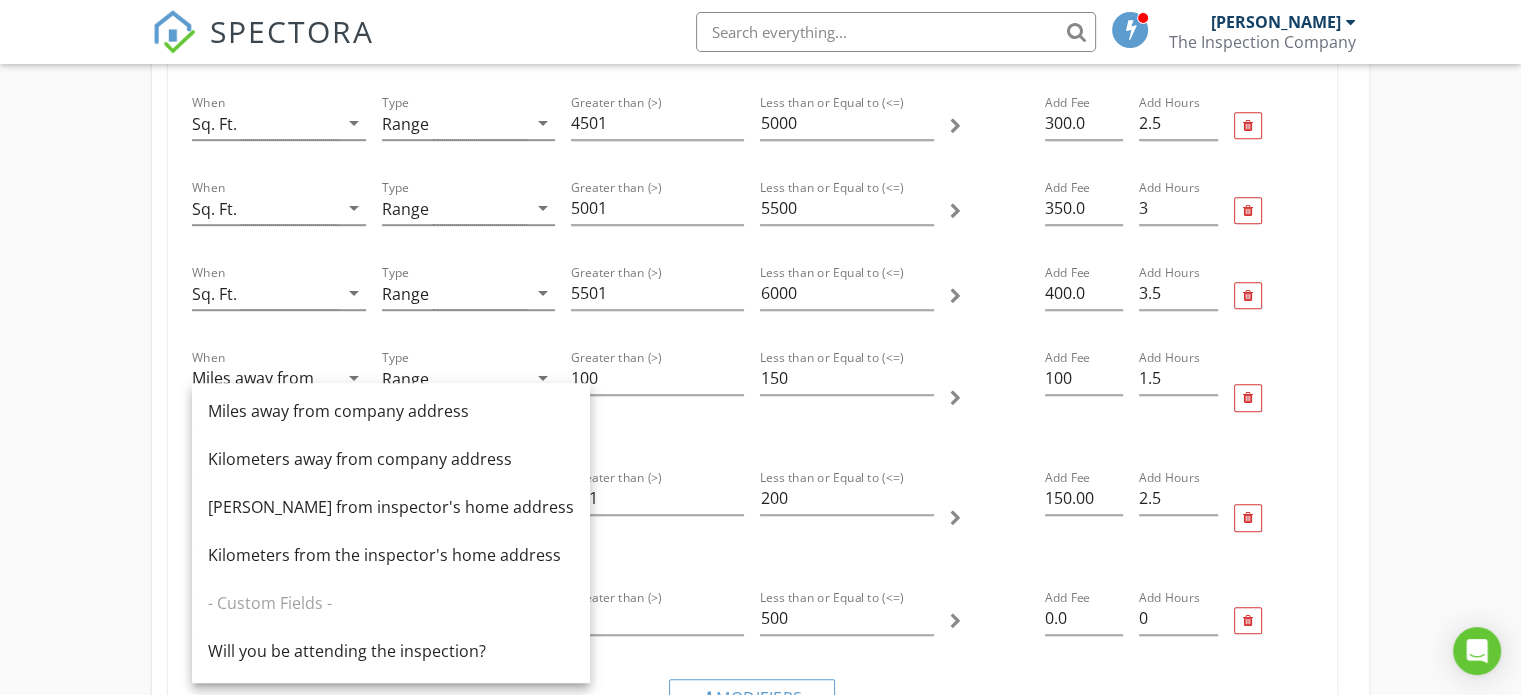 click on "Miles away from company address" at bounding box center [391, 411] 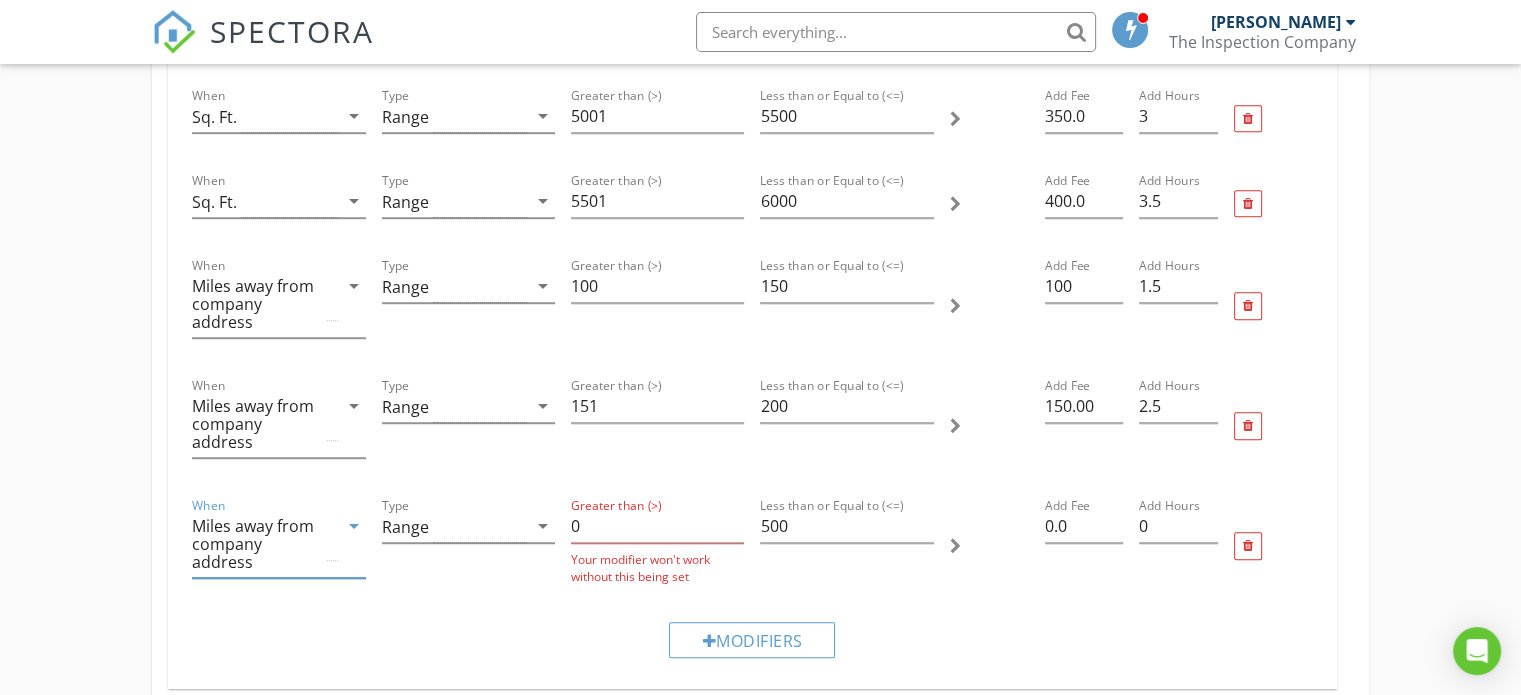 scroll, scrollTop: 1300, scrollLeft: 0, axis: vertical 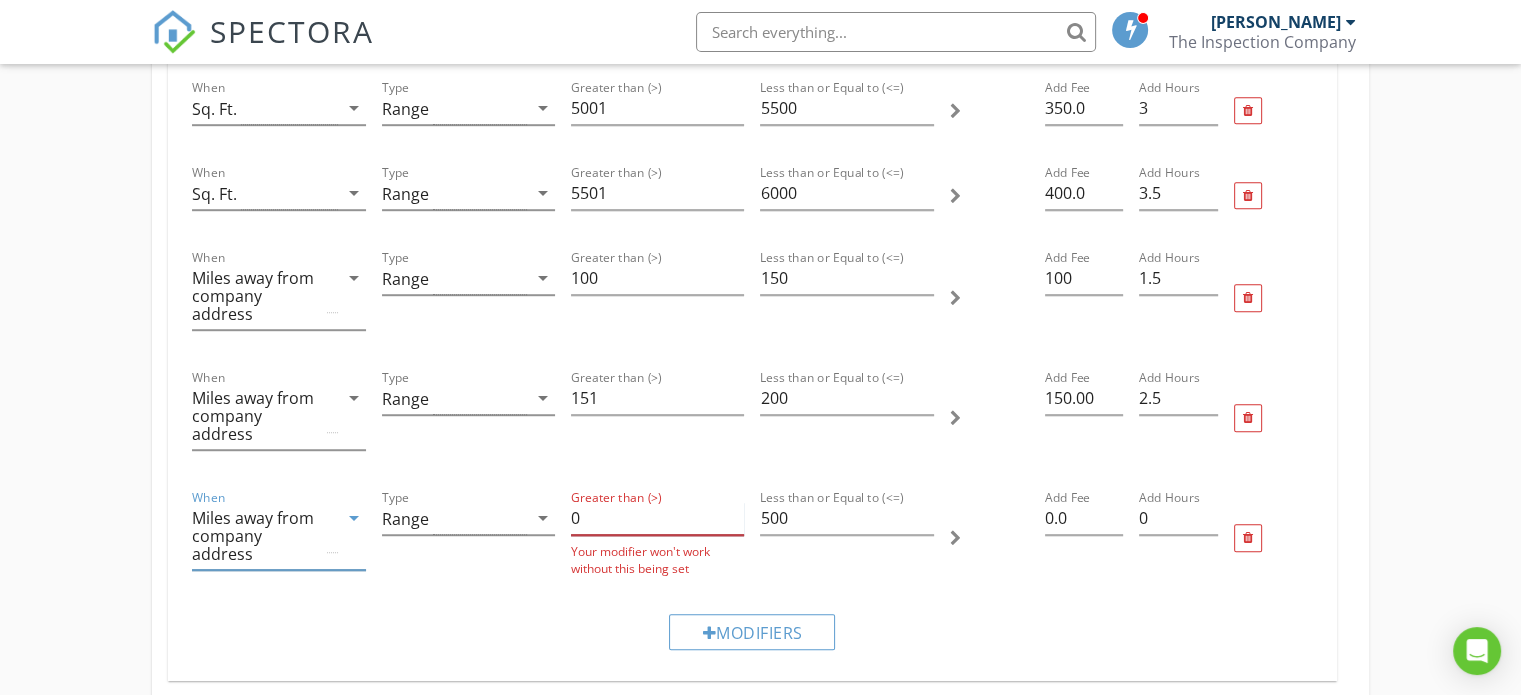 drag, startPoint x: 598, startPoint y: 500, endPoint x: 552, endPoint y: 497, distance: 46.09772 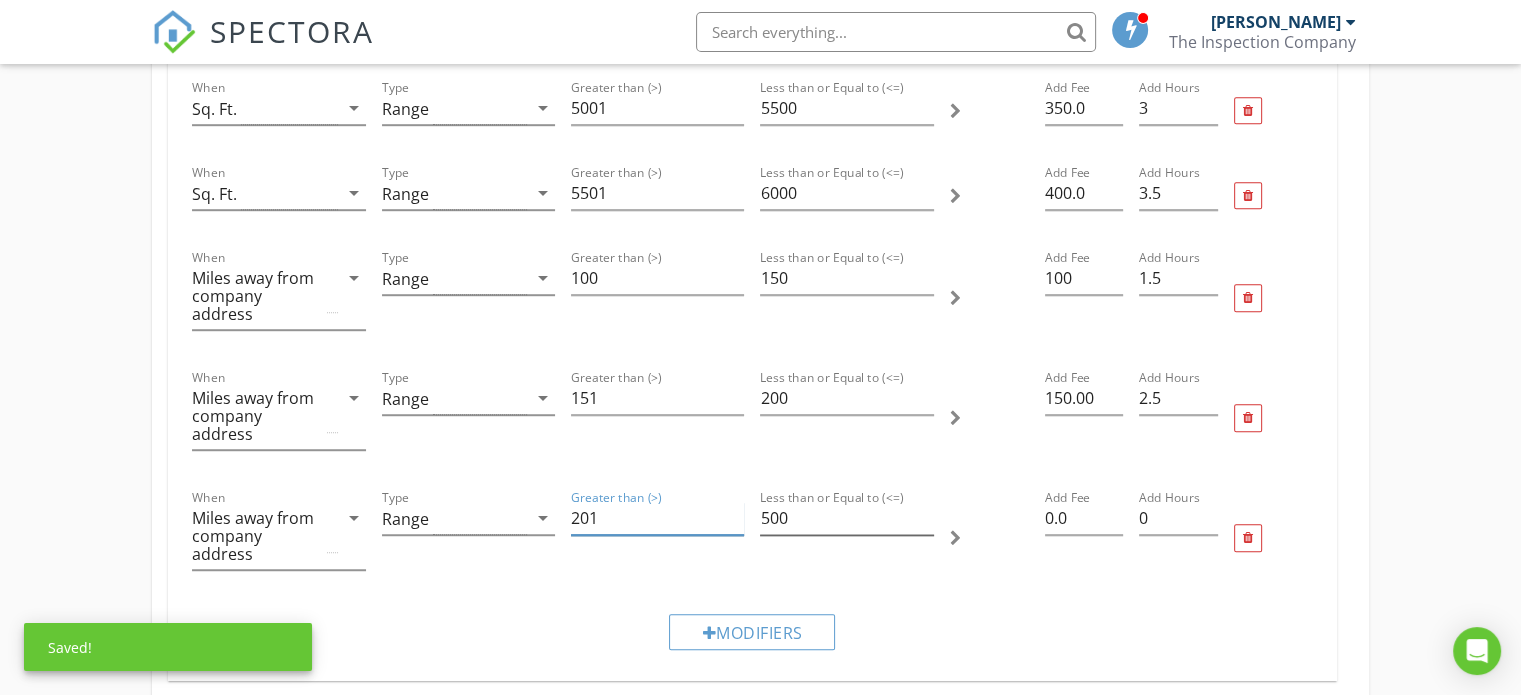 type on "201" 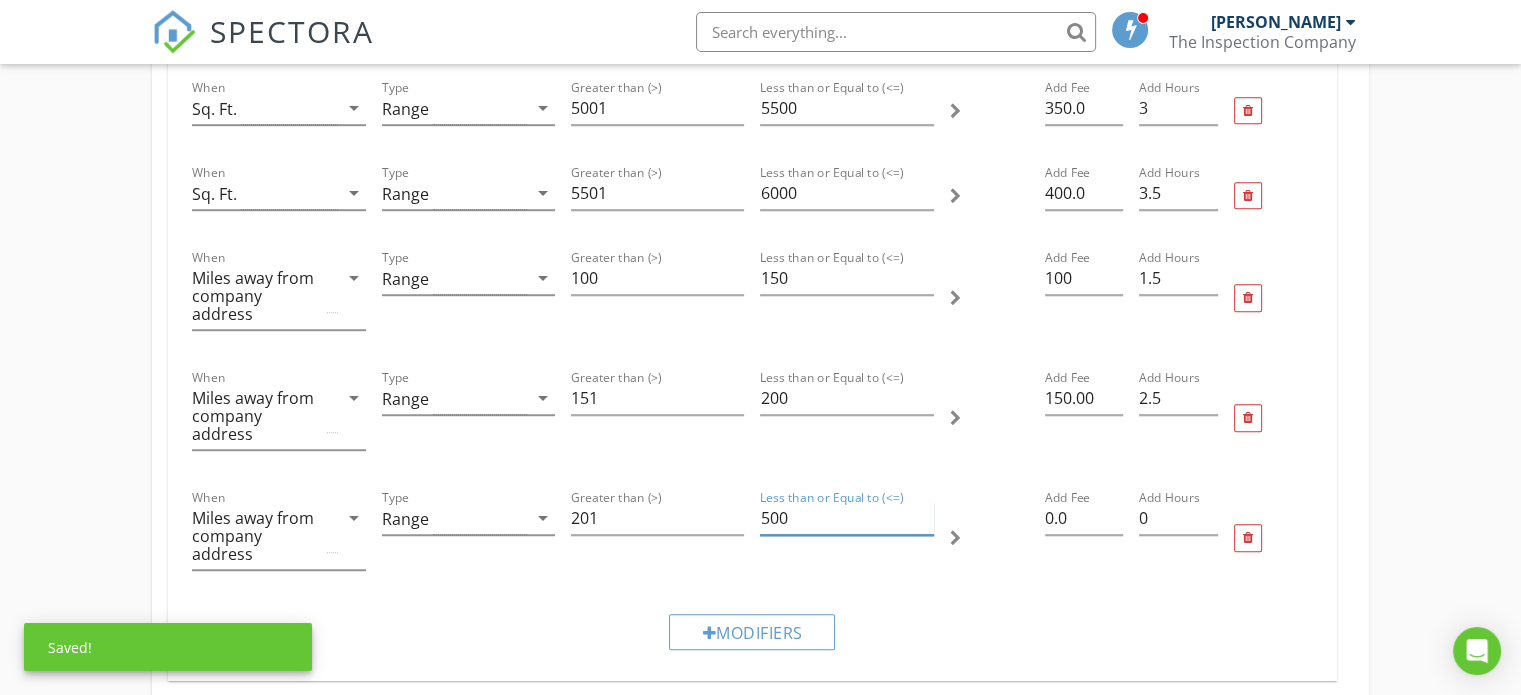 drag, startPoint x: 848, startPoint y: 505, endPoint x: 750, endPoint y: 495, distance: 98.50888 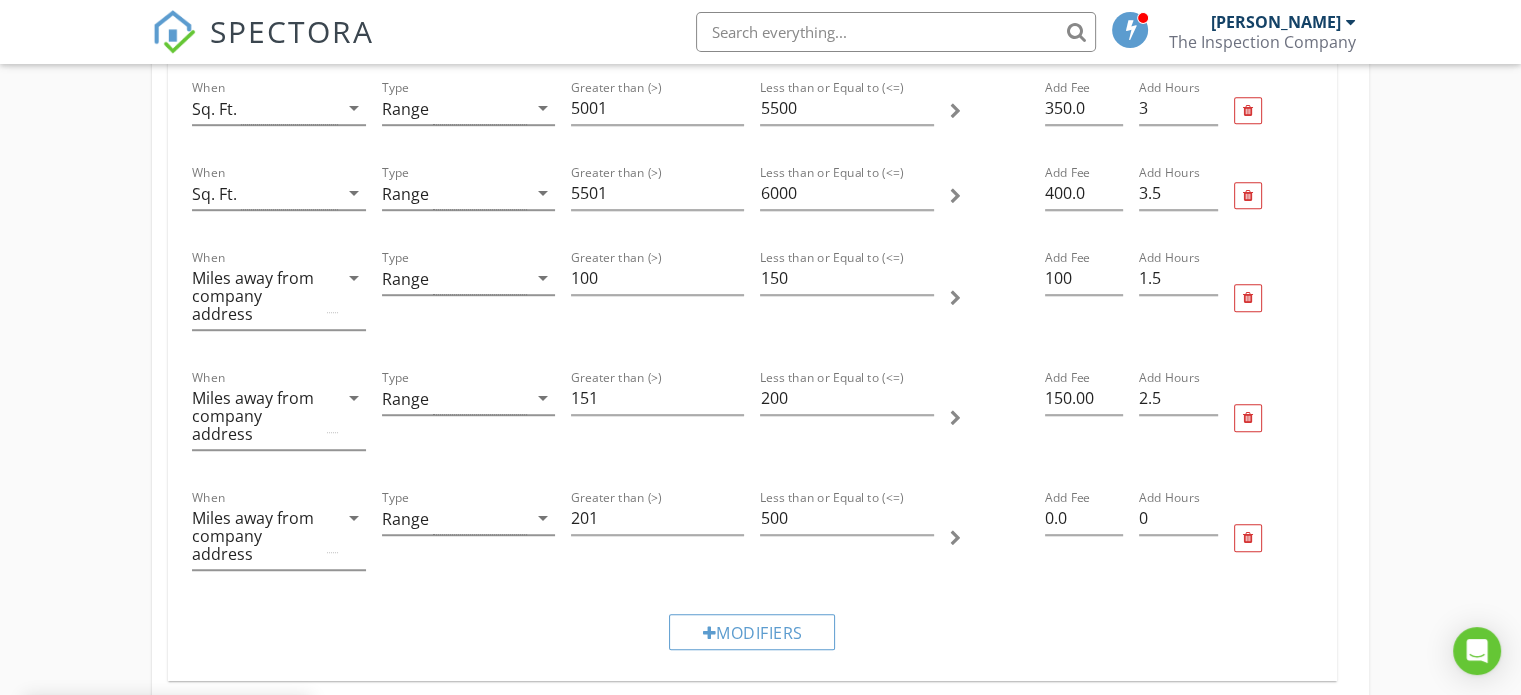 drag, startPoint x: 983, startPoint y: 568, endPoint x: 1052, endPoint y: 535, distance: 76.48529 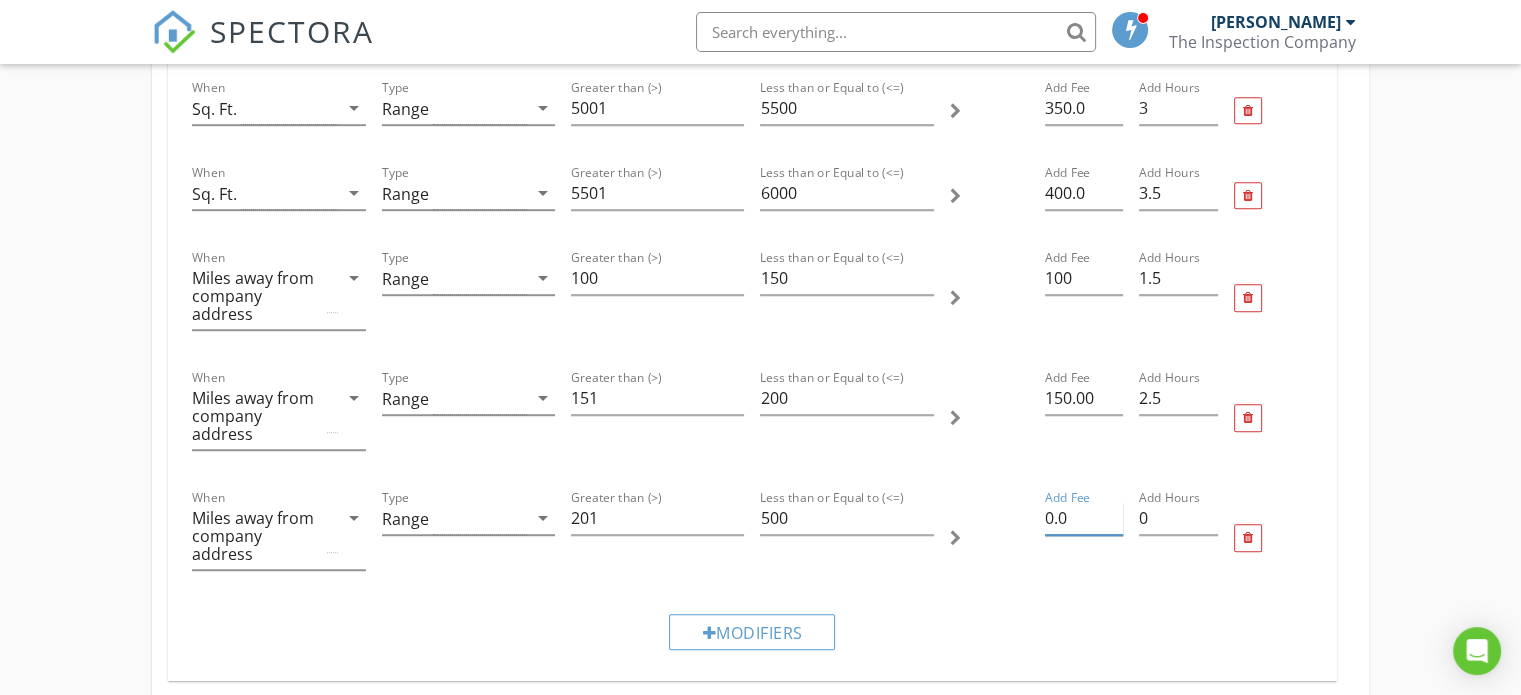 drag, startPoint x: 1088, startPoint y: 503, endPoint x: 1027, endPoint y: 504, distance: 61.008198 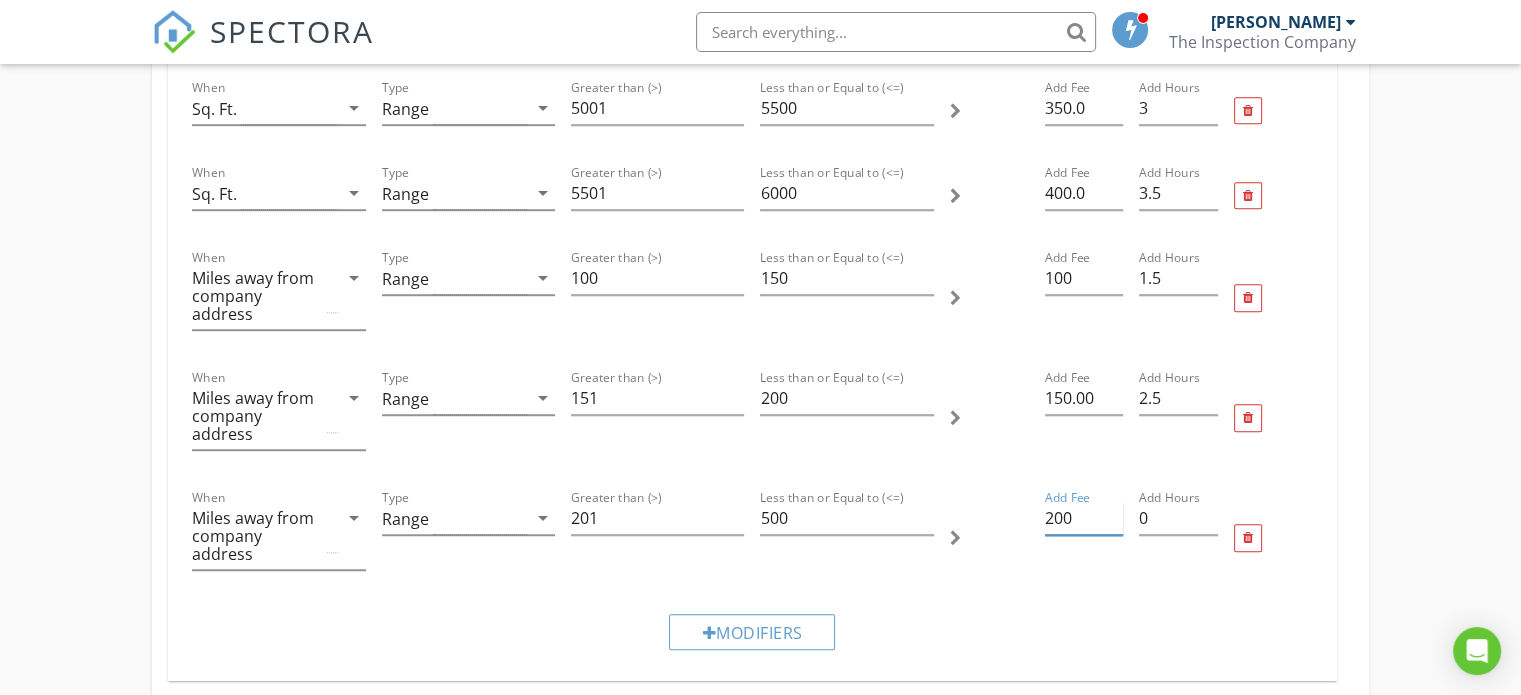 type on "200" 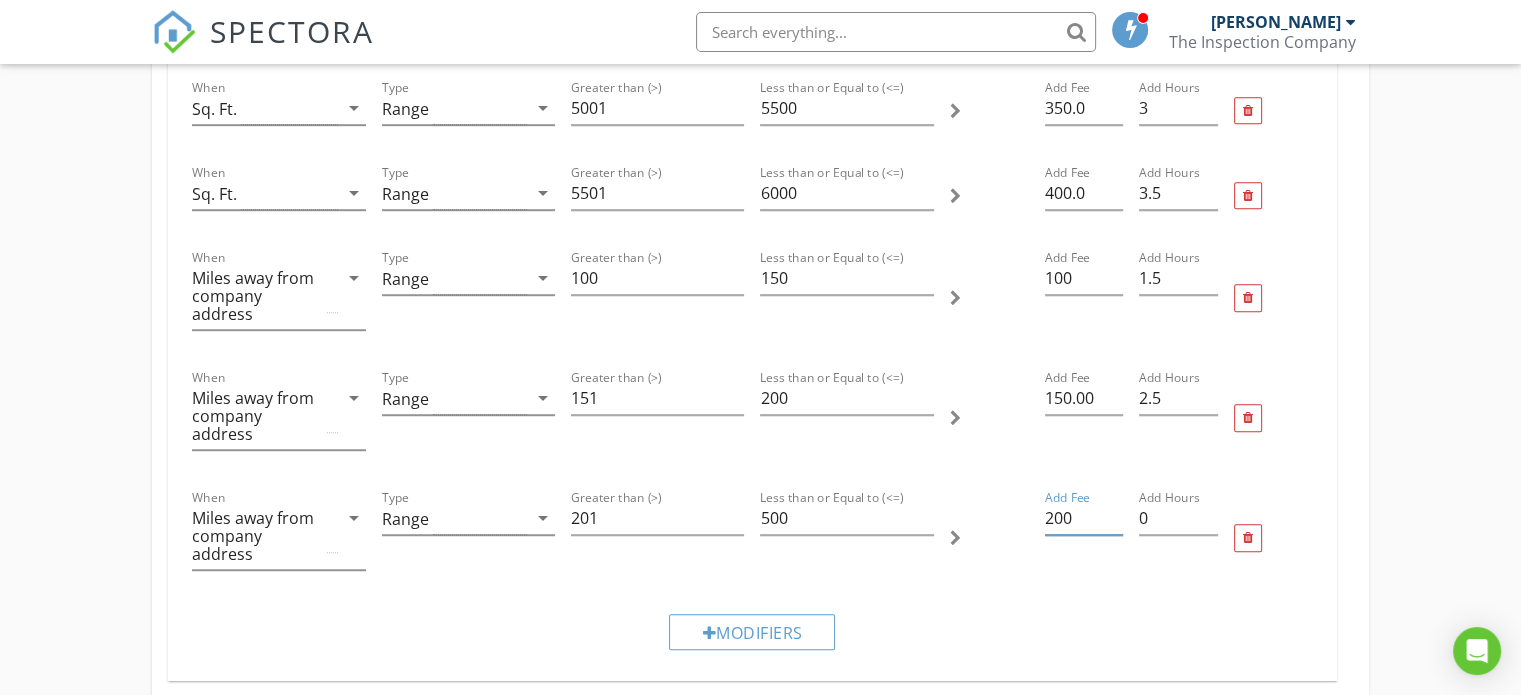 click on "Modifiers" at bounding box center [752, 631] 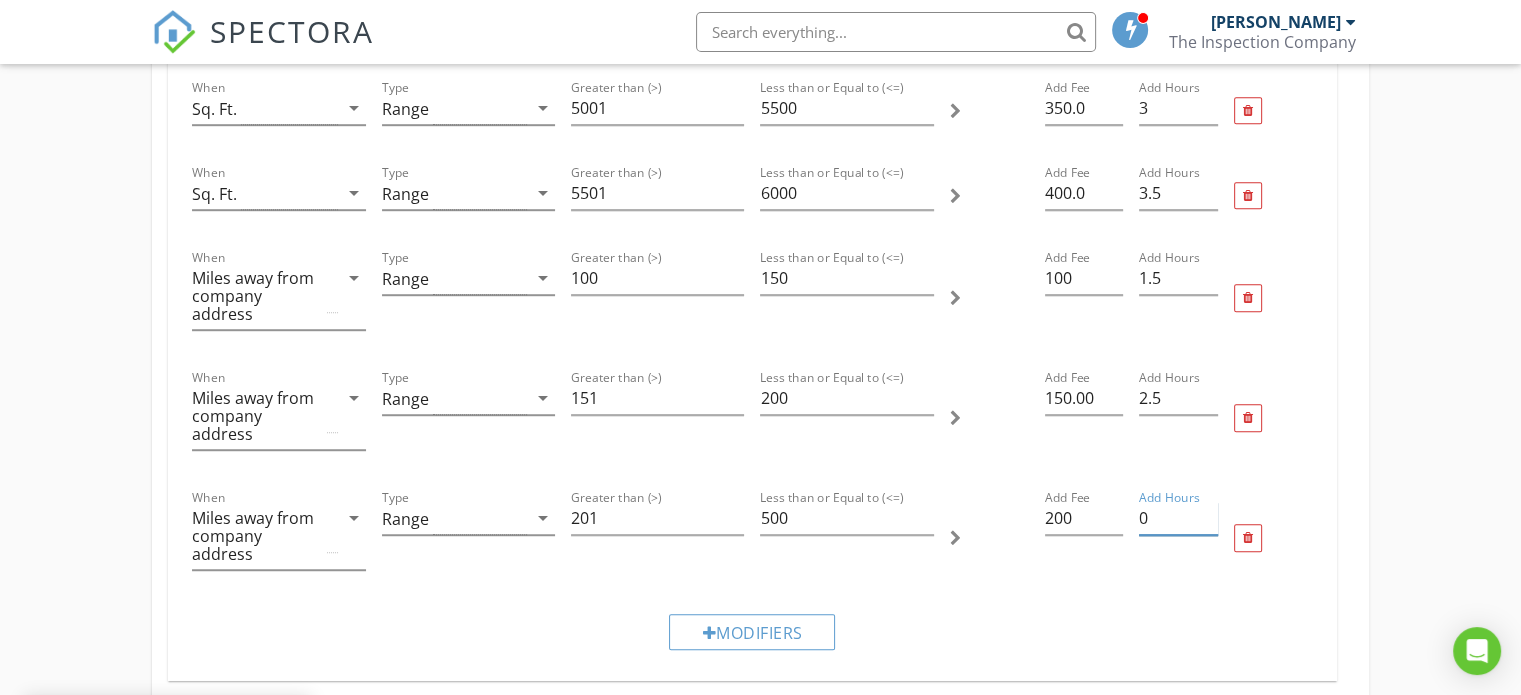 drag, startPoint x: 1180, startPoint y: 515, endPoint x: 1128, endPoint y: 516, distance: 52.009613 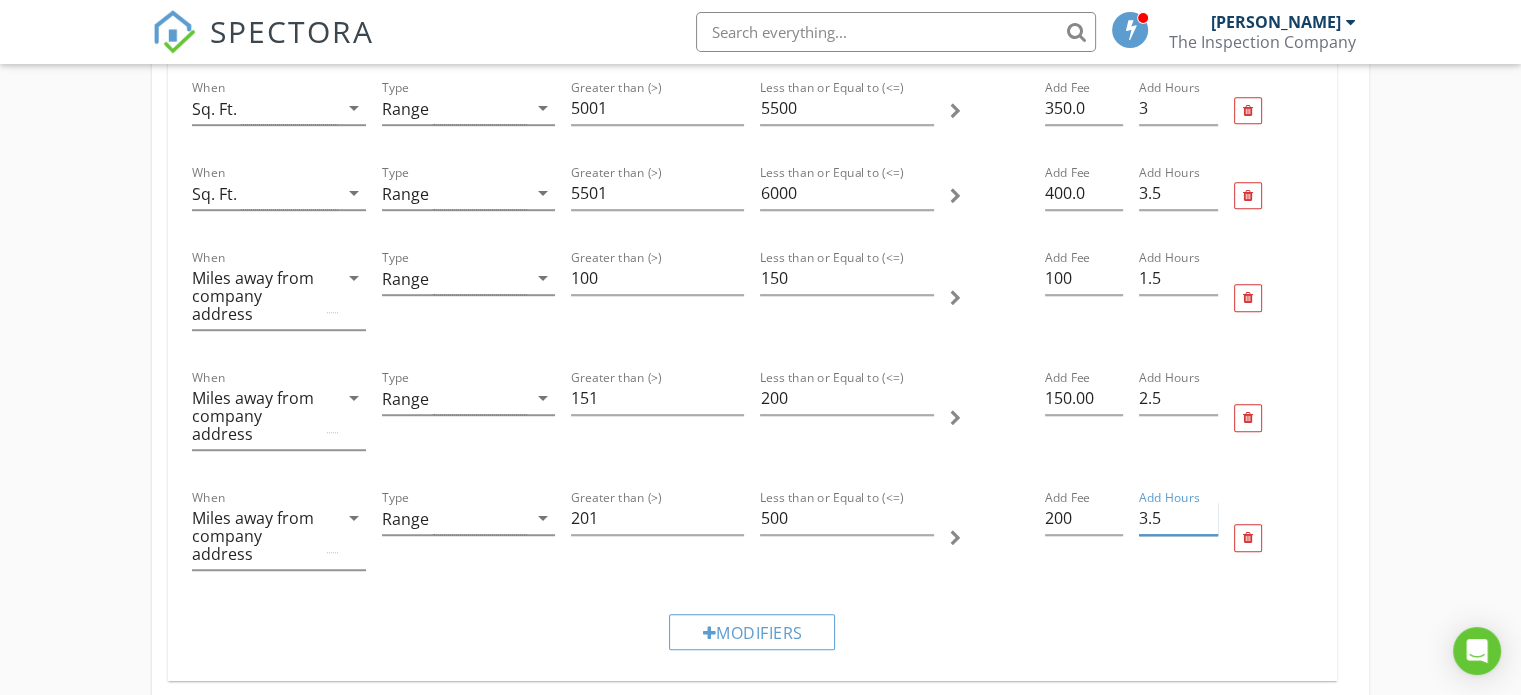 type on "3.5" 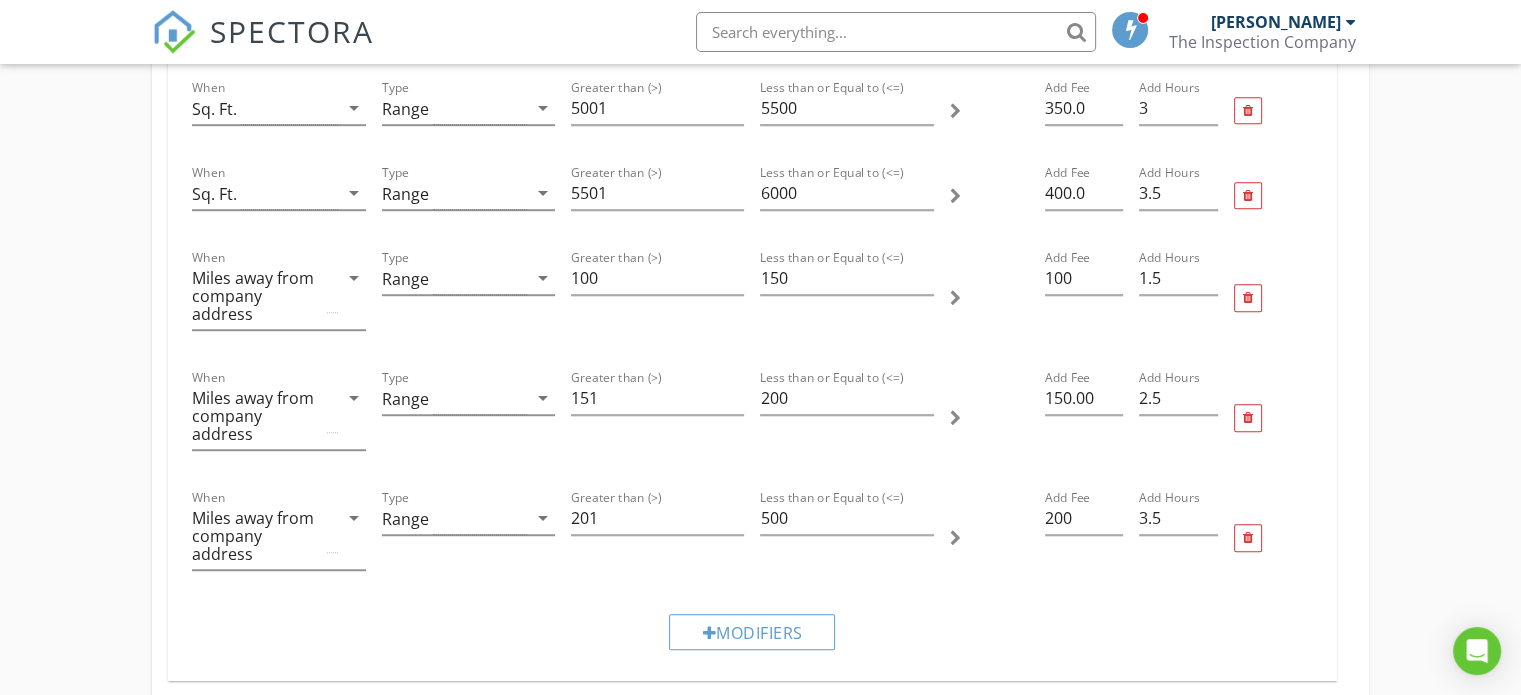 drag, startPoint x: 1197, startPoint y: 595, endPoint x: 1182, endPoint y: 599, distance: 15.524175 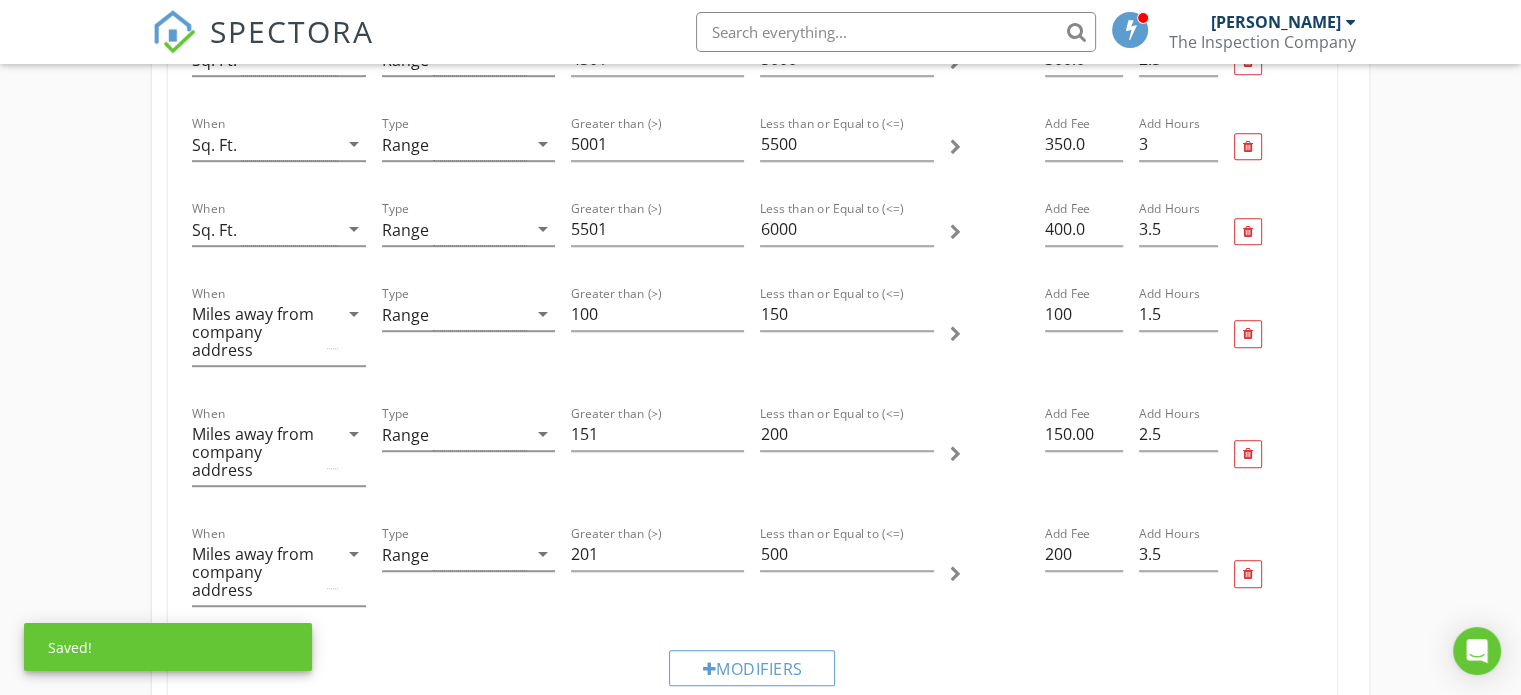 scroll, scrollTop: 1200, scrollLeft: 0, axis: vertical 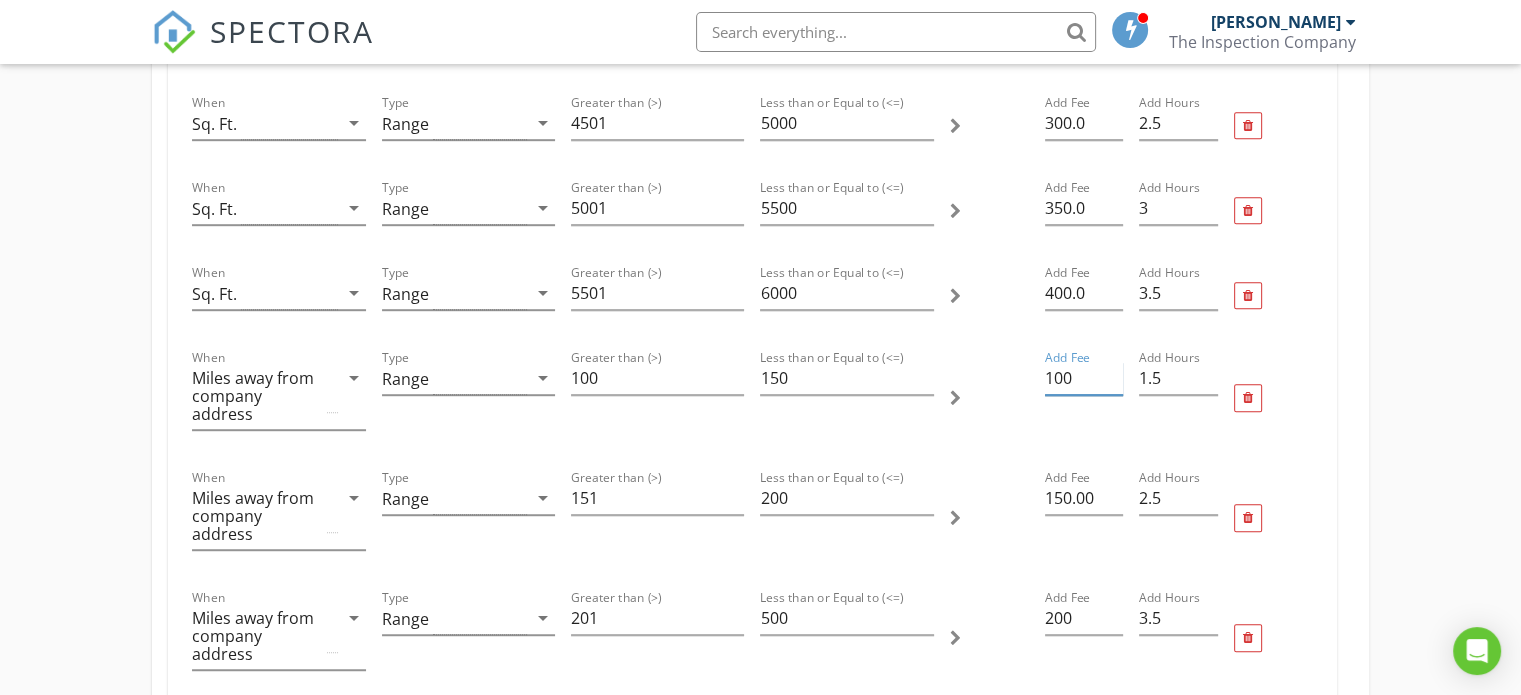 drag, startPoint x: 1082, startPoint y: 371, endPoint x: 1002, endPoint y: 367, distance: 80.09994 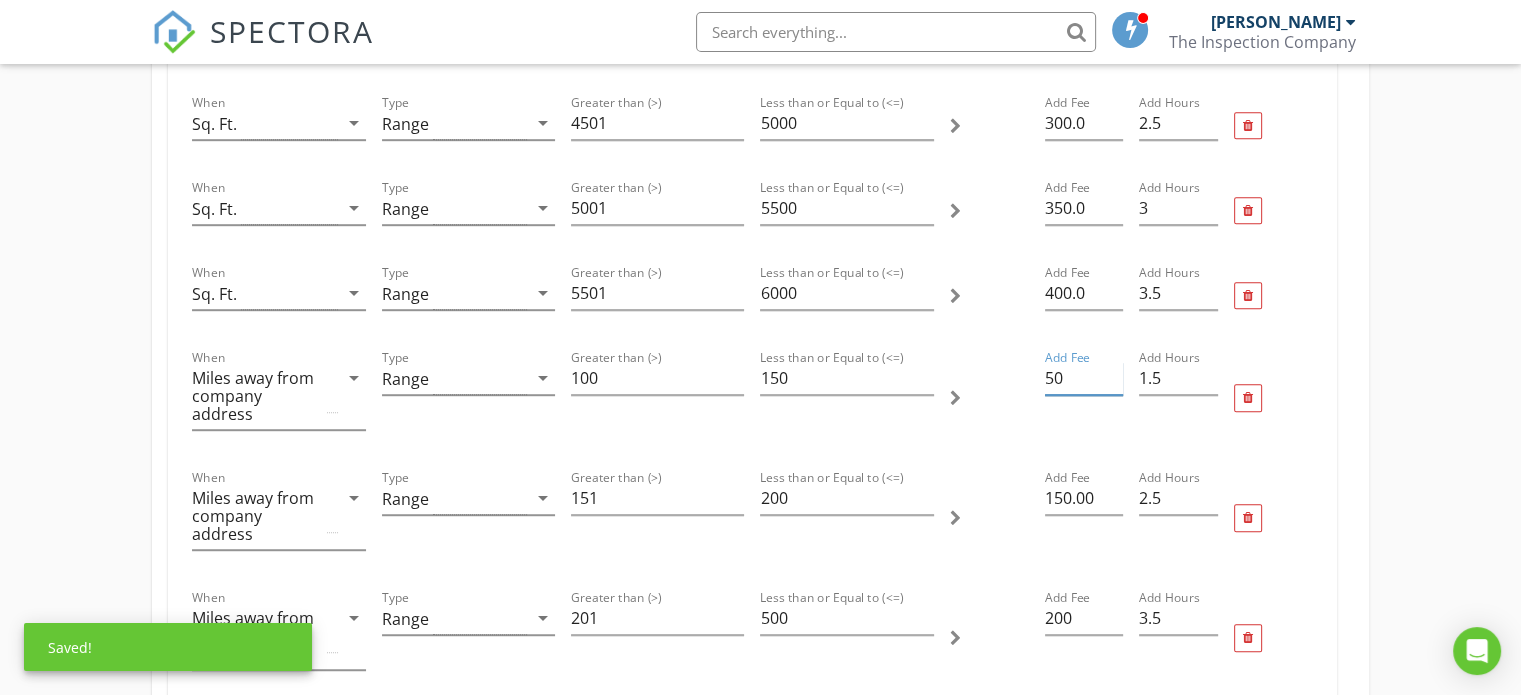 type on "50" 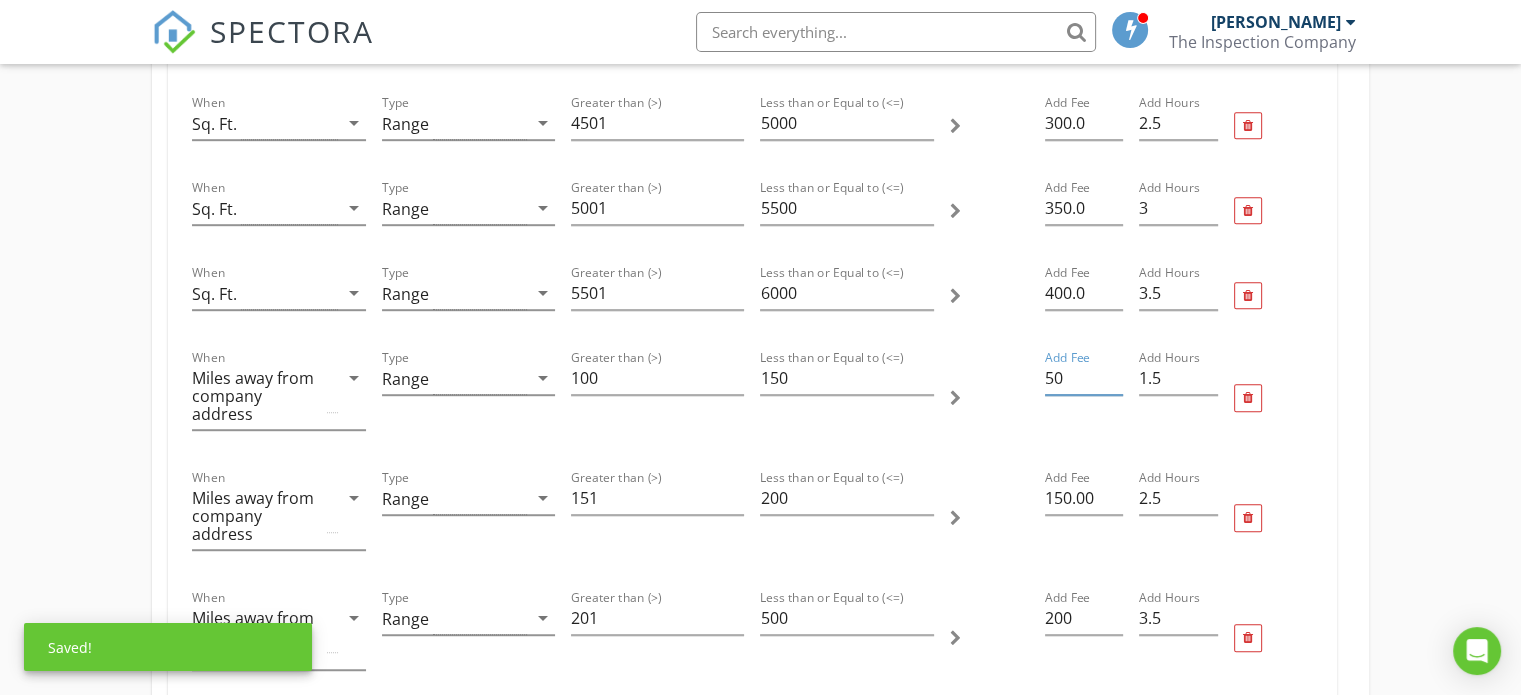 click at bounding box center [989, 398] 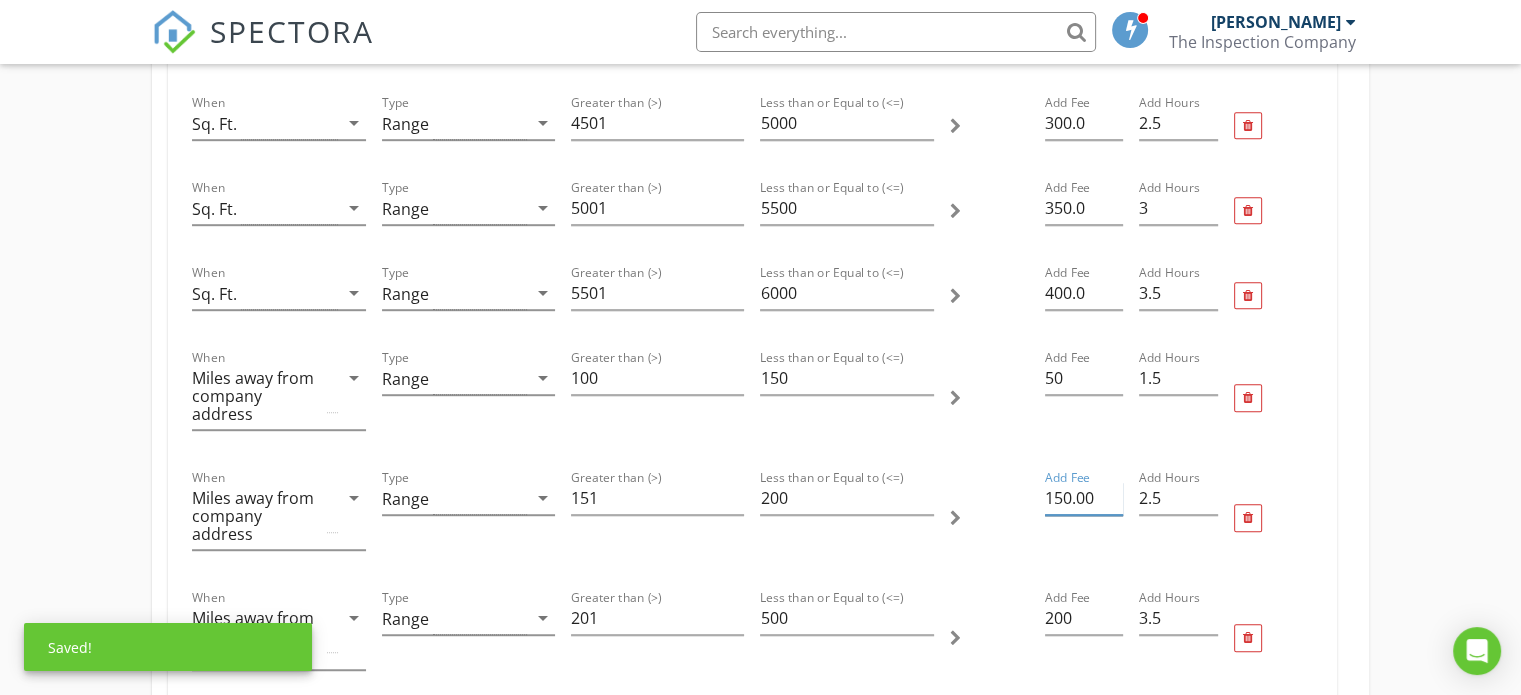 drag, startPoint x: 1098, startPoint y: 487, endPoint x: 1053, endPoint y: 487, distance: 45 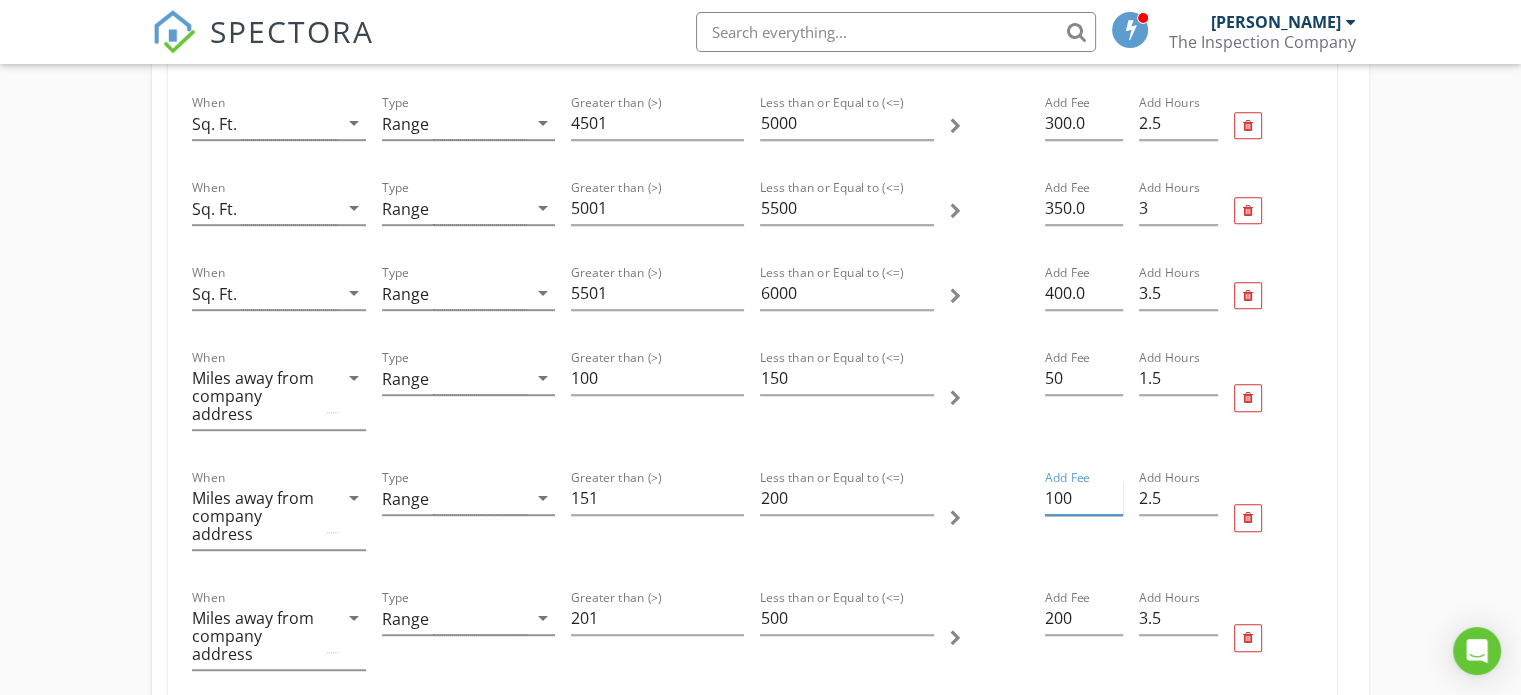 type on "100" 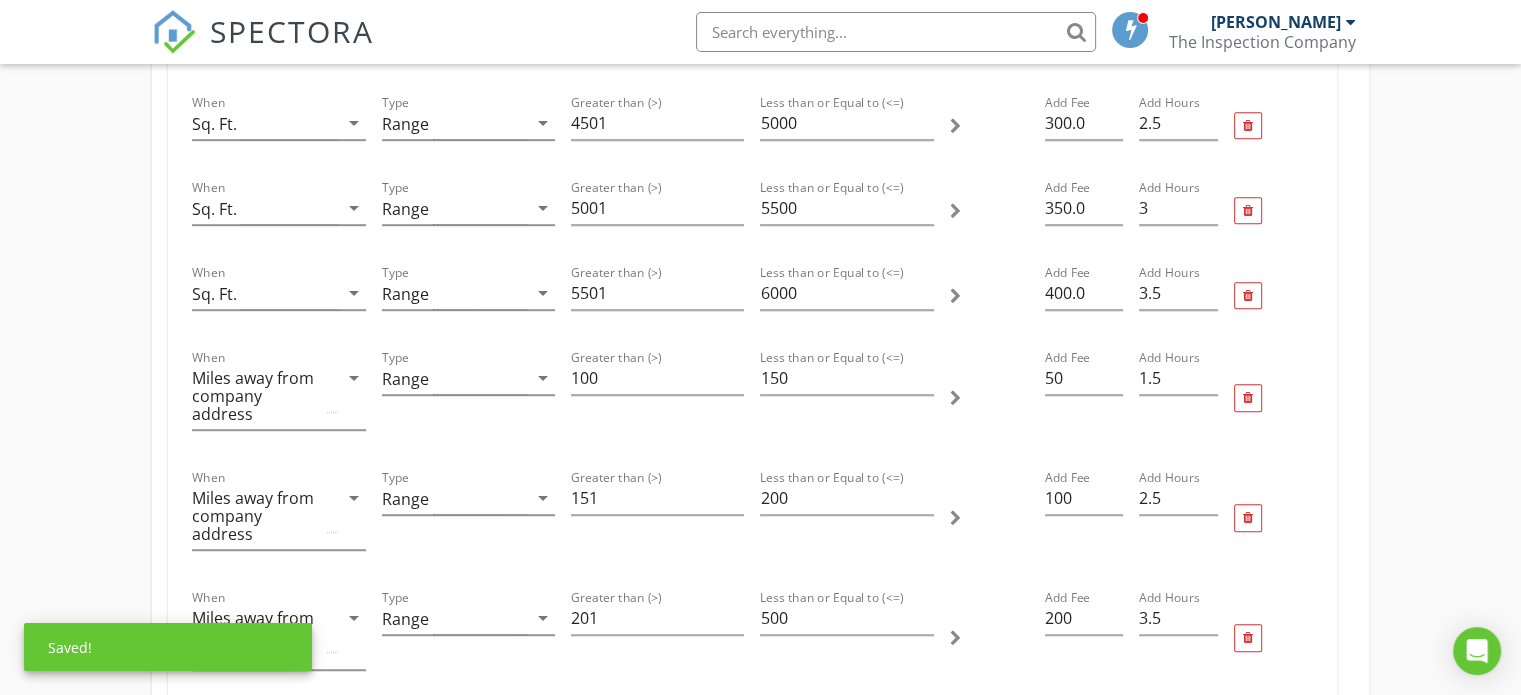 drag, startPoint x: 997, startPoint y: 567, endPoint x: 1037, endPoint y: 579, distance: 41.761227 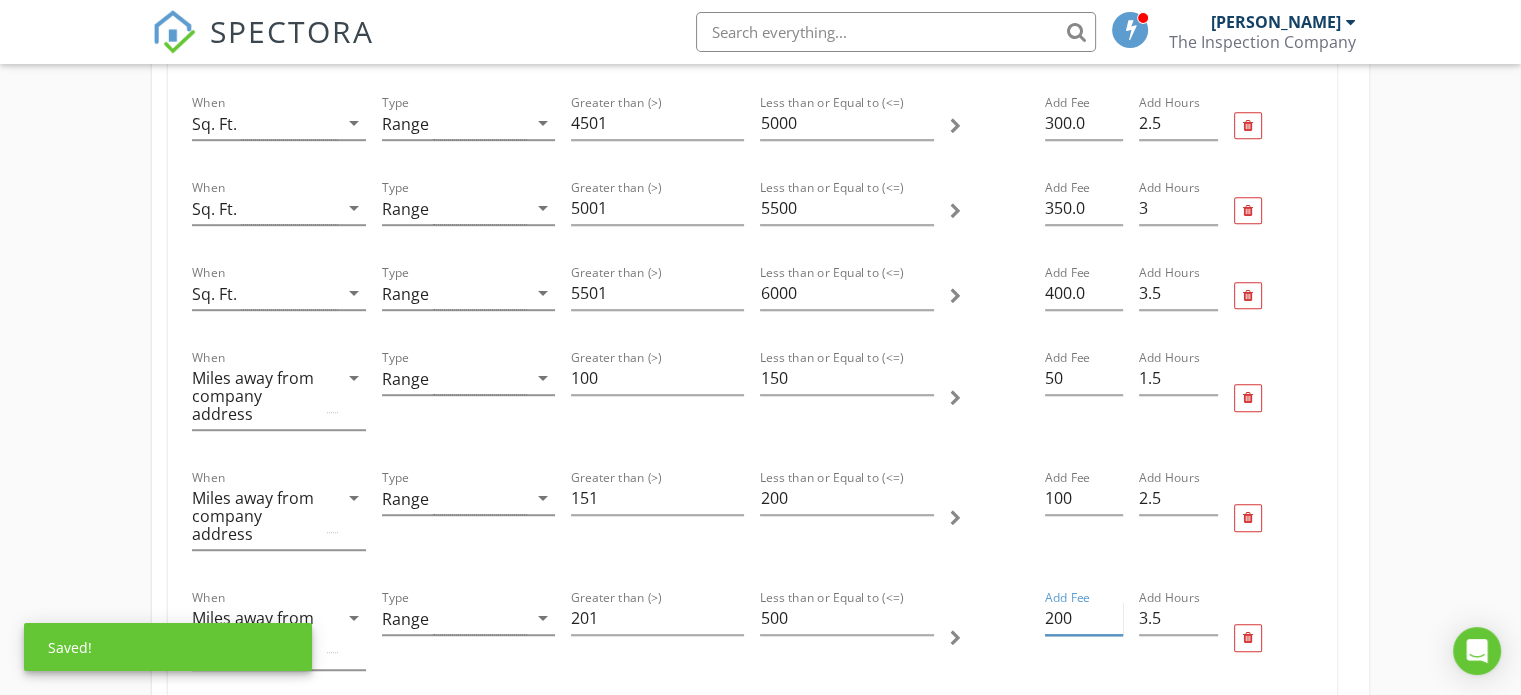 drag, startPoint x: 1072, startPoint y: 611, endPoint x: 1028, endPoint y: 611, distance: 44 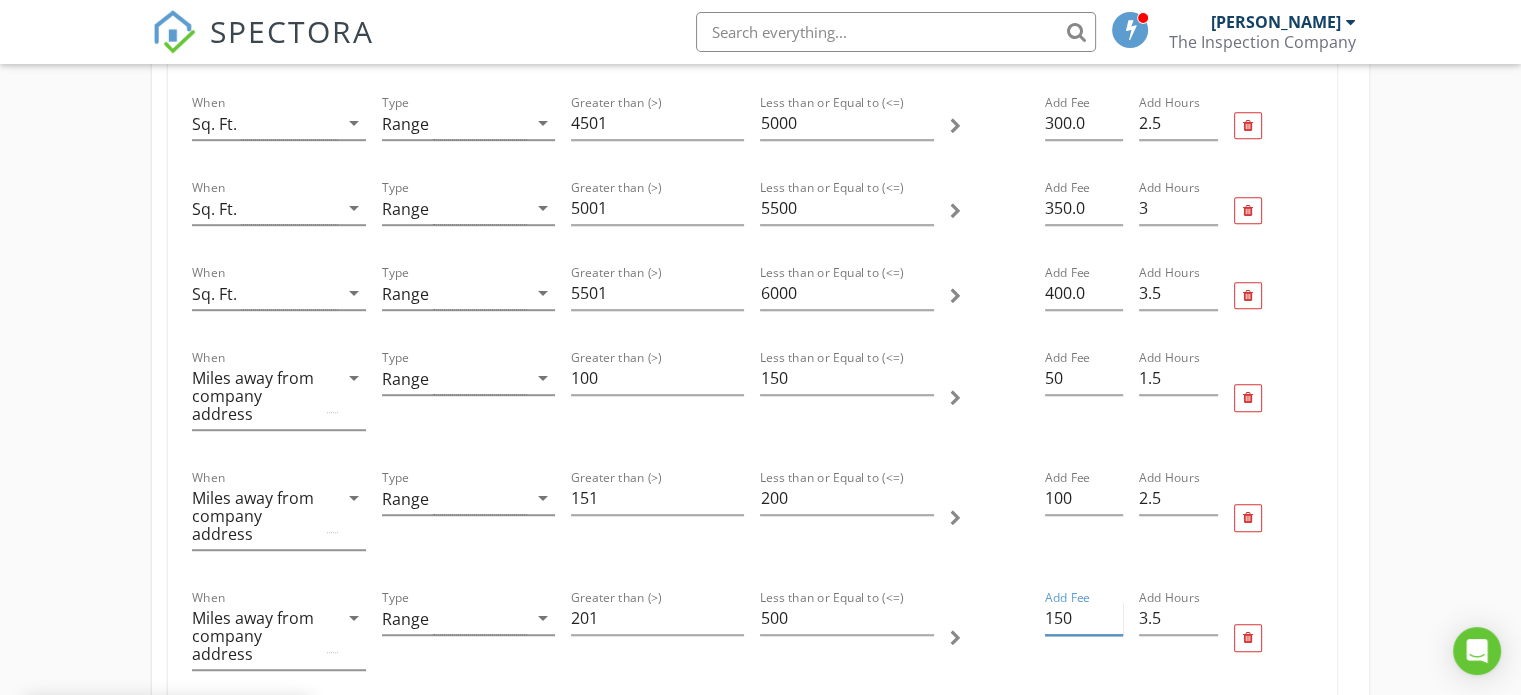 type on "150" 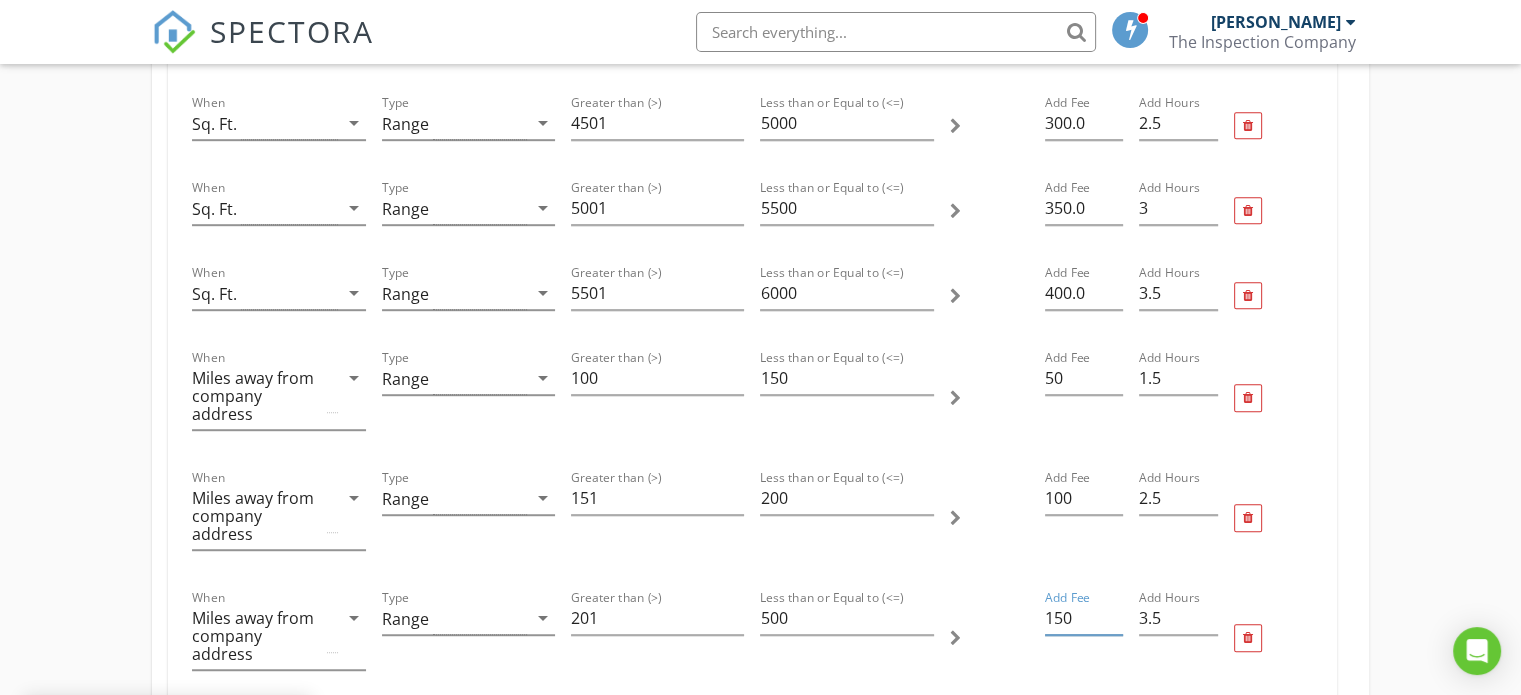 click at bounding box center (1273, 518) 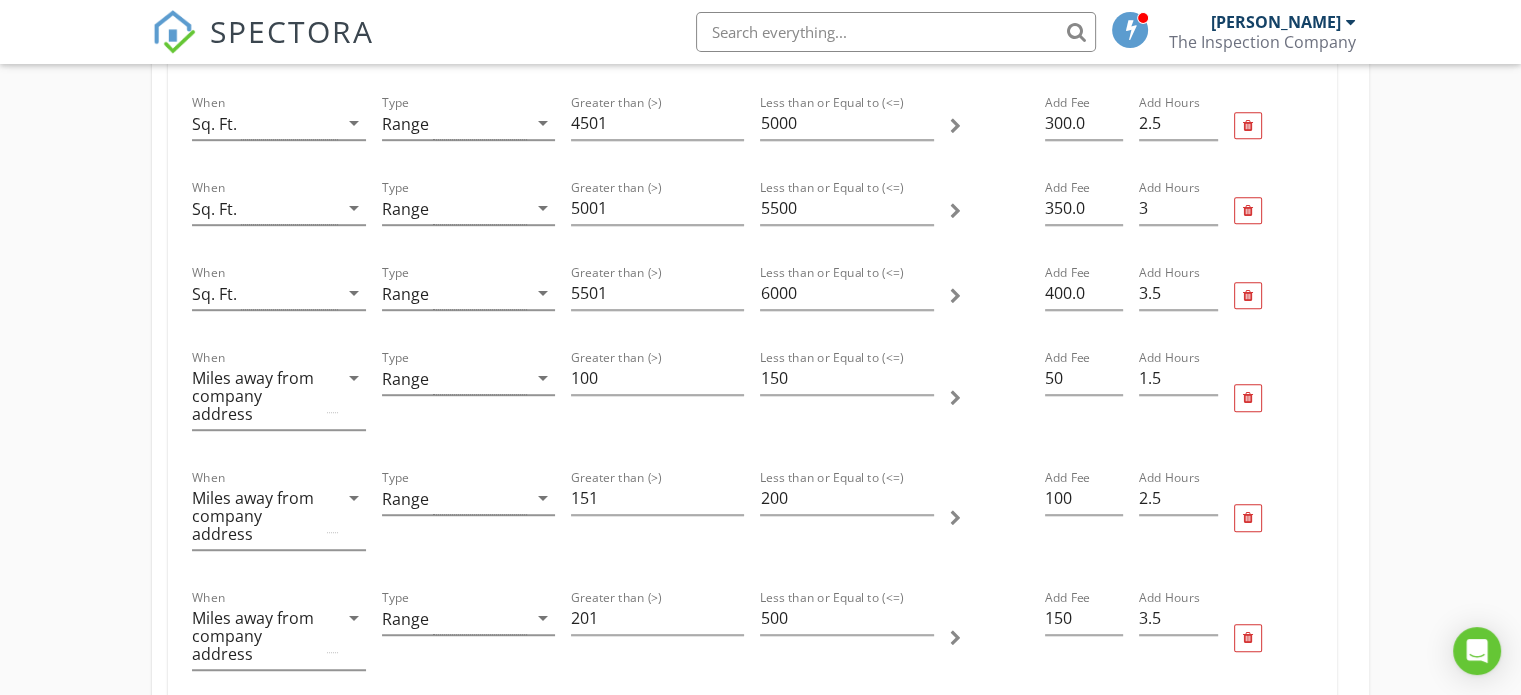 click at bounding box center (989, 518) 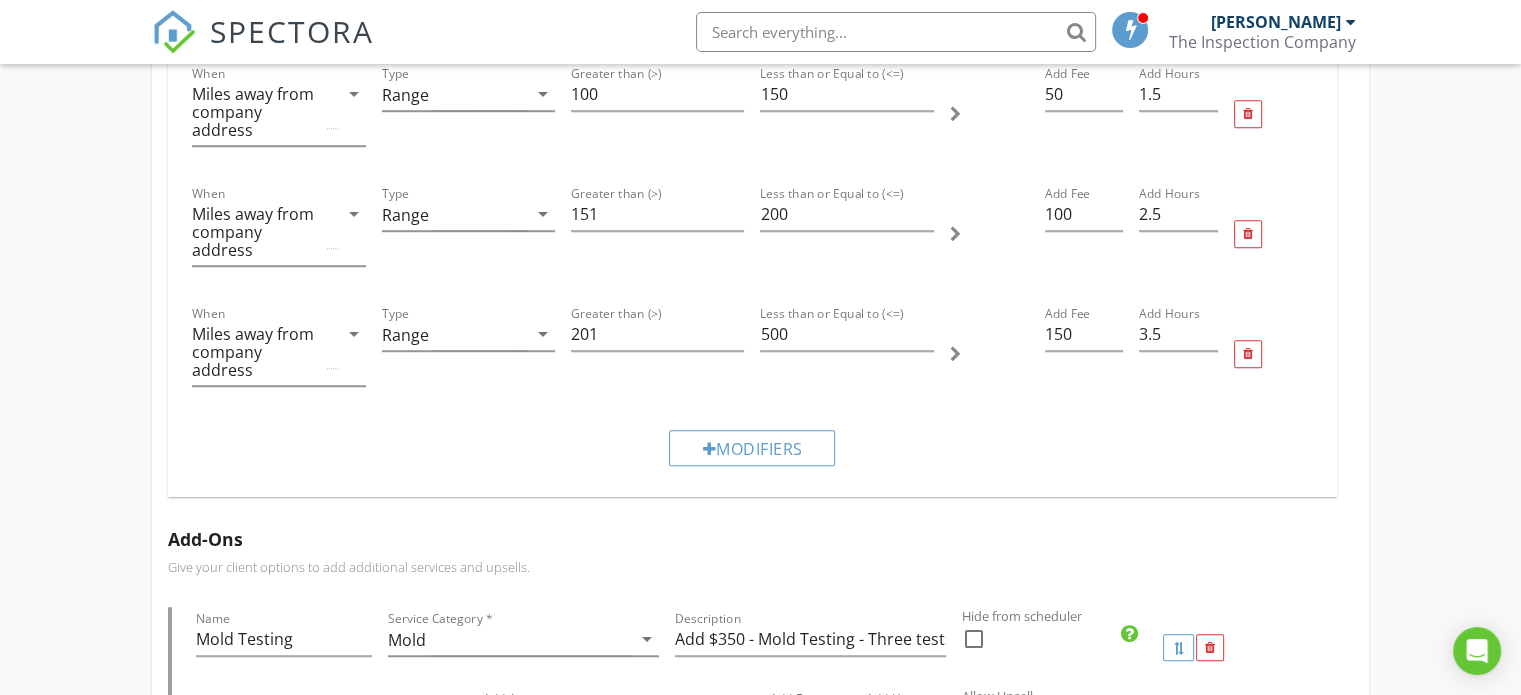 scroll, scrollTop: 1600, scrollLeft: 0, axis: vertical 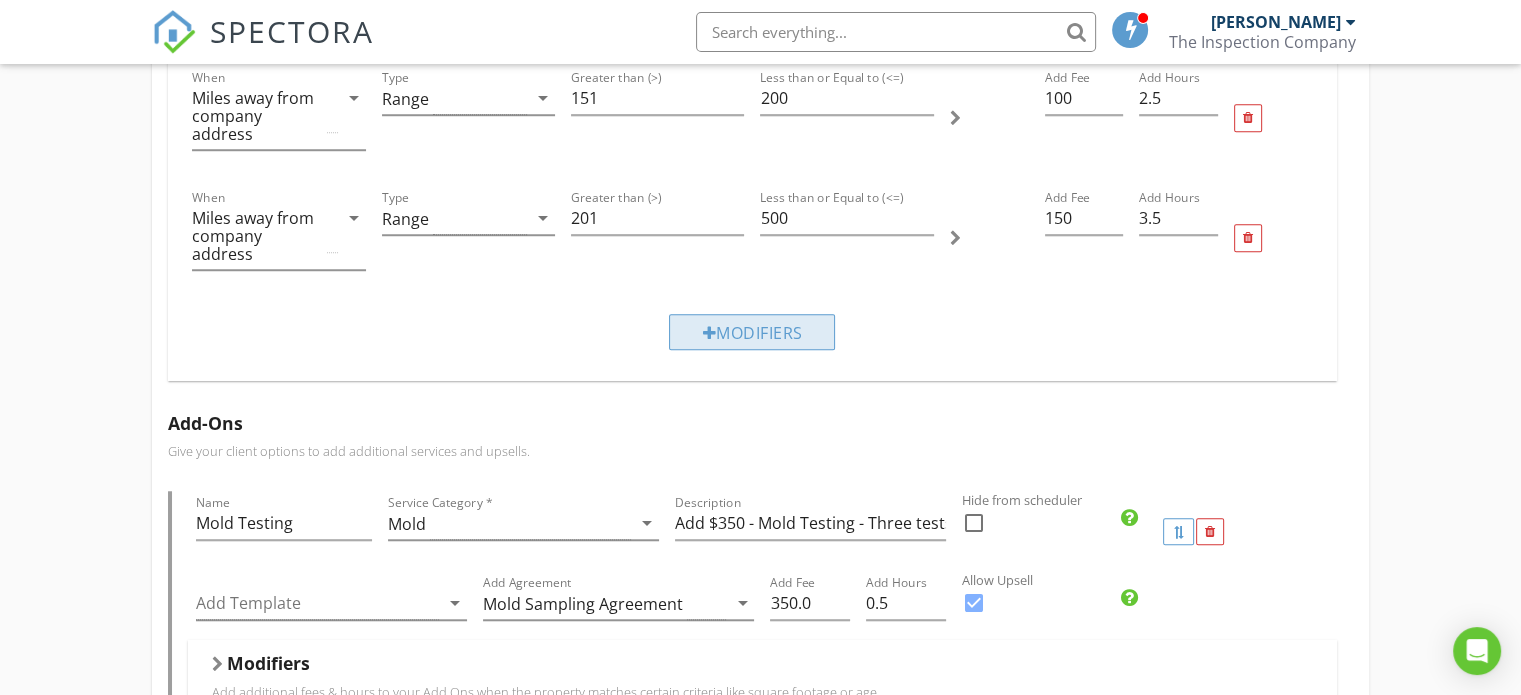 click on "Modifiers" at bounding box center [752, 332] 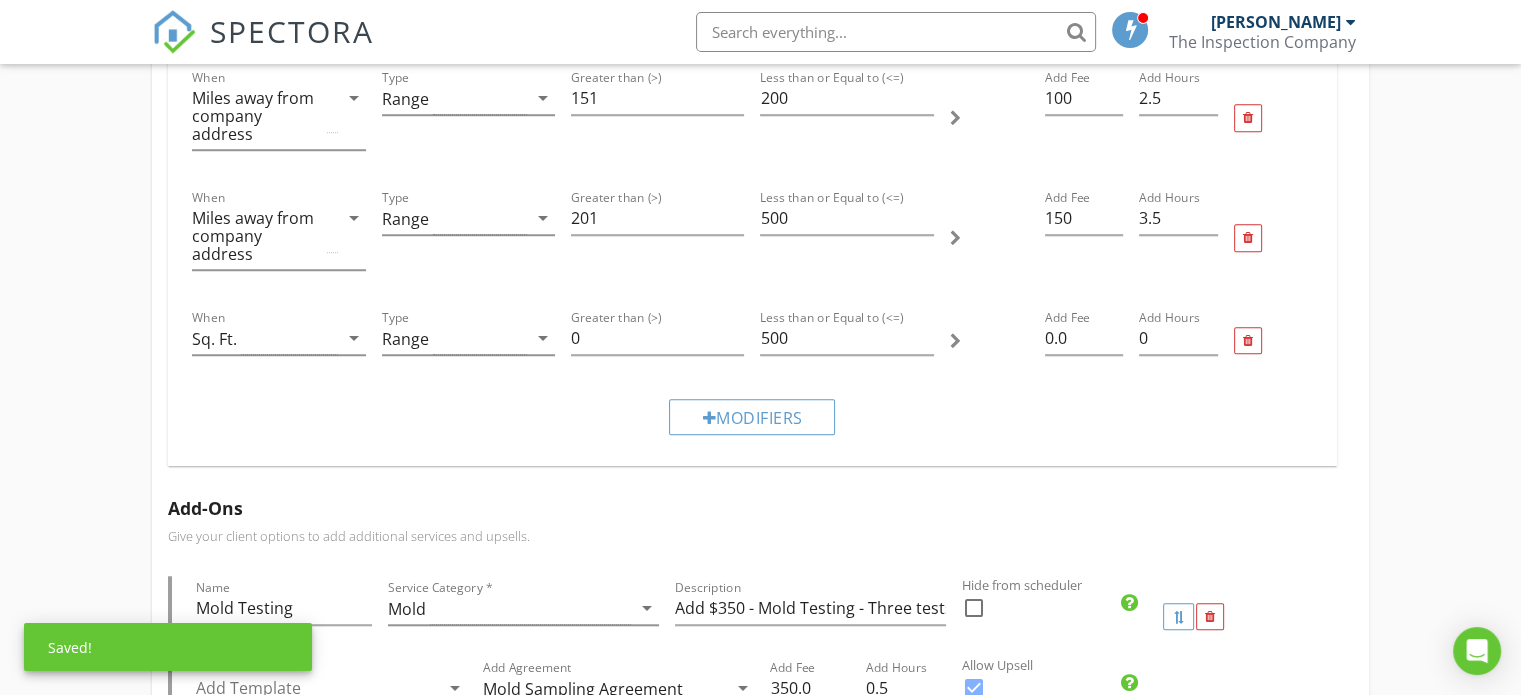 click at bounding box center [278, 369] 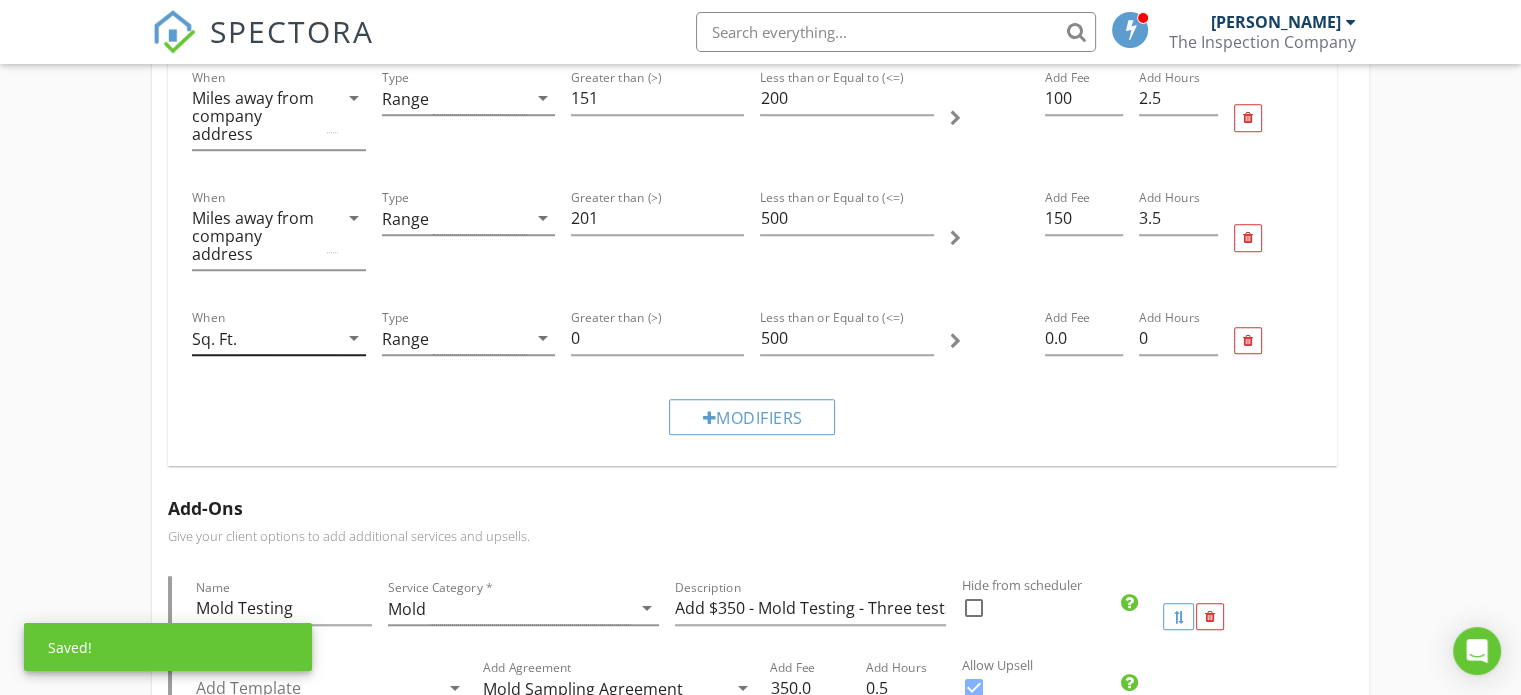 click on "Sq. Ft." at bounding box center [264, 338] 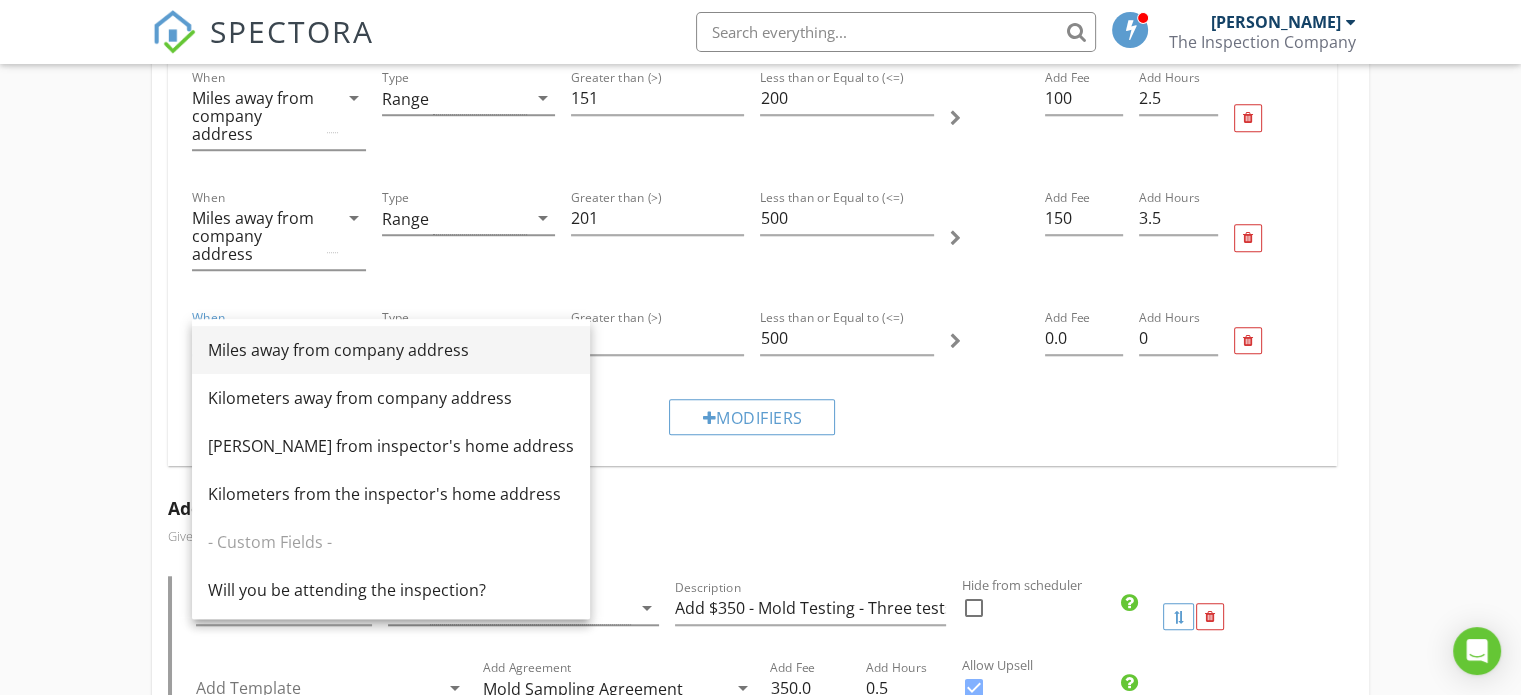 scroll, scrollTop: 340, scrollLeft: 0, axis: vertical 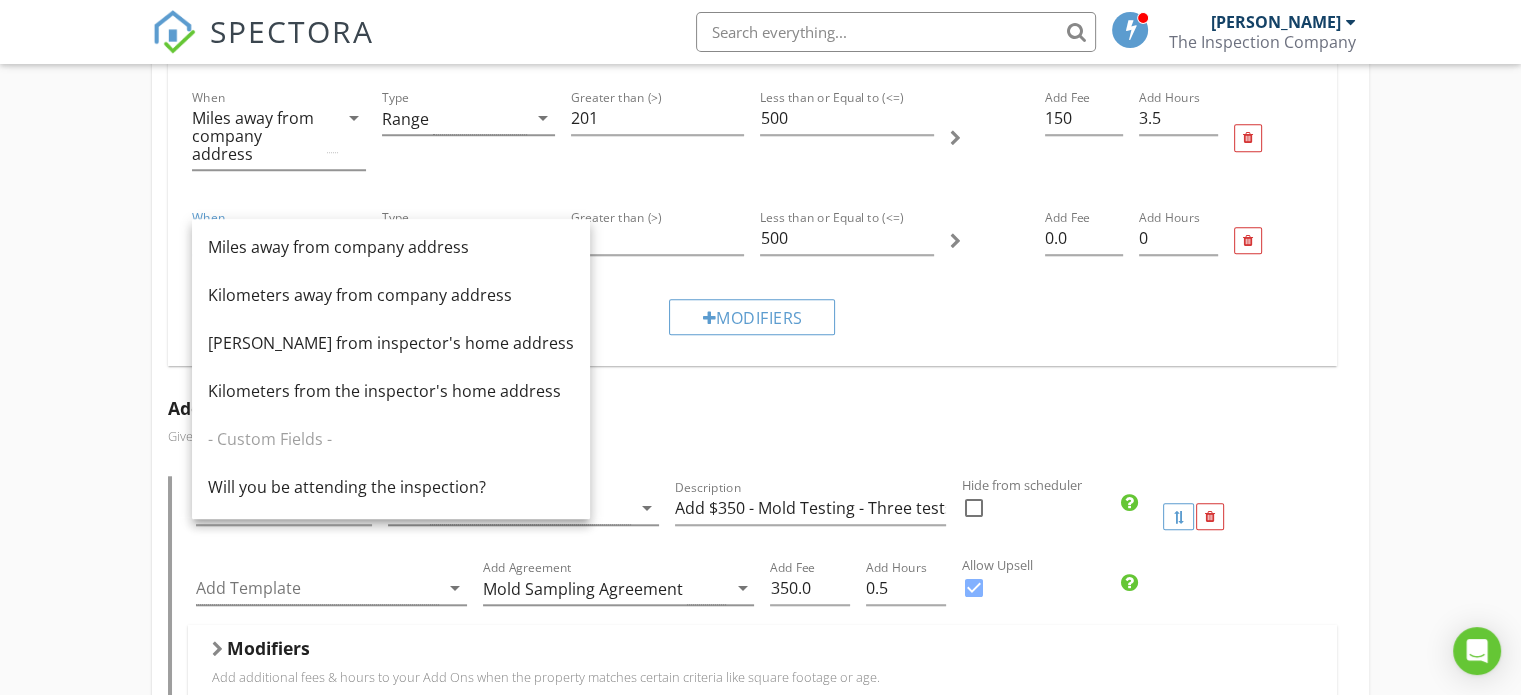 click on "Home Inspection   Name Home Inspection   Service Category * Residential arrow_drop_down   Description A general home inspection, home inspection professionals will look for anomalies in the roof, ceilings, drywall, structure, floors, windows & doors, attics, crawlspaces & basements, electrical systems, heating & cooling systems, and even the plumbing systems.   Hidden from scheduler   check_box_outline_blank     Template(s) The Inspection Company Report - 2024 arrow_drop_down   Agreement(s) Inspection Agreement arrow_drop_down   $   Base Cost 350.0   Base Duration (HRs) 3               Modifiers
Add additional fees & hours to your service when the
property matches certain criteria like square footage or age.
When Foundation arrow_drop_down   Equals Crawlspace arrow_drop_down         Add Fee   Add Hours 0.5   When Sq. Ft. arrow_drop_down   Type Range arrow_drop_down   Greater than (>) 1001   Less than or Equal to (<=) 1500       Add Fee 25.0   0.25" at bounding box center [760, 602] 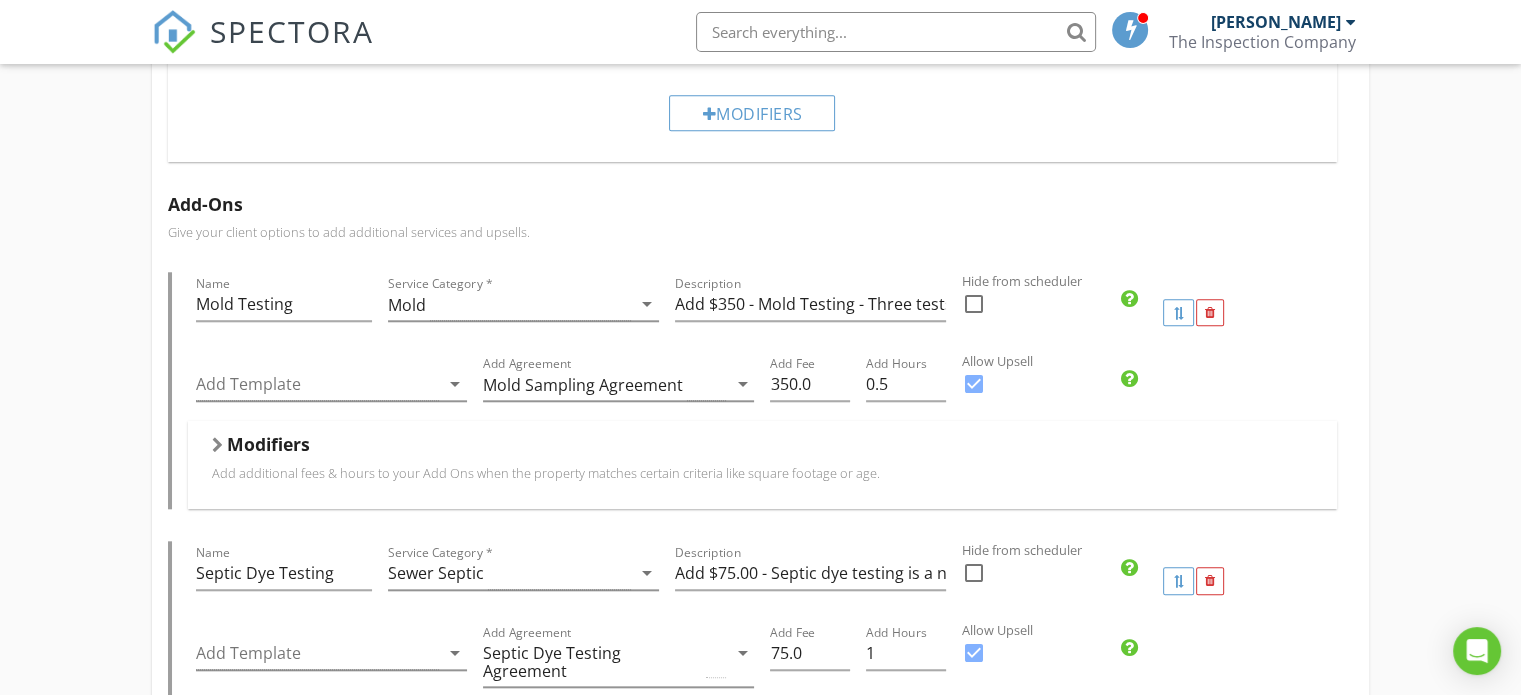 scroll, scrollTop: 1900, scrollLeft: 0, axis: vertical 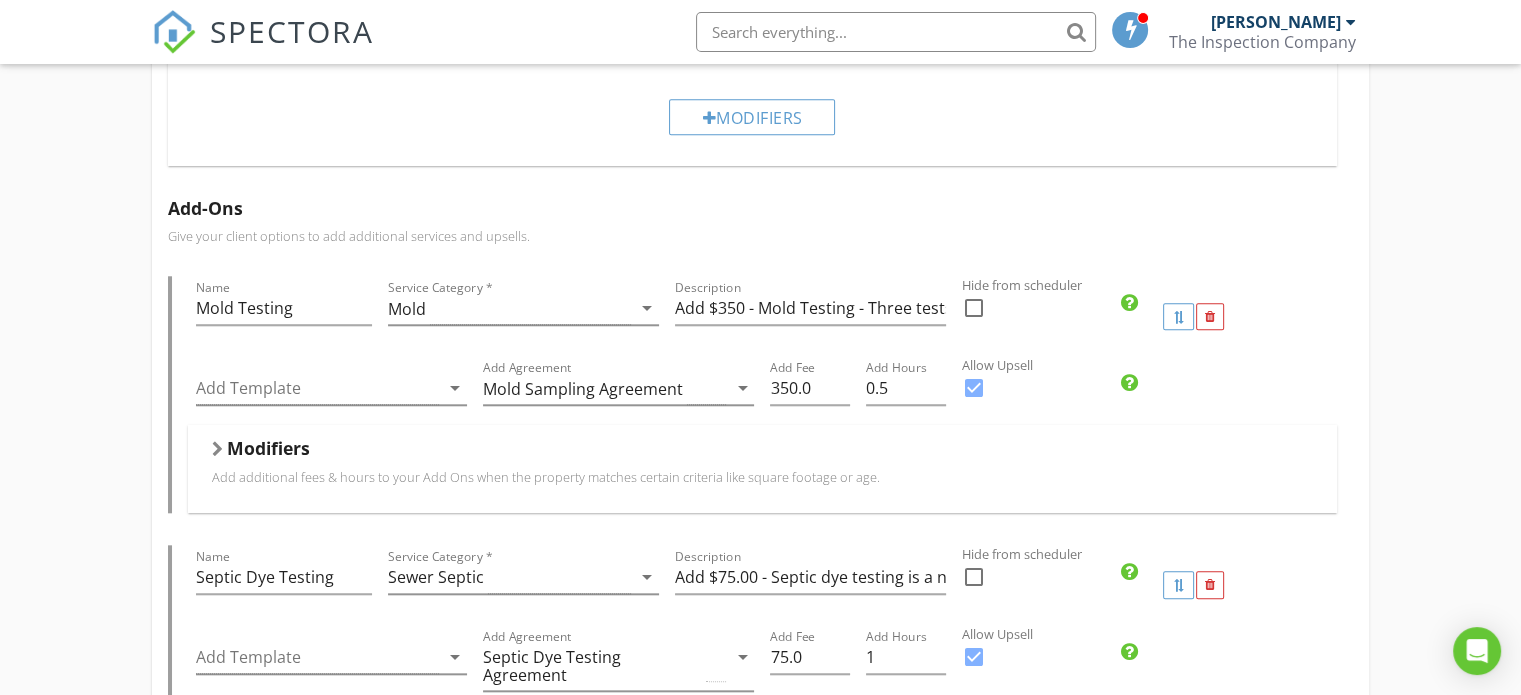 click on "Modifiers" at bounding box center [268, 448] 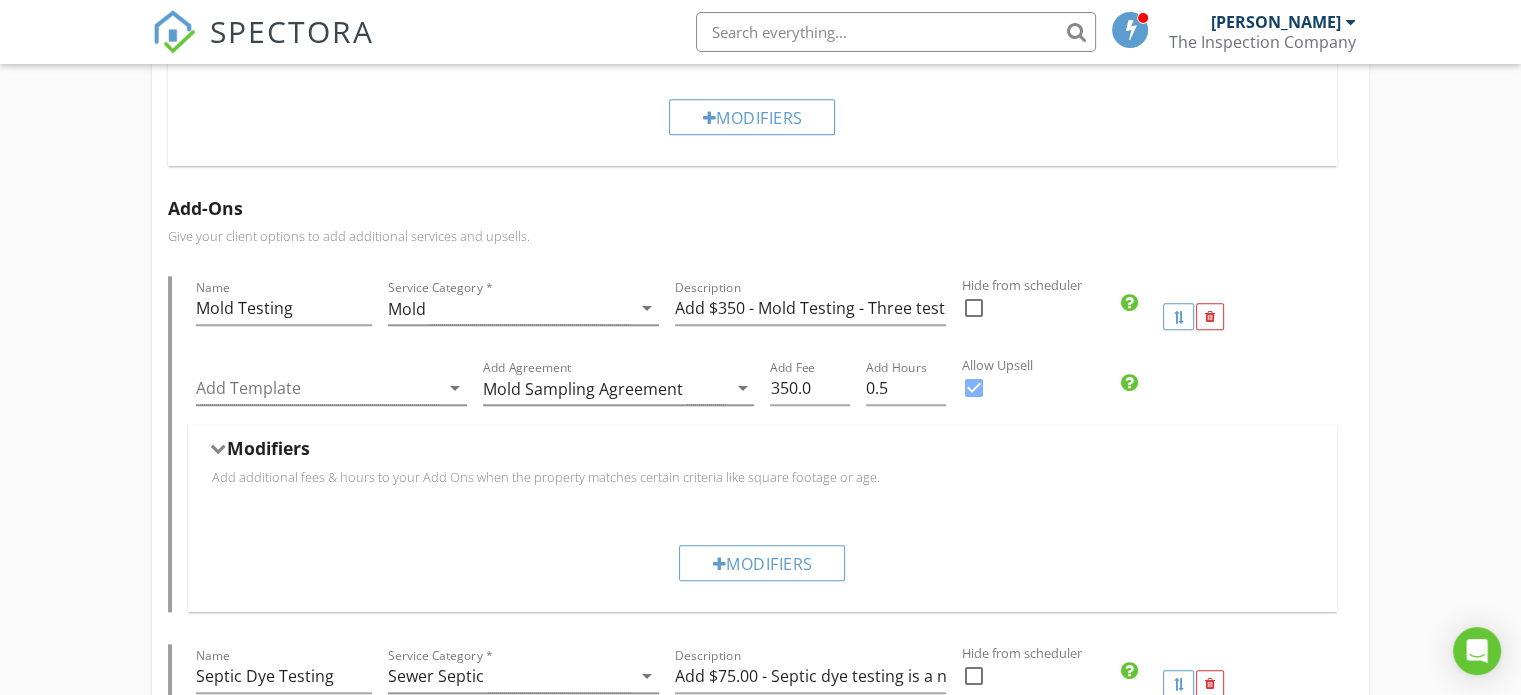 click on "Modifiers" at bounding box center (268, 448) 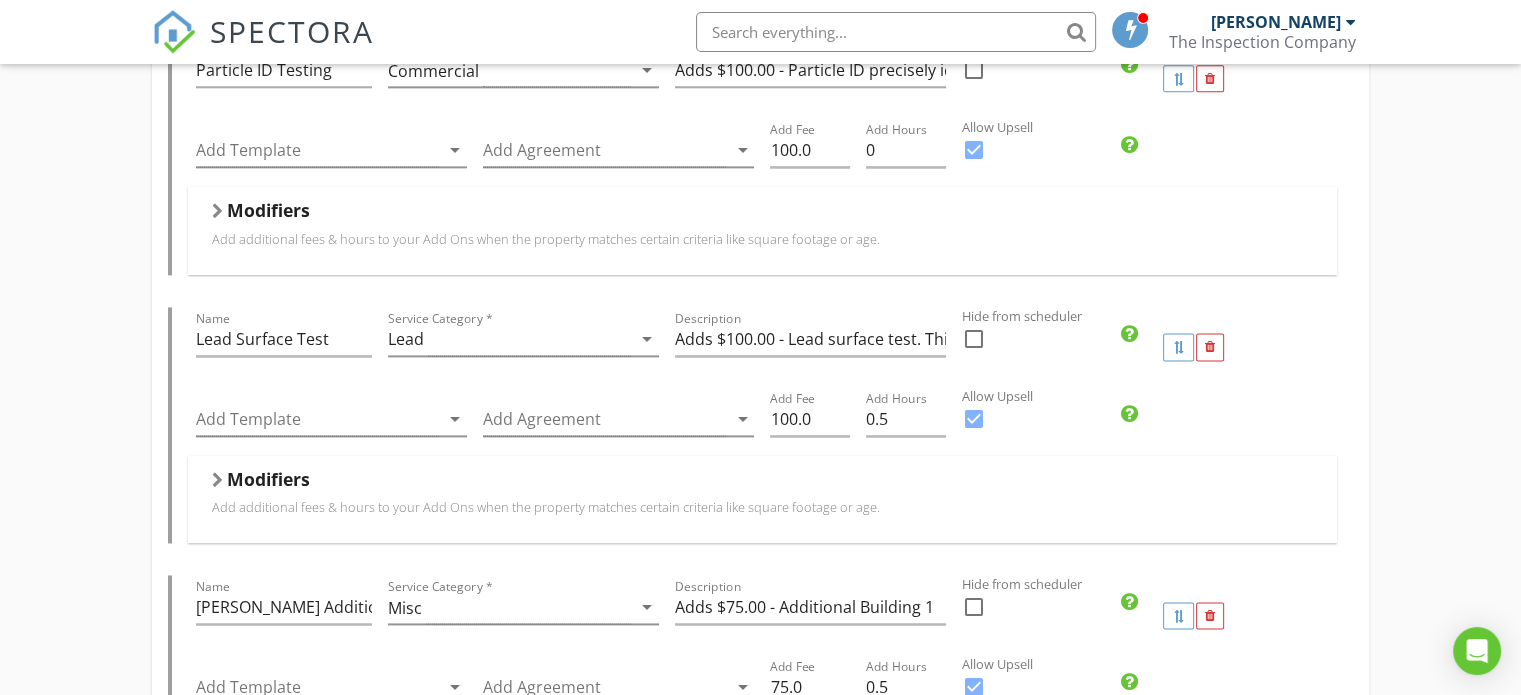 scroll, scrollTop: 2700, scrollLeft: 0, axis: vertical 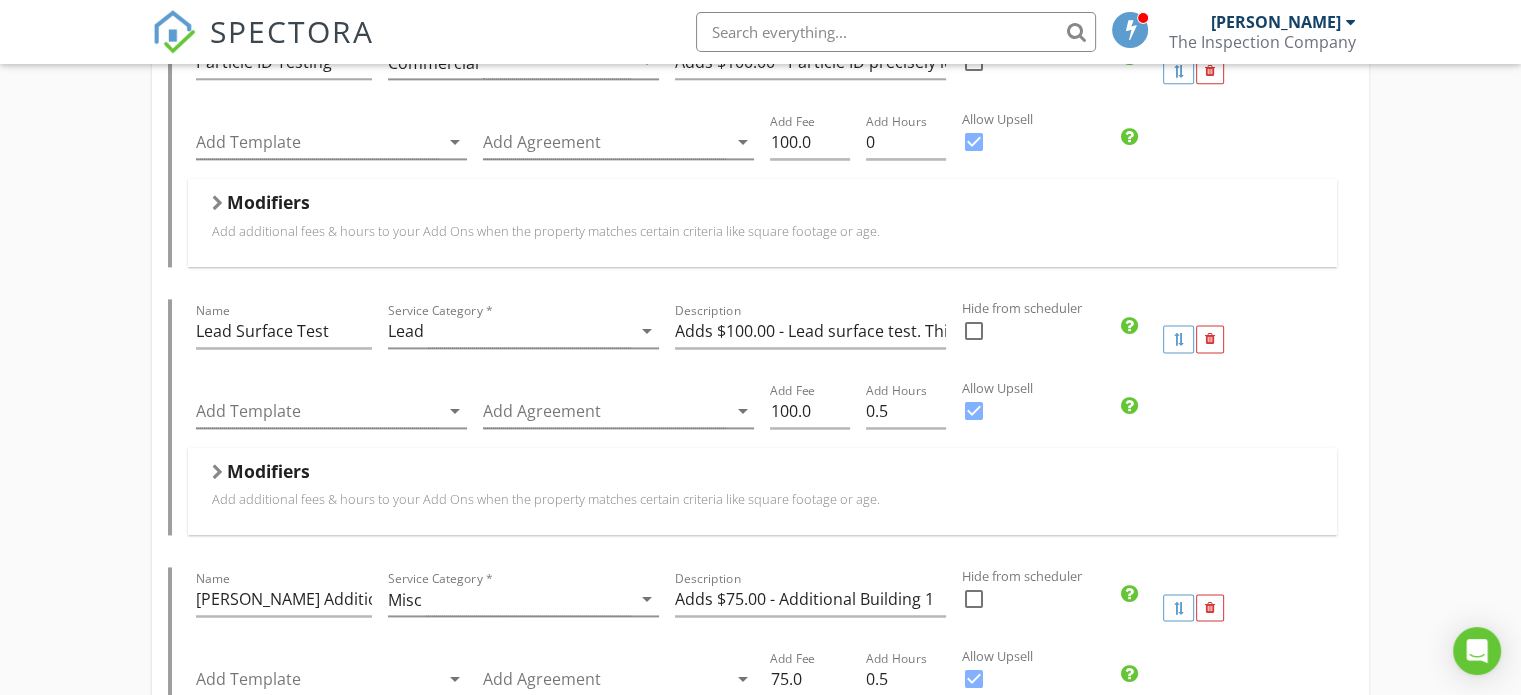 click on "Modifiers" at bounding box center [762, 475] 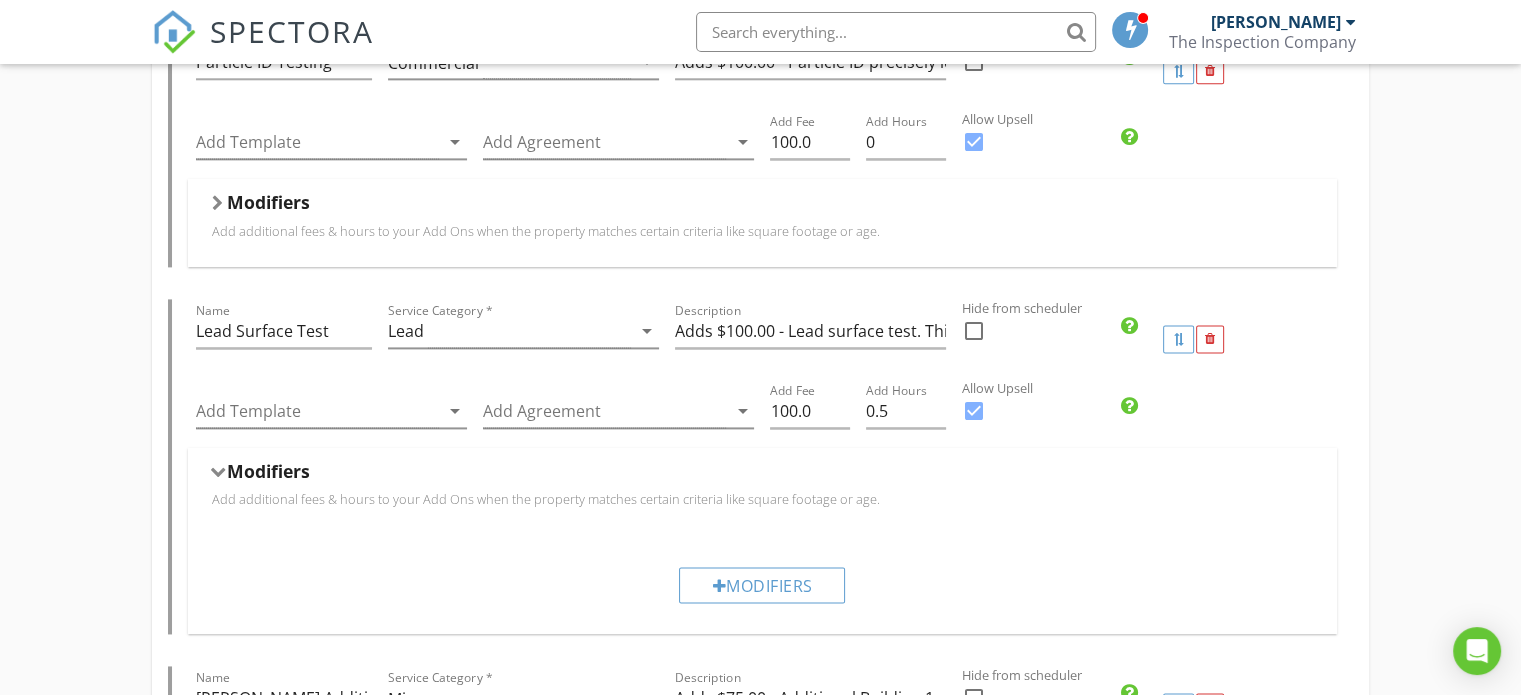 click on "Modifiers
Add additional fees & hours to your Add Ons when the property
matches certain criteria like square footage or age." at bounding box center (762, 491) 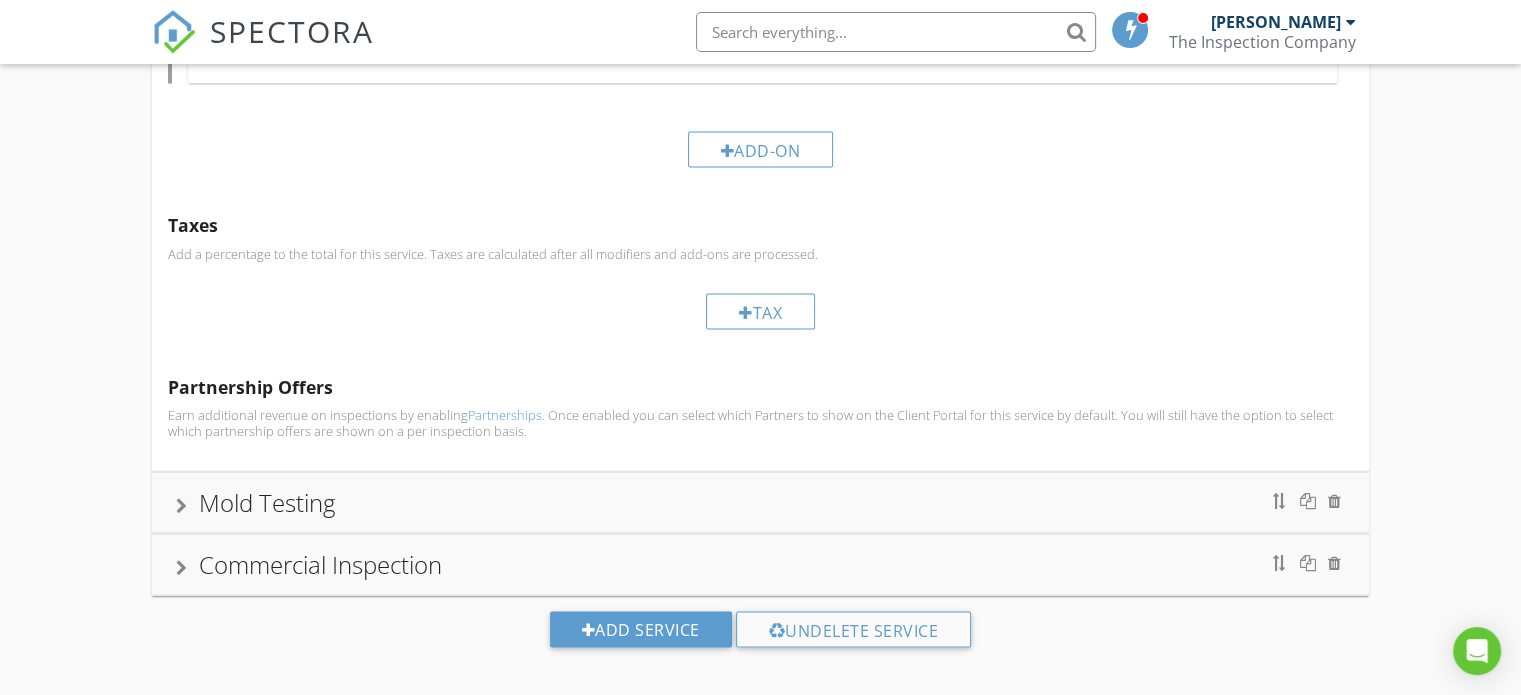 scroll, scrollTop: 3697, scrollLeft: 0, axis: vertical 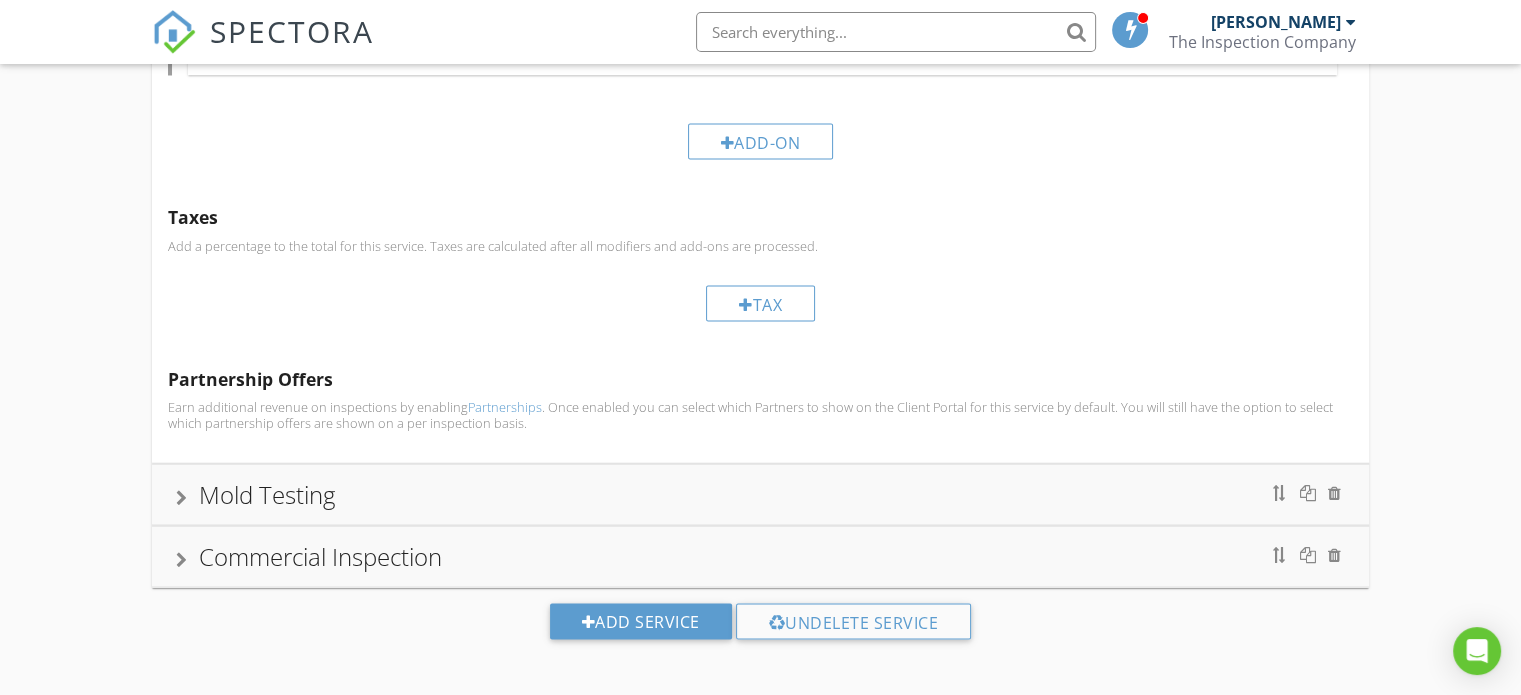 click on "Mold Testing" at bounding box center [267, 493] 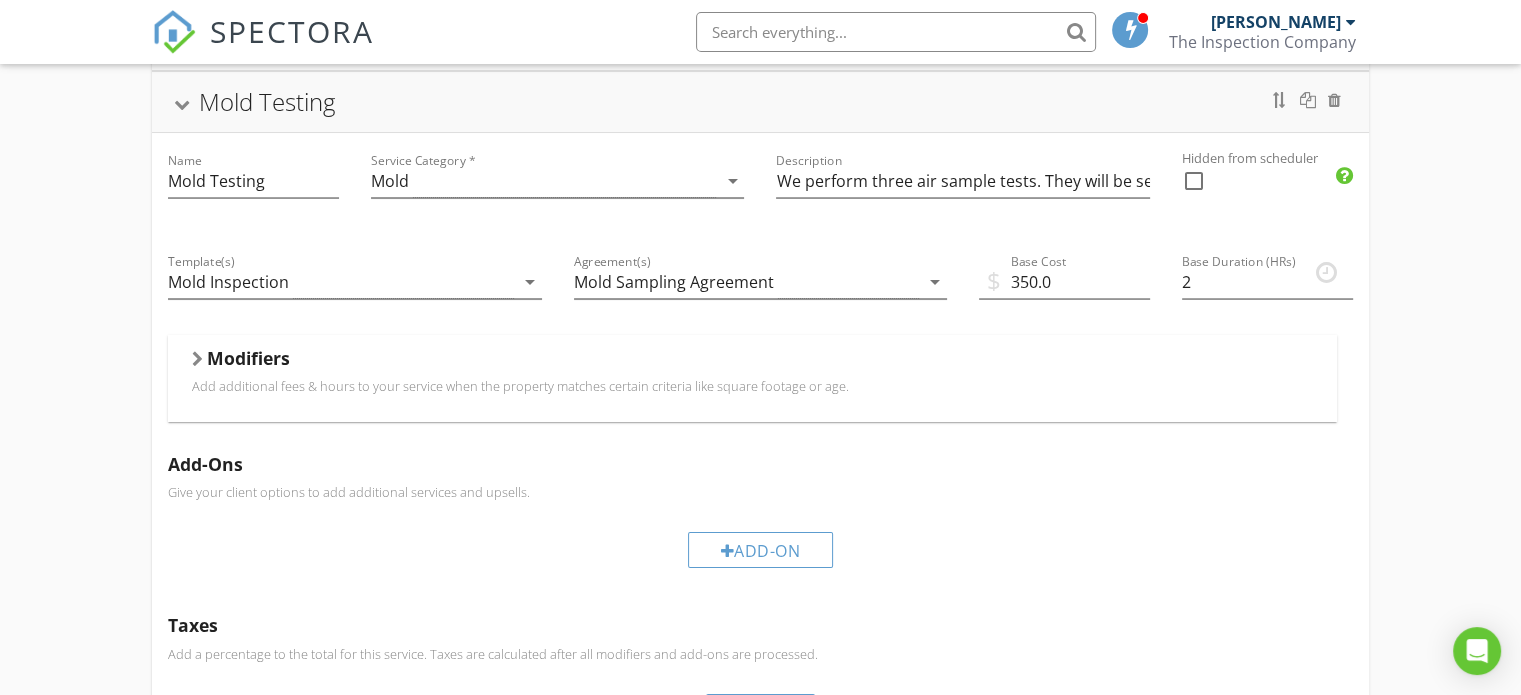 scroll, scrollTop: 165, scrollLeft: 0, axis: vertical 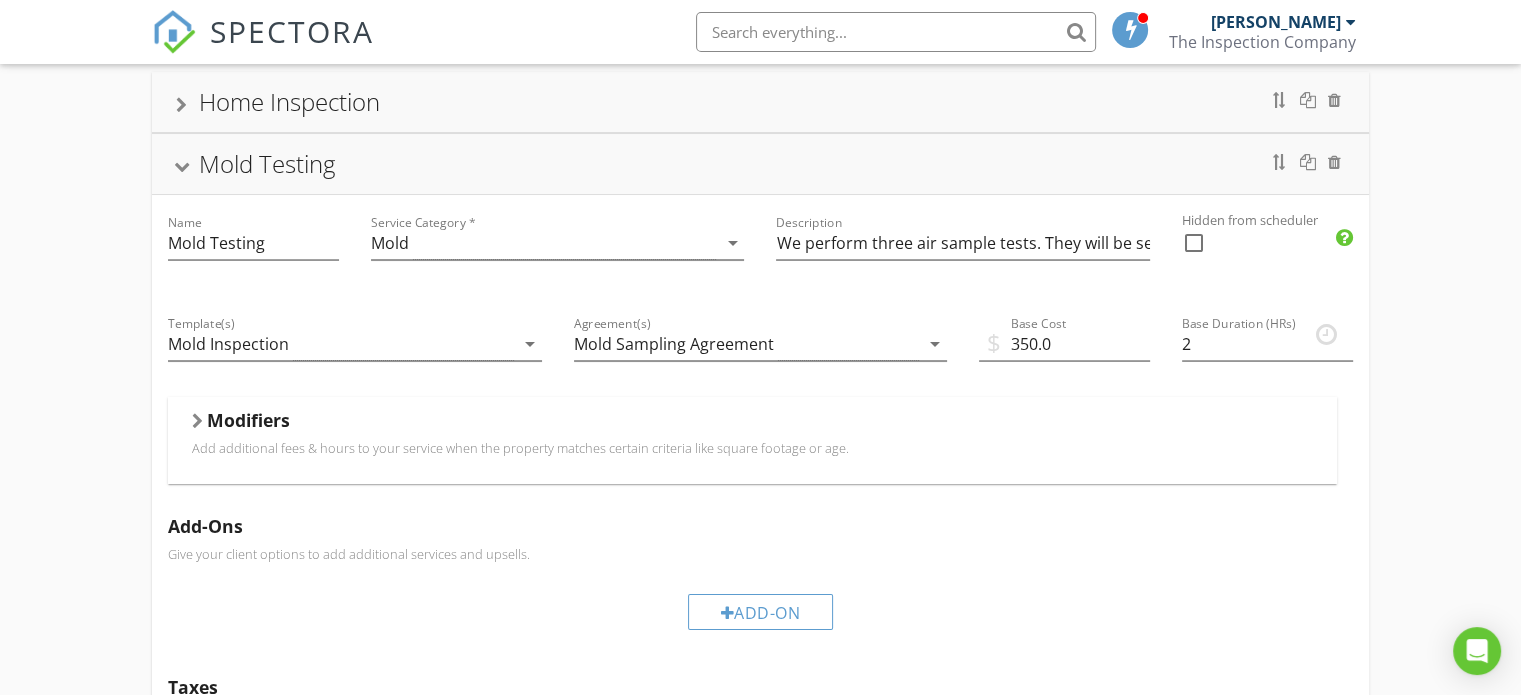 click on "Modifiers" at bounding box center [248, 420] 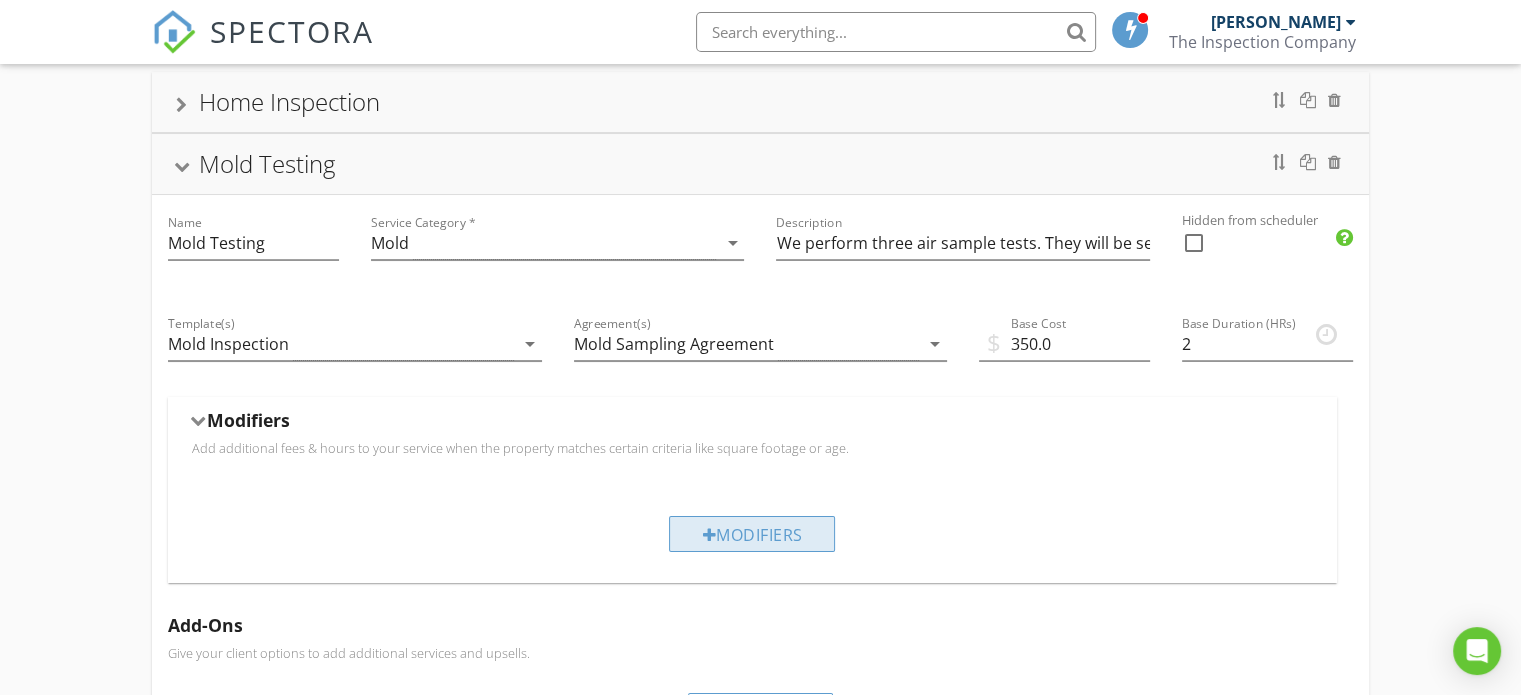 click on "Modifiers" at bounding box center (752, 534) 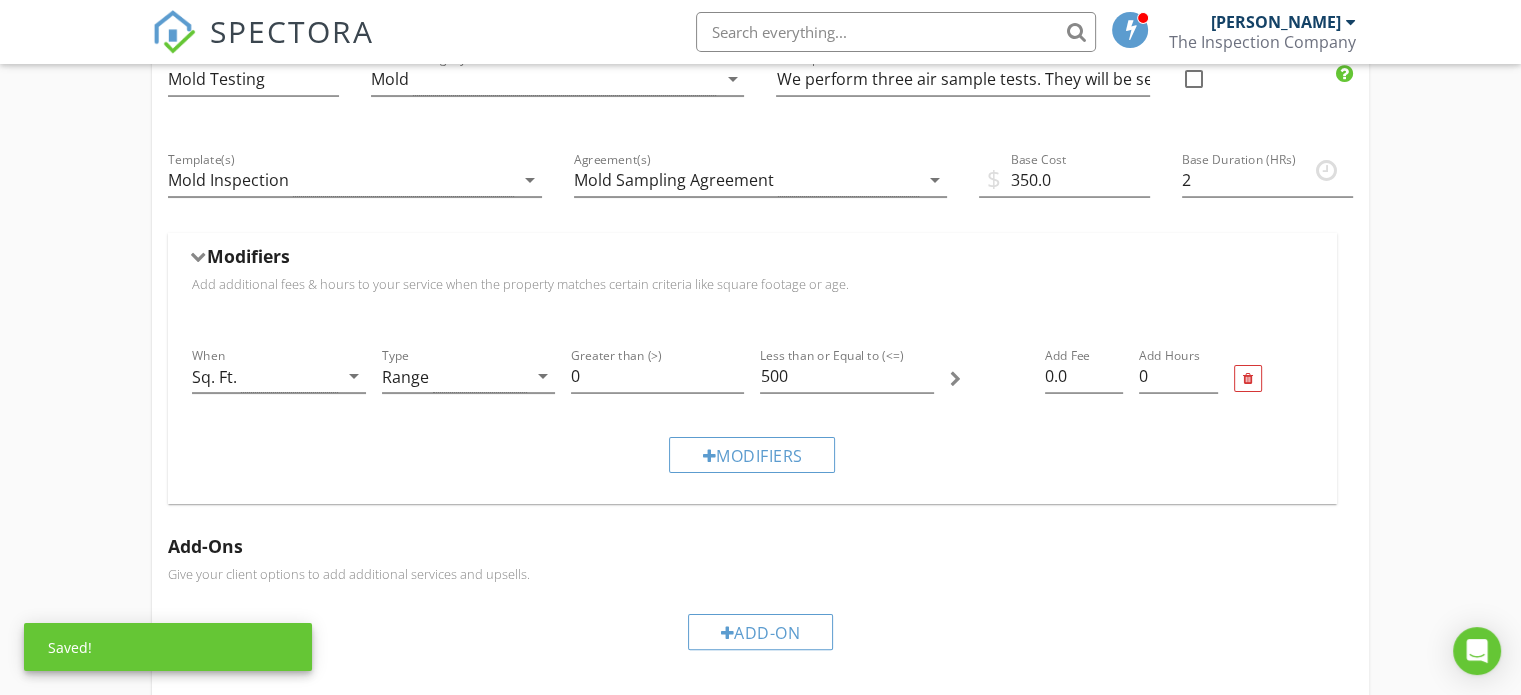 scroll, scrollTop: 365, scrollLeft: 0, axis: vertical 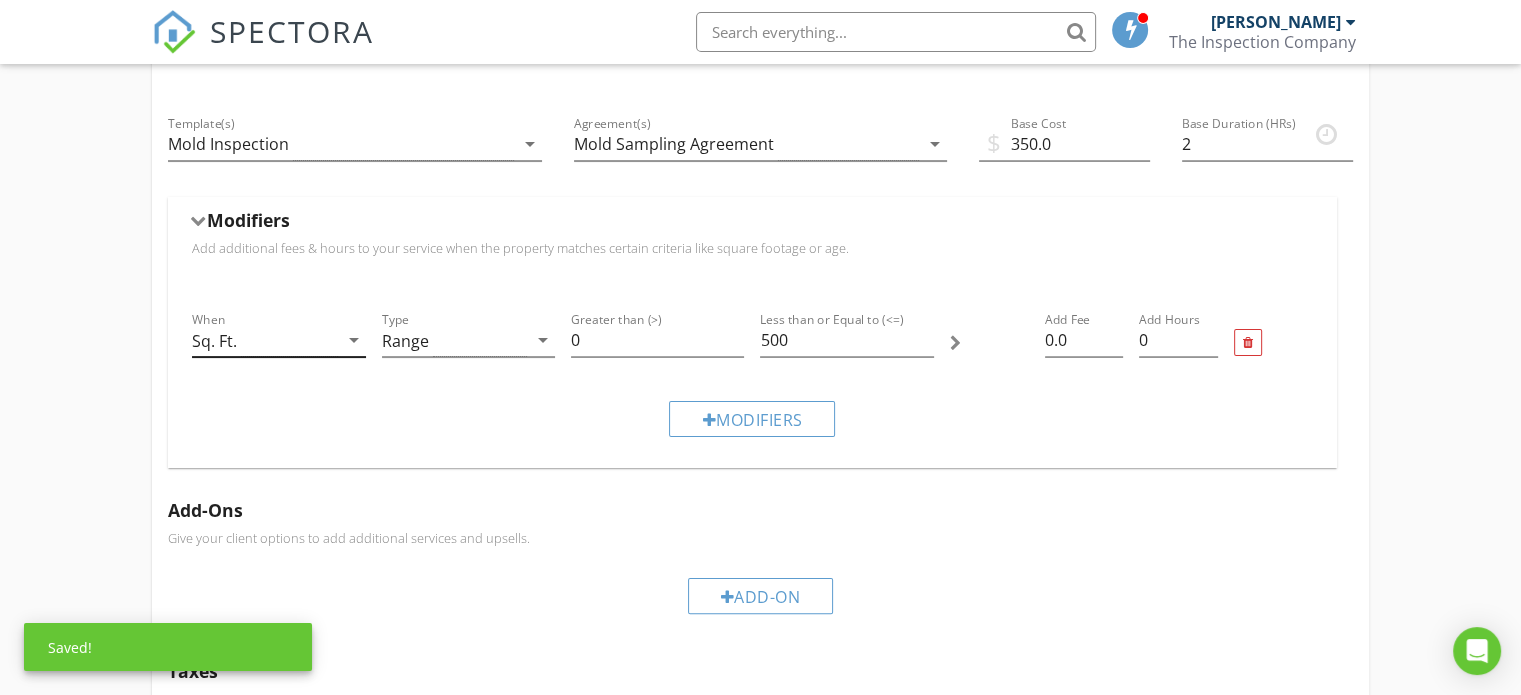 click on "Sq. Ft." at bounding box center [264, 340] 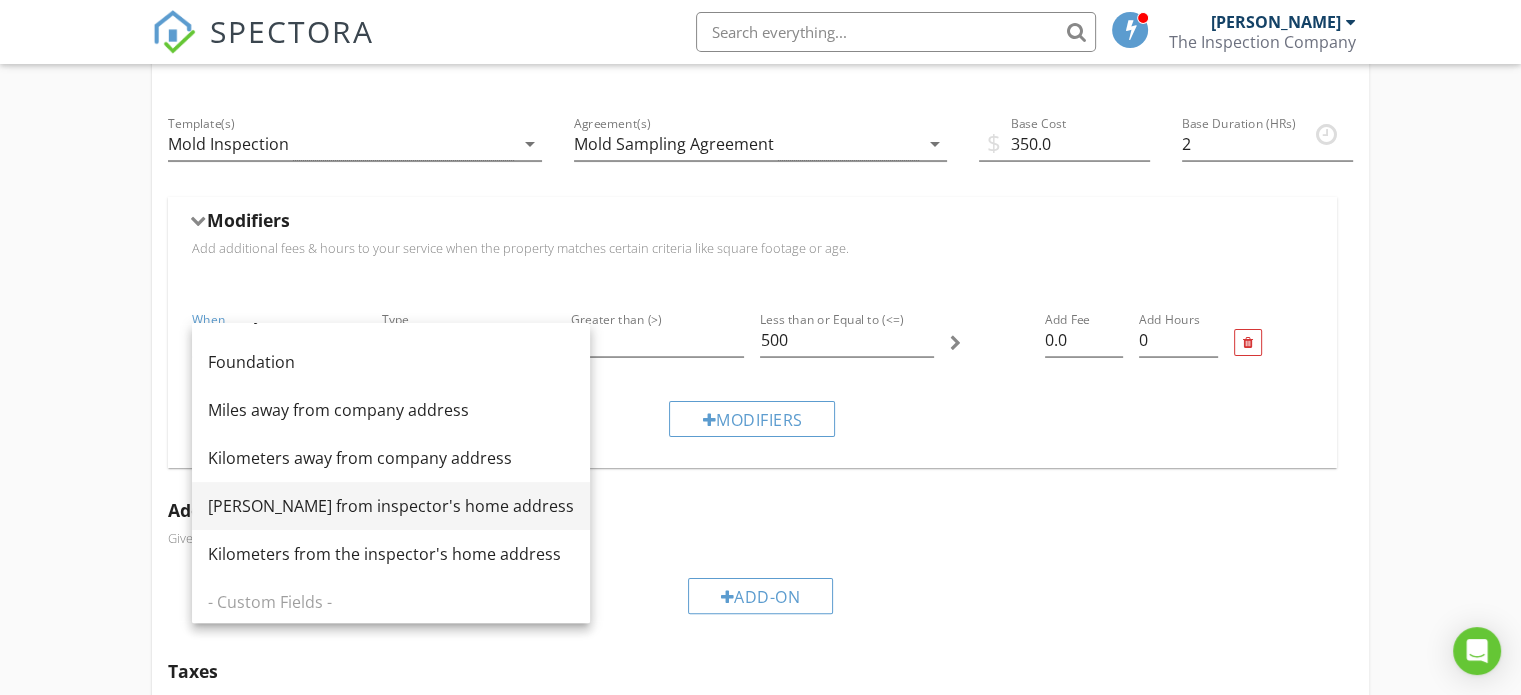 scroll, scrollTop: 300, scrollLeft: 0, axis: vertical 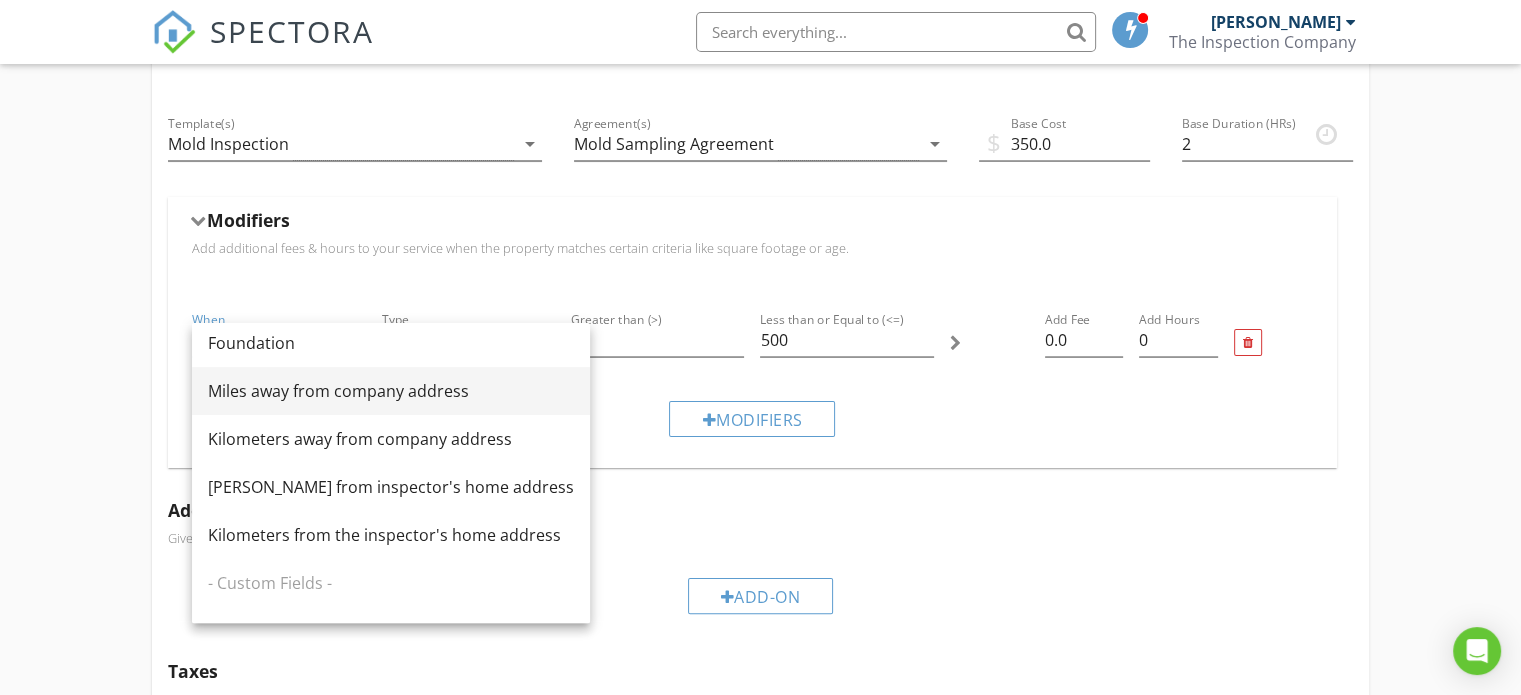 click on "Miles away from company address" at bounding box center [391, 391] 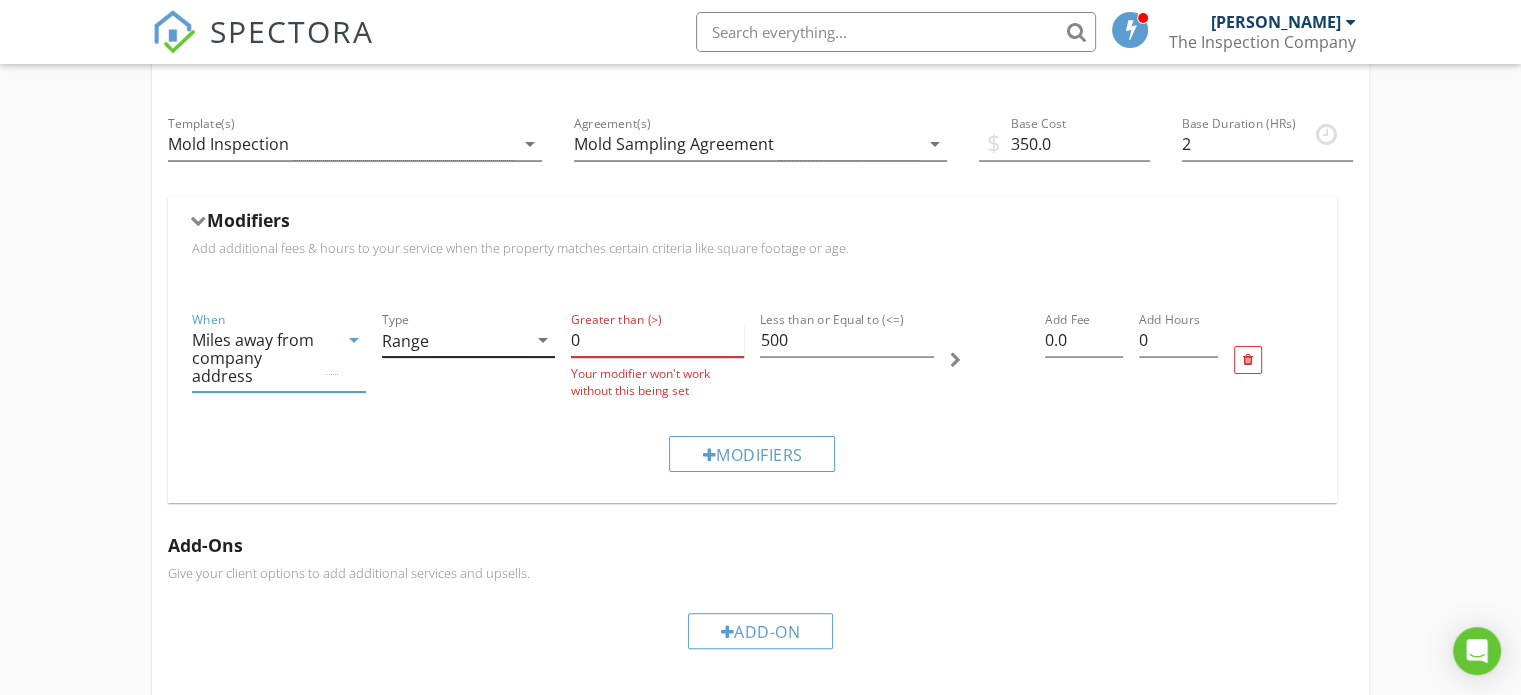 drag, startPoint x: 590, startPoint y: 336, endPoint x: 548, endPoint y: 335, distance: 42.0119 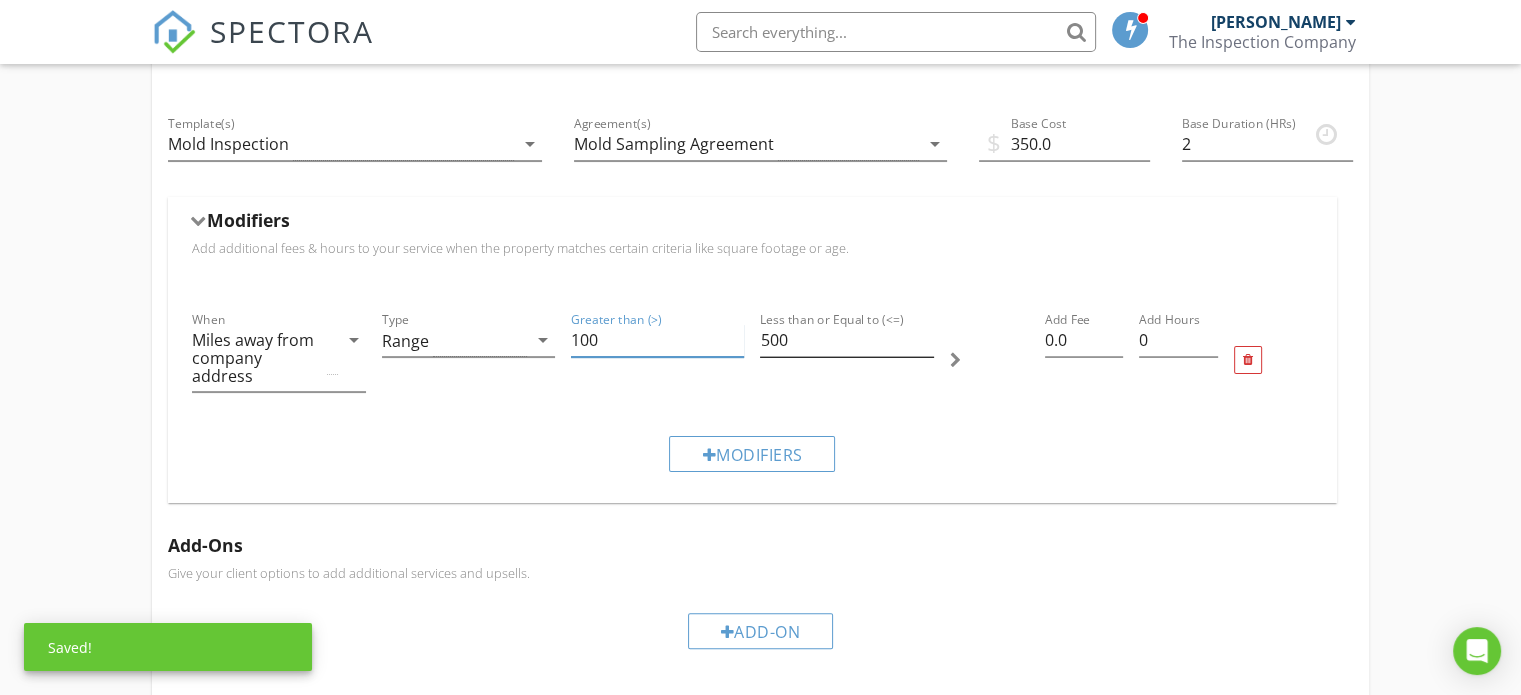 type on "100" 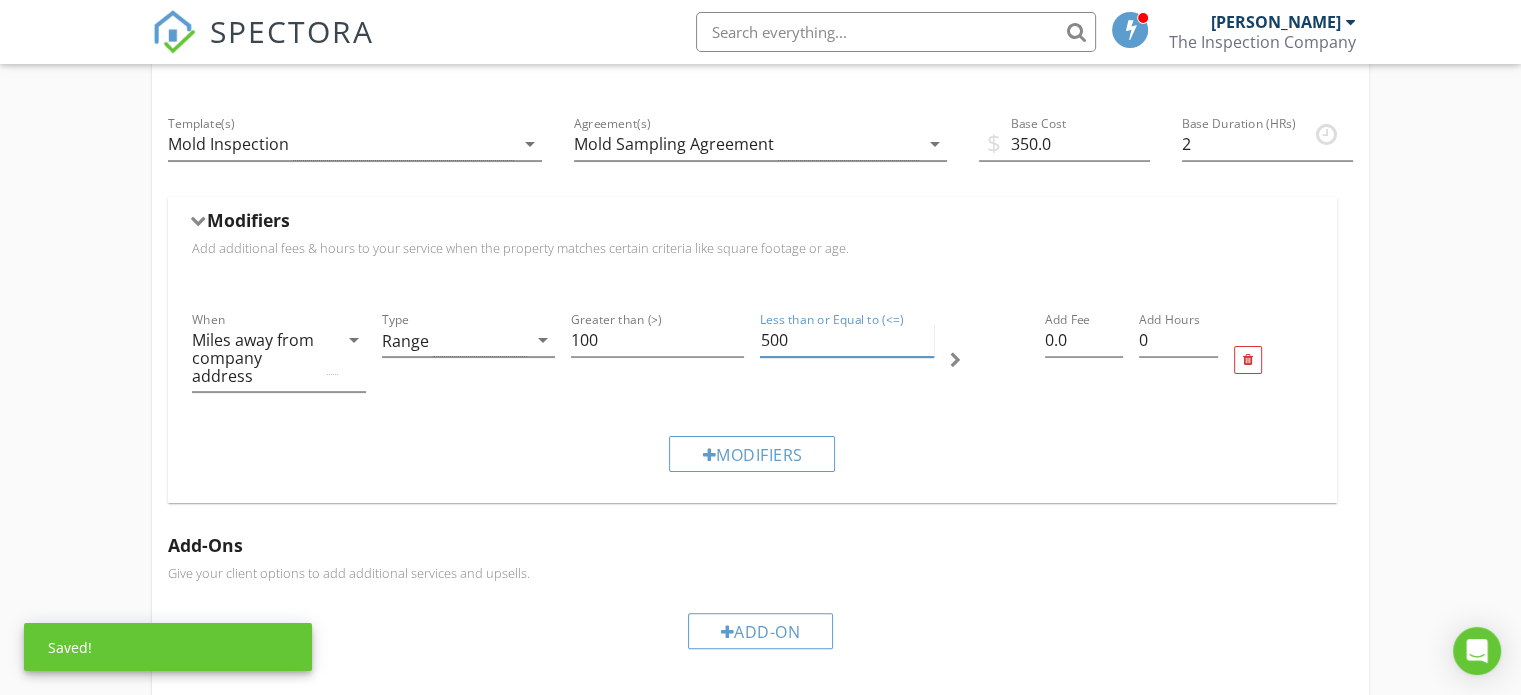 drag, startPoint x: 810, startPoint y: 337, endPoint x: 748, endPoint y: 324, distance: 63.348244 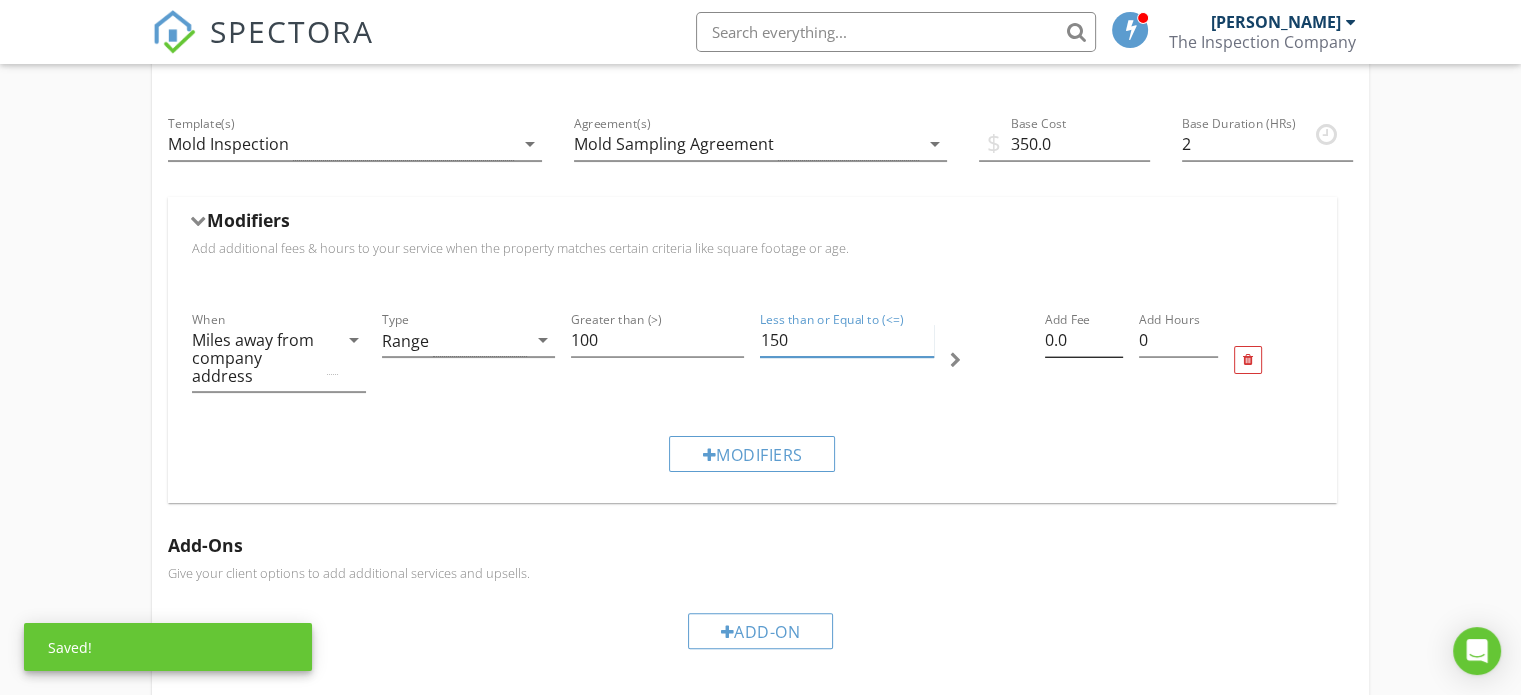 type on "150" 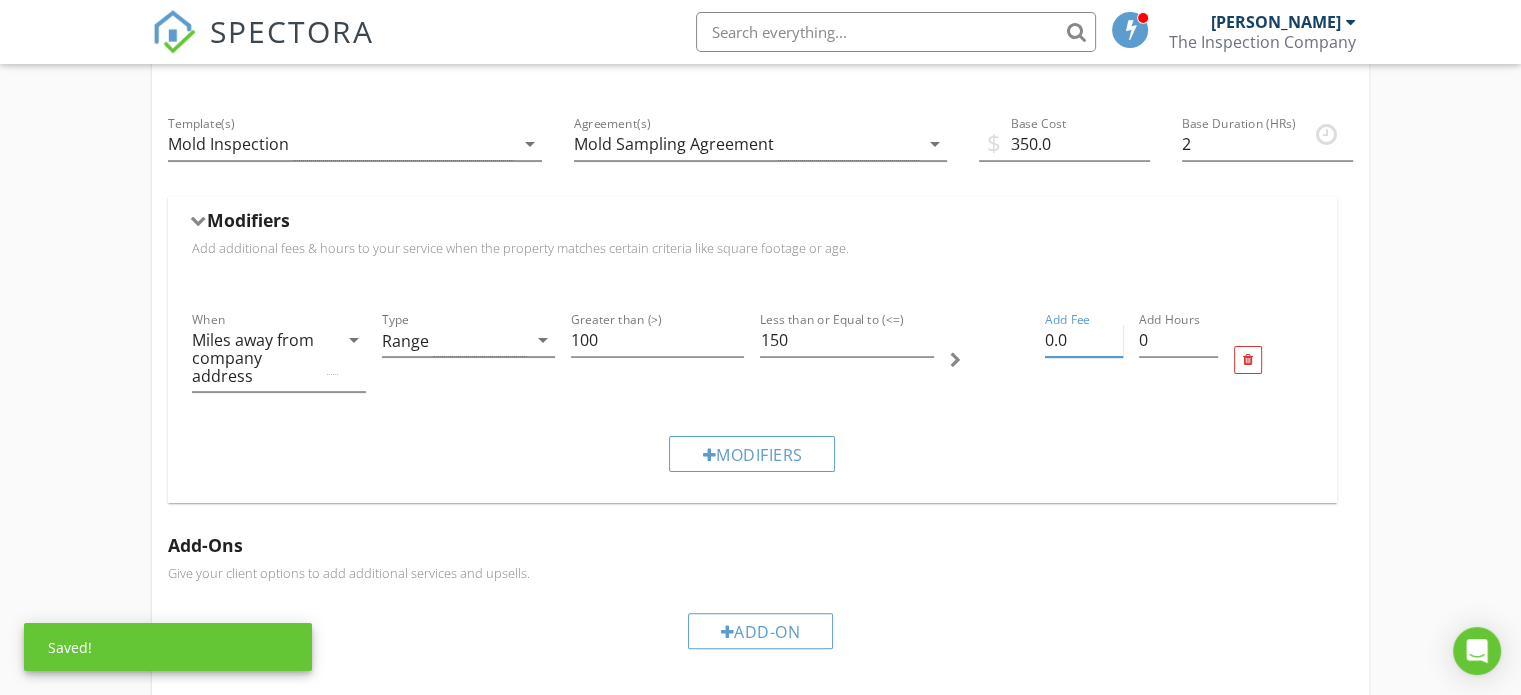 drag, startPoint x: 1082, startPoint y: 337, endPoint x: 1005, endPoint y: 334, distance: 77.05842 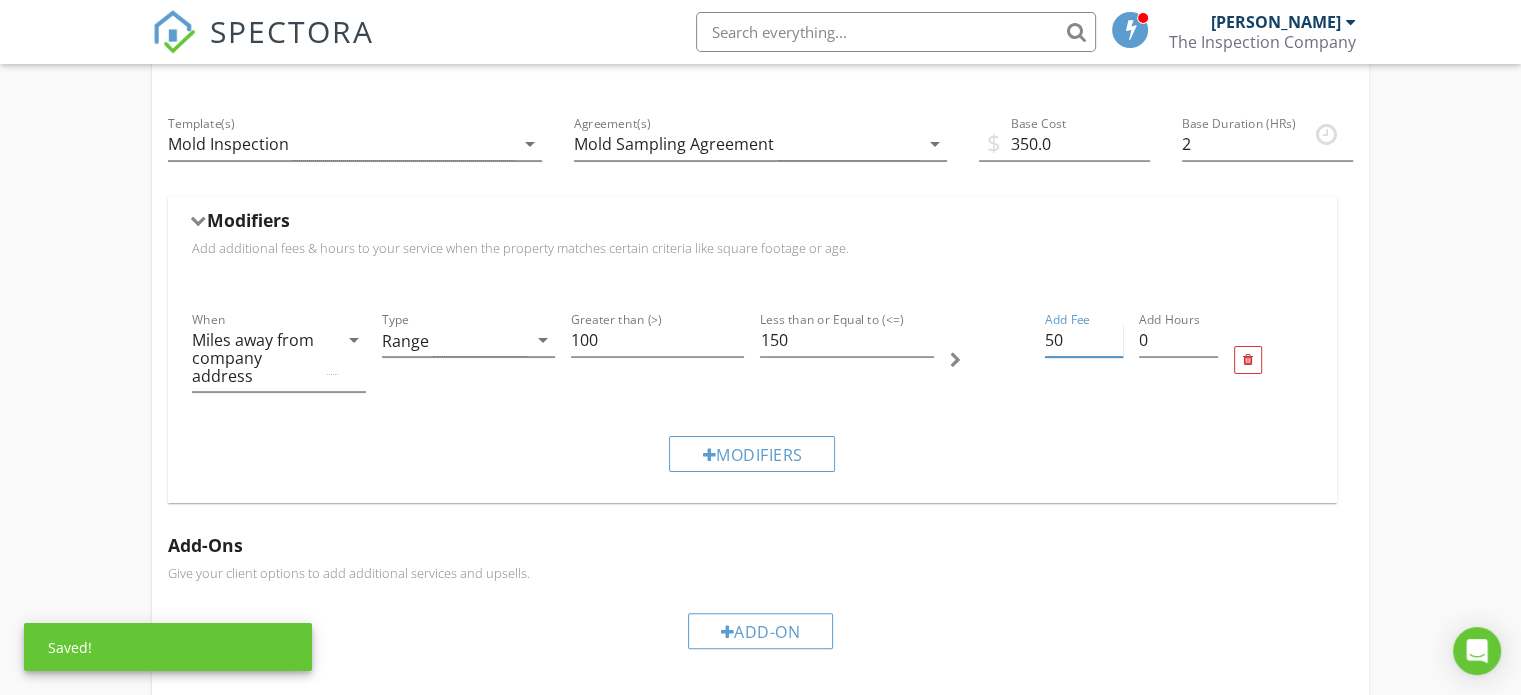 type on "50" 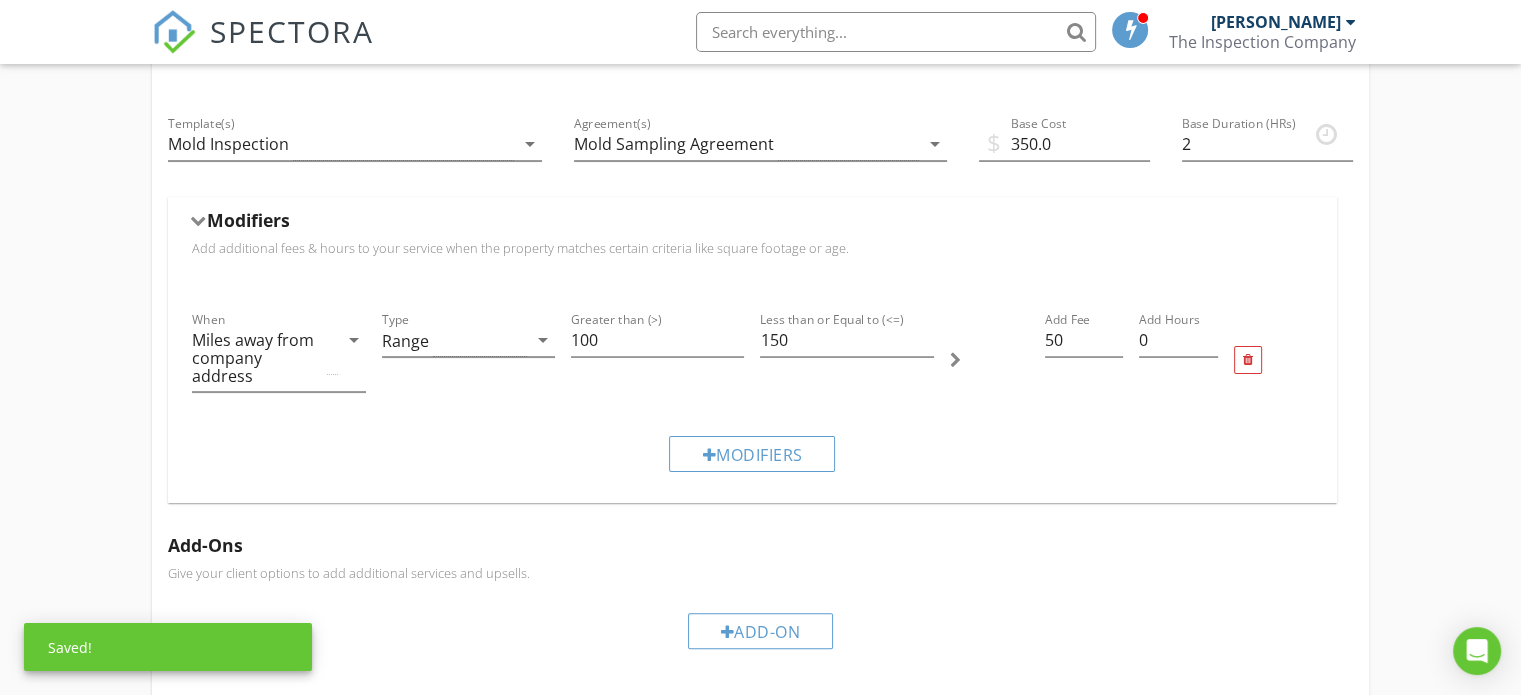 click on "Modifiers" at bounding box center (752, 453) 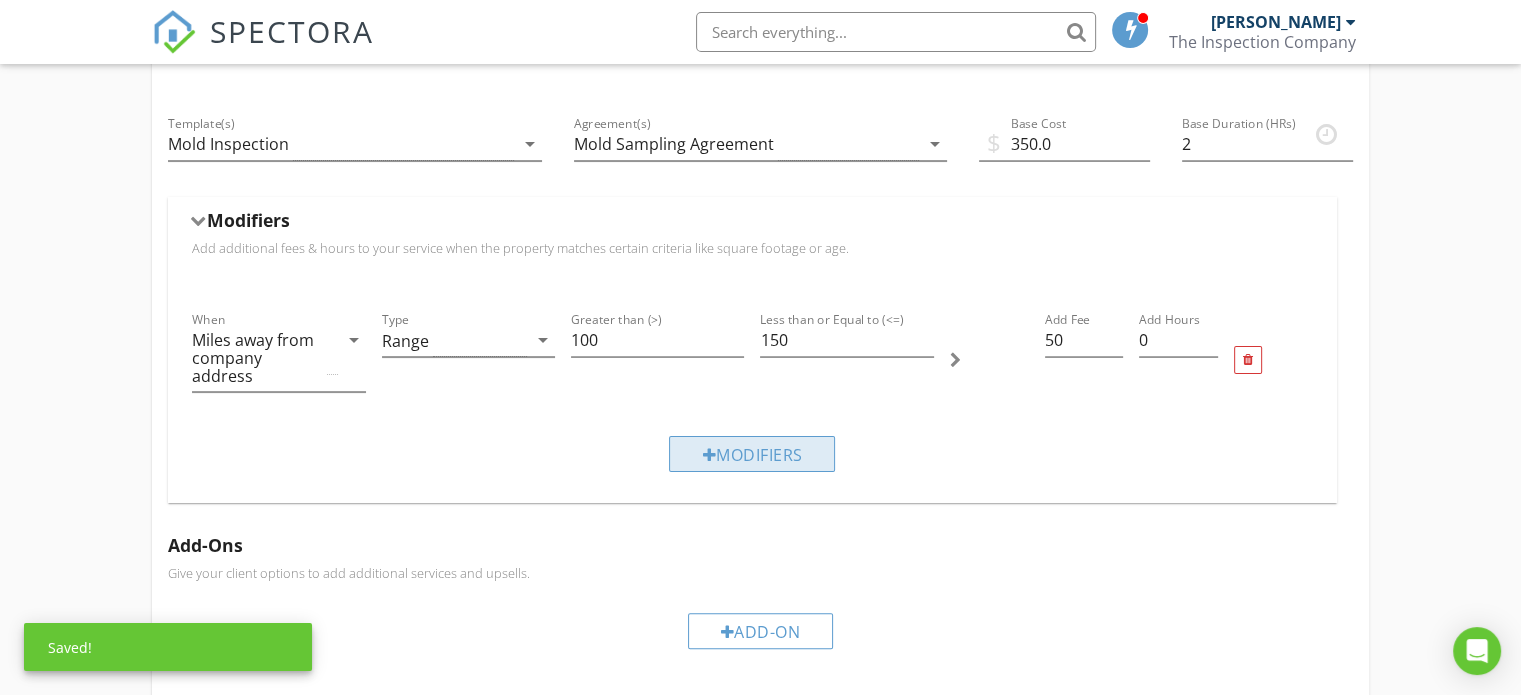 click on "Modifiers" at bounding box center [752, 454] 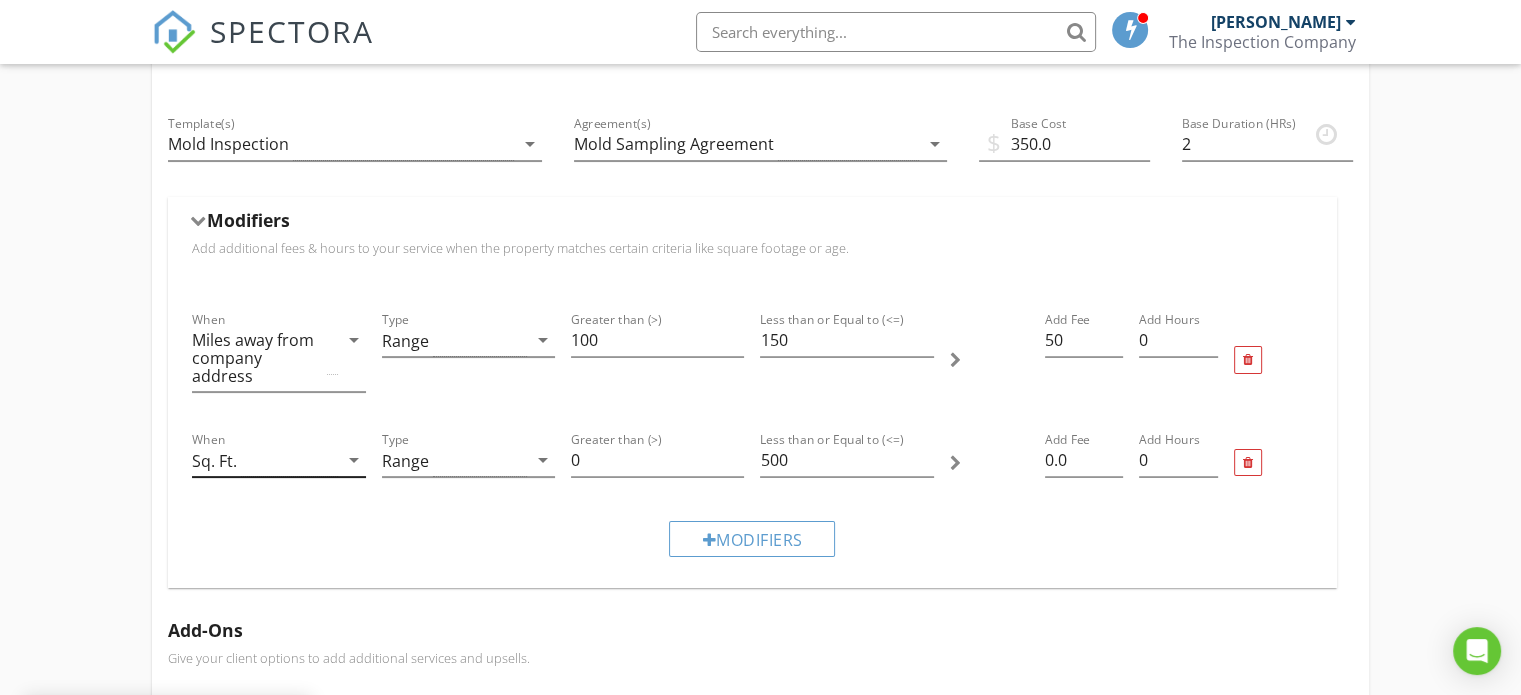 click on "Sq. Ft." at bounding box center (264, 460) 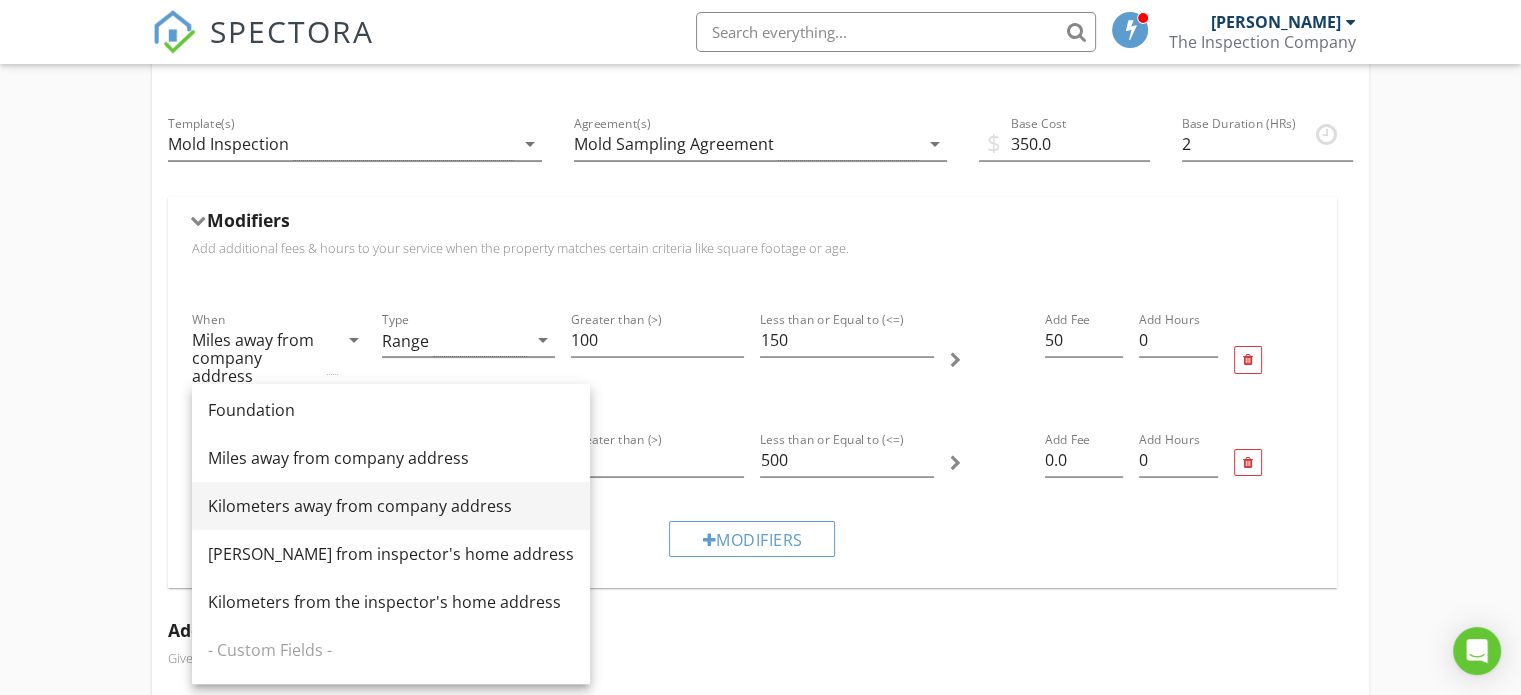scroll, scrollTop: 300, scrollLeft: 0, axis: vertical 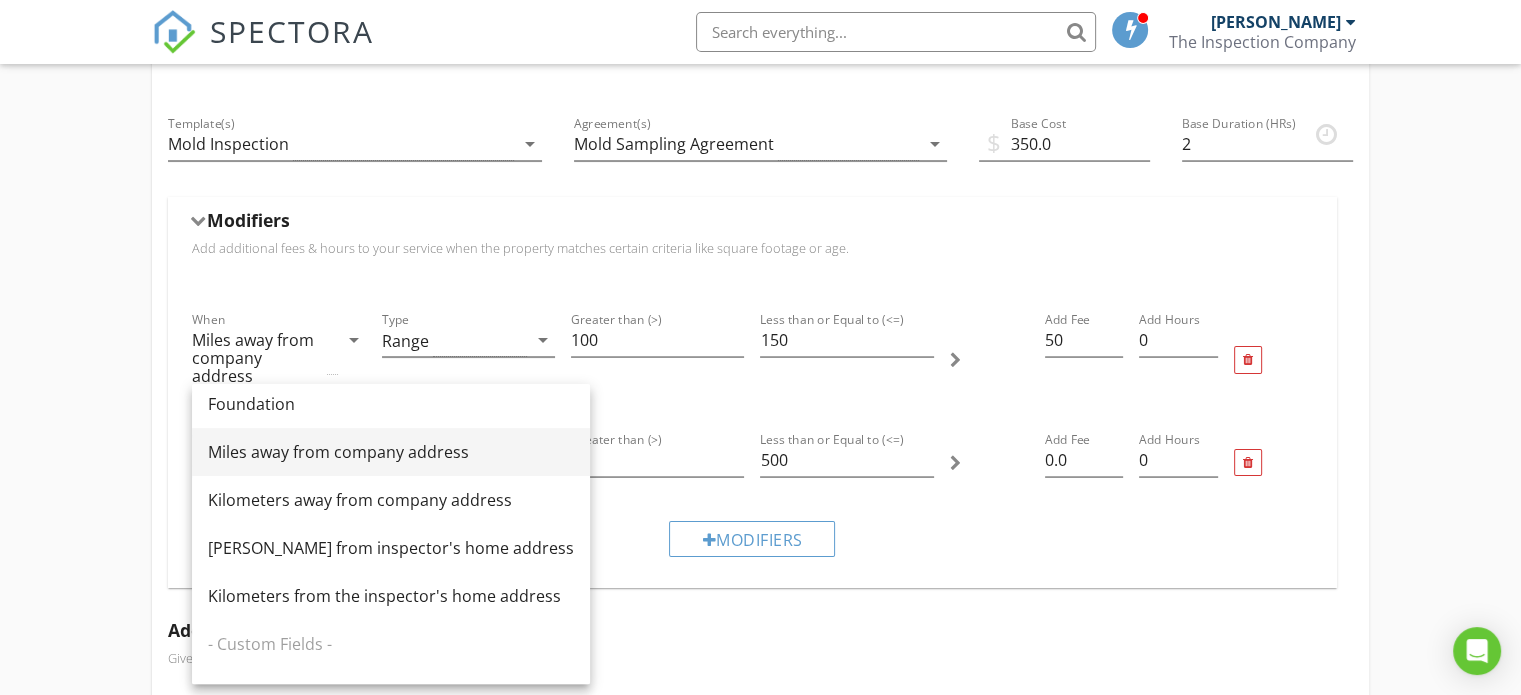 click on "Miles away from company address" at bounding box center [391, 452] 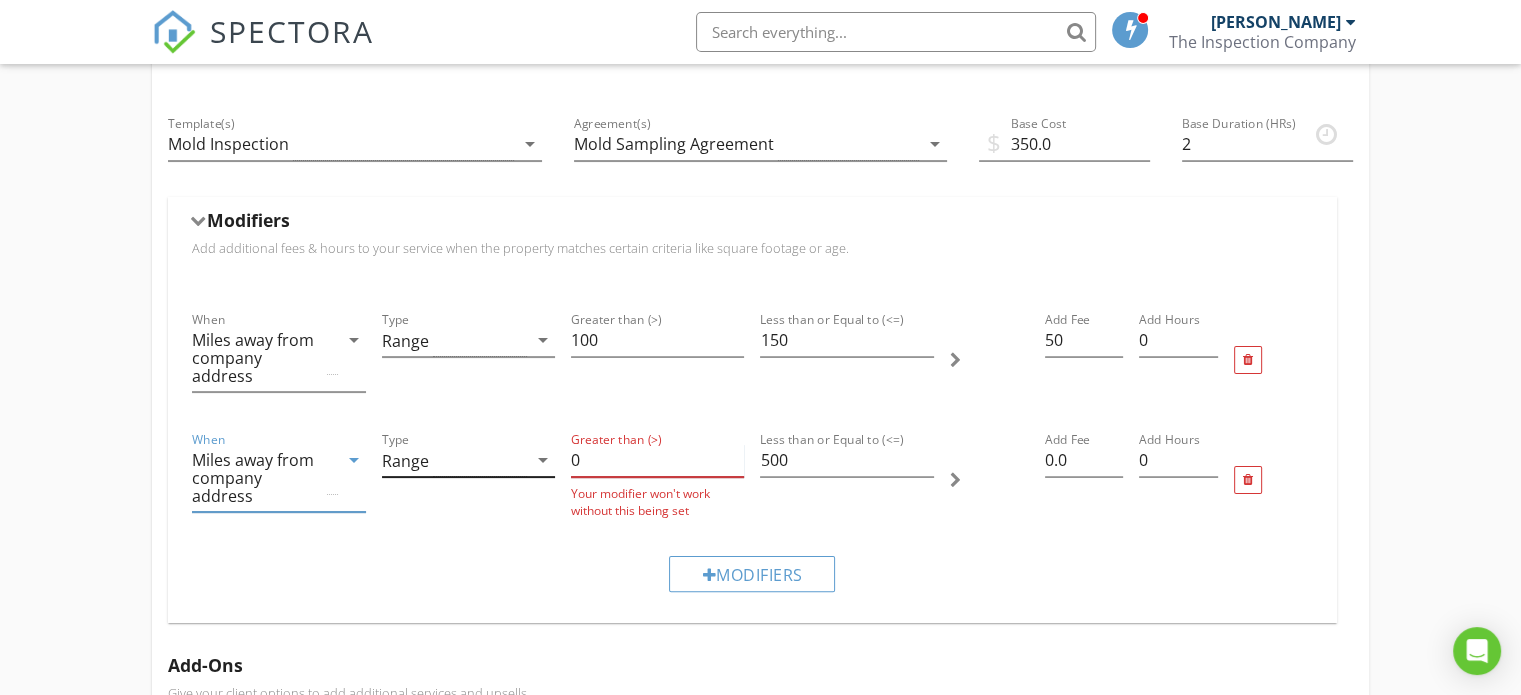 drag, startPoint x: 622, startPoint y: 457, endPoint x: 498, endPoint y: 463, distance: 124.14507 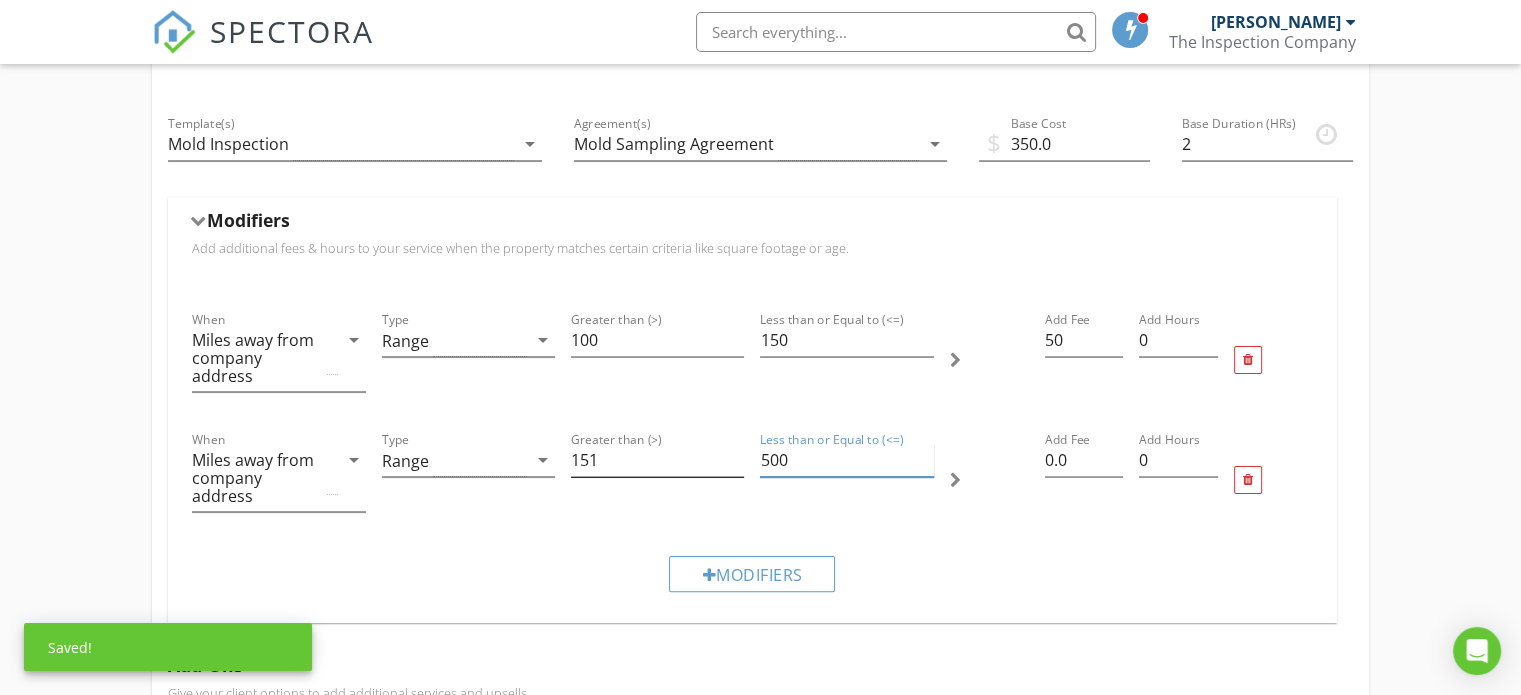 drag, startPoint x: 816, startPoint y: 450, endPoint x: 708, endPoint y: 451, distance: 108.00463 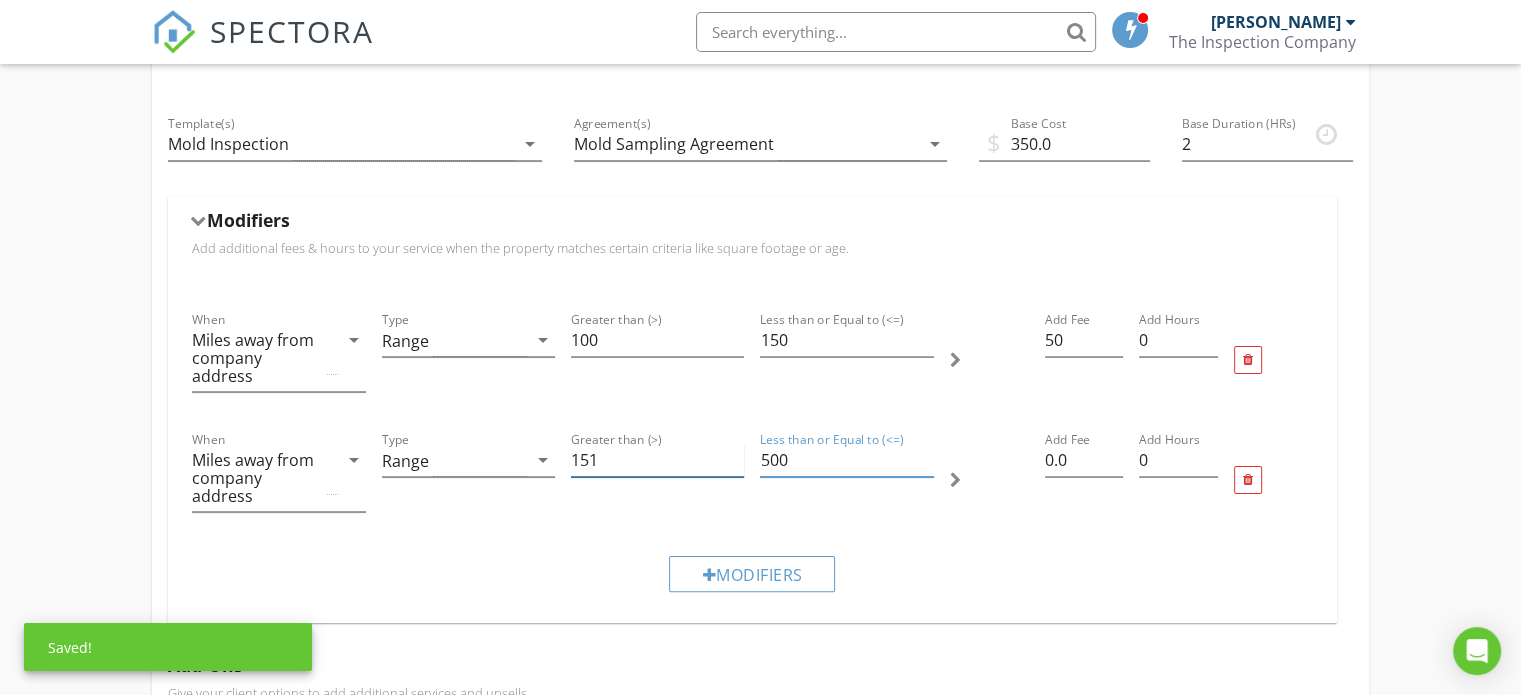click on "When Miles away from company address arrow_drop_down   Type Range arrow_drop_down   Greater than (>) 151   Less than or Equal to (<=) 500       Add Fee 0.0   Add Hours 0" at bounding box center (752, 480) 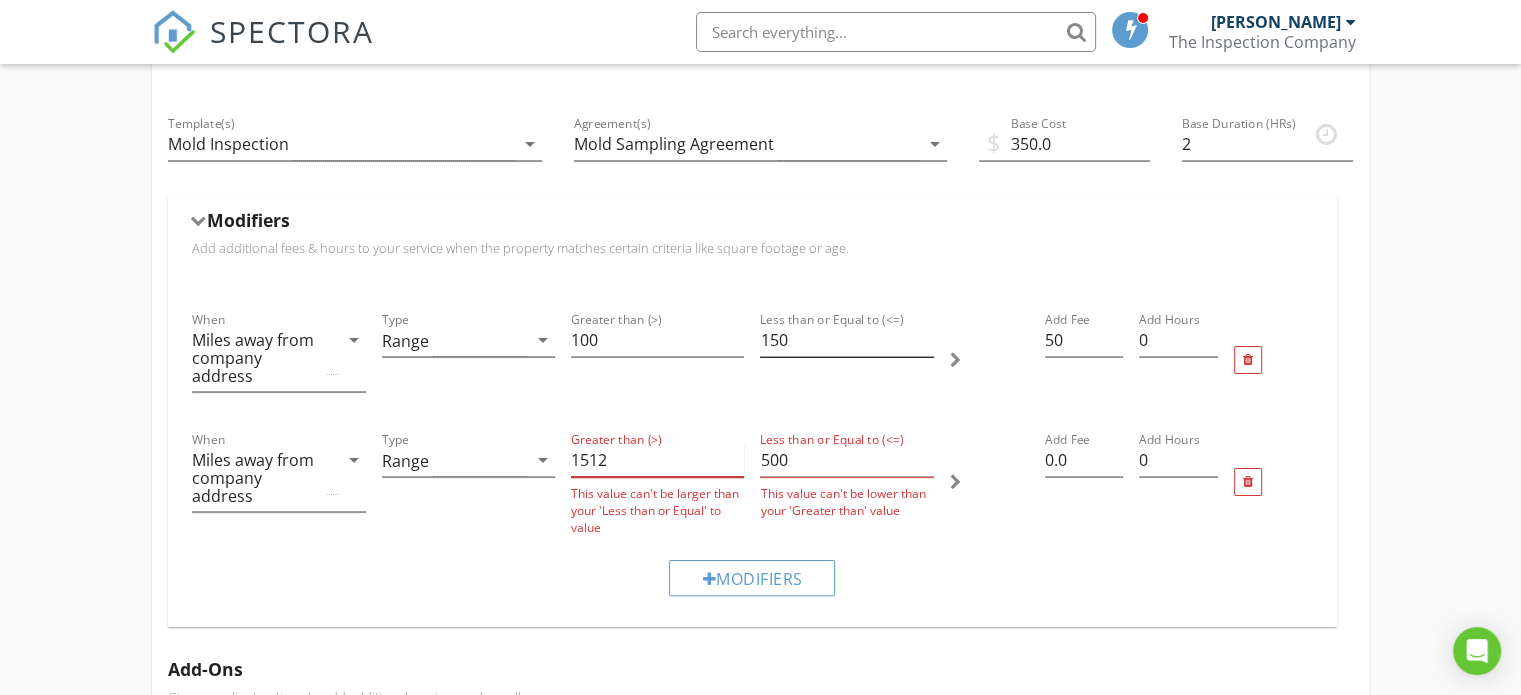 type on "151" 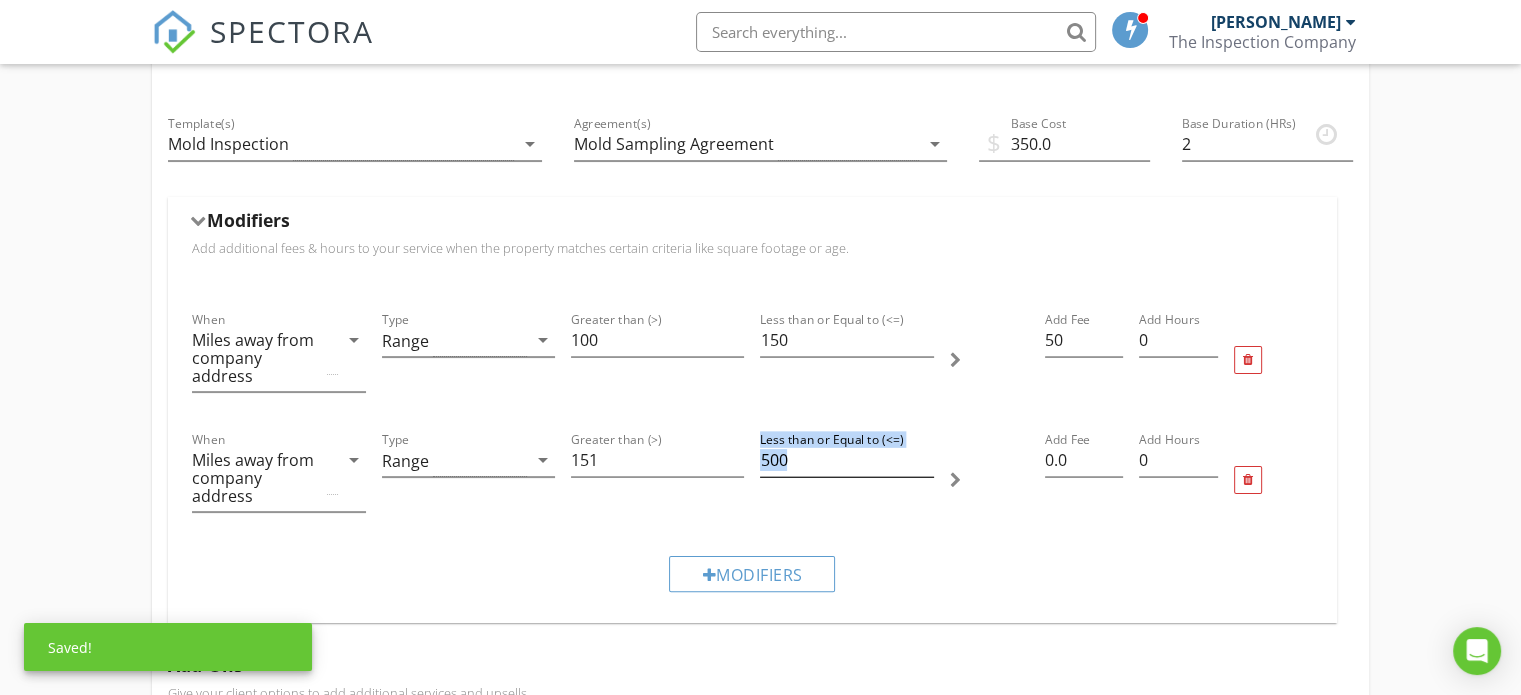drag, startPoint x: 816, startPoint y: 493, endPoint x: 786, endPoint y: 469, distance: 38.418747 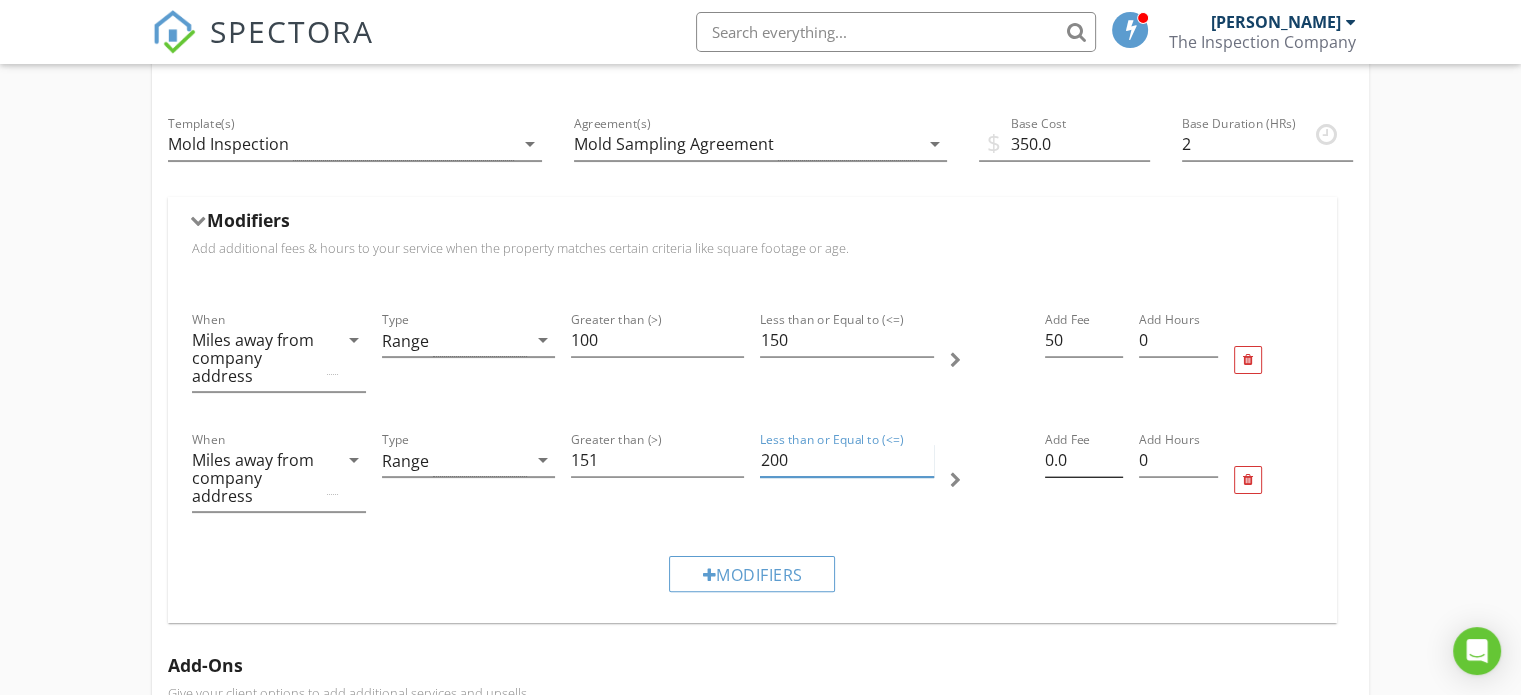type on "200" 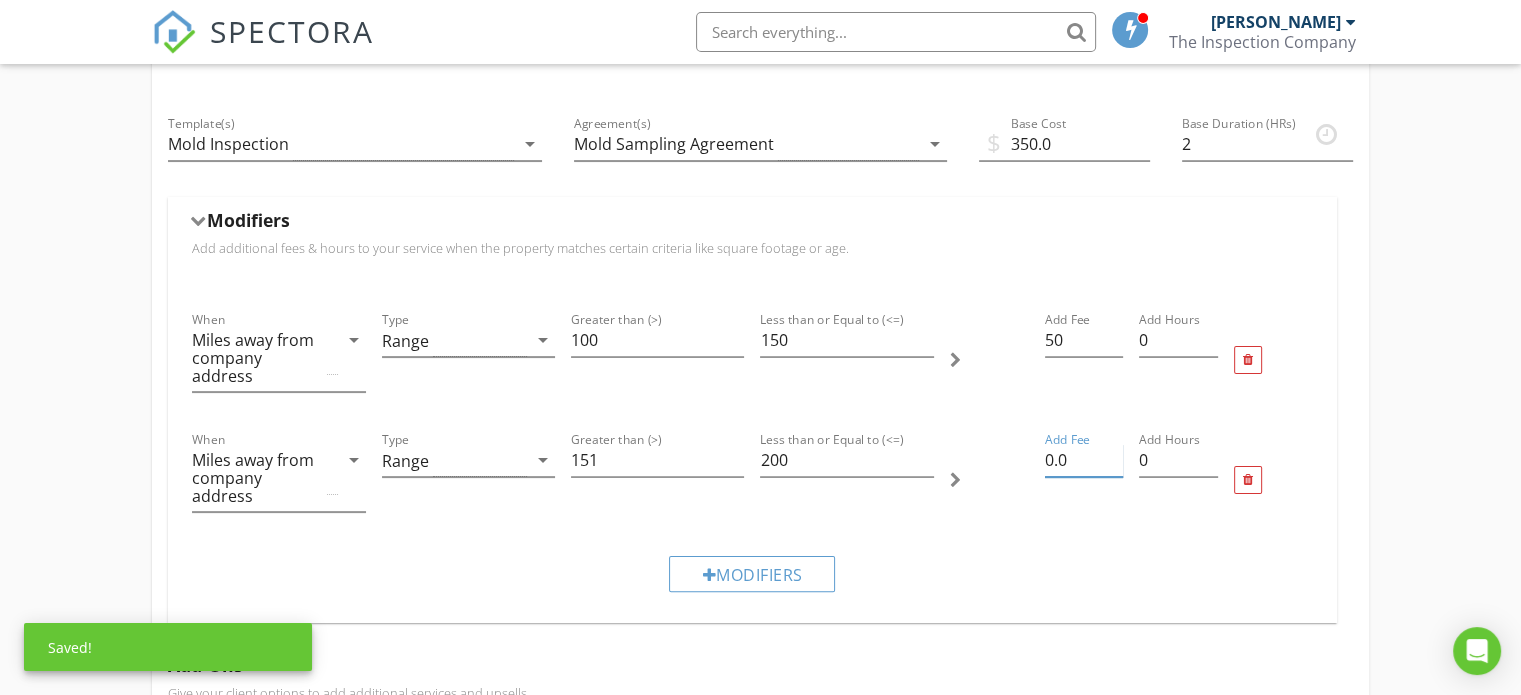 drag, startPoint x: 1076, startPoint y: 455, endPoint x: 1031, endPoint y: 456, distance: 45.01111 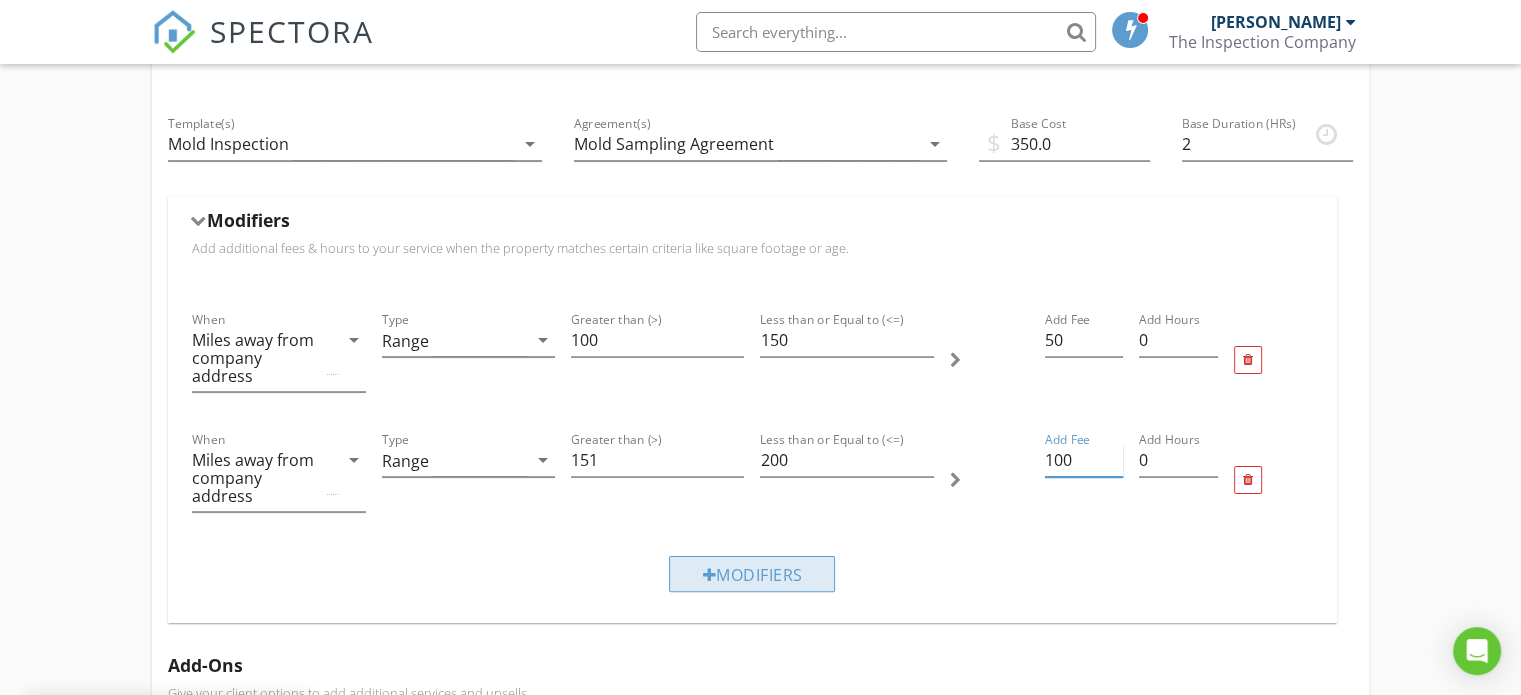 type on "100" 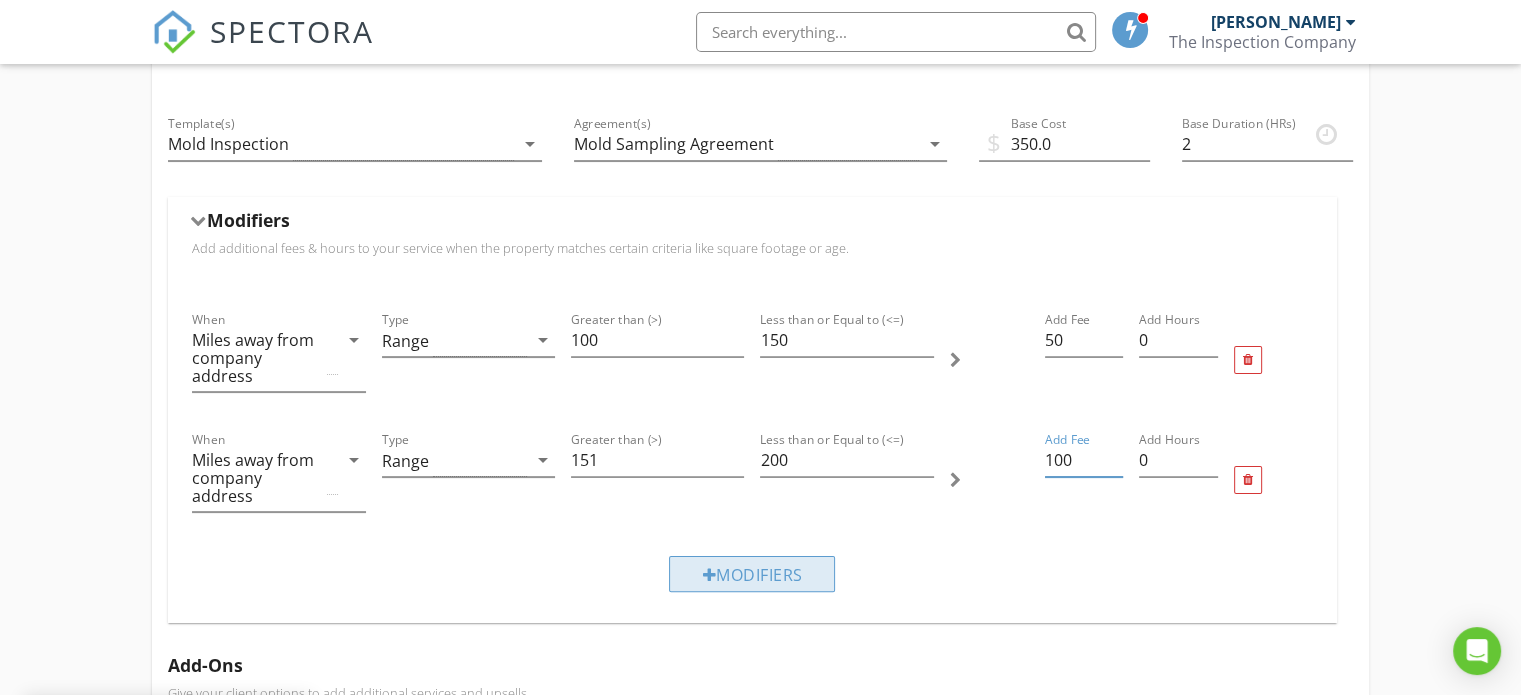 click on "Modifiers" at bounding box center [752, 574] 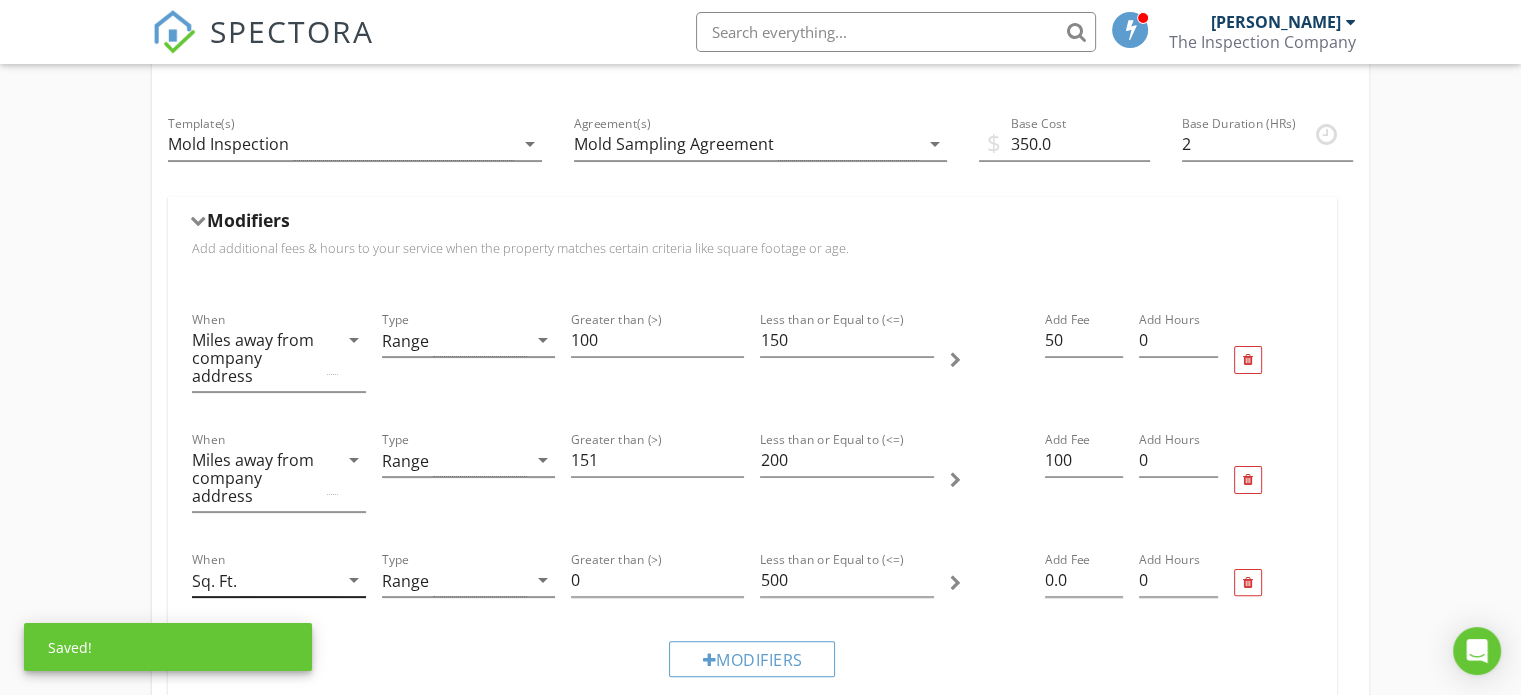 click on "Sq. Ft." at bounding box center (264, 580) 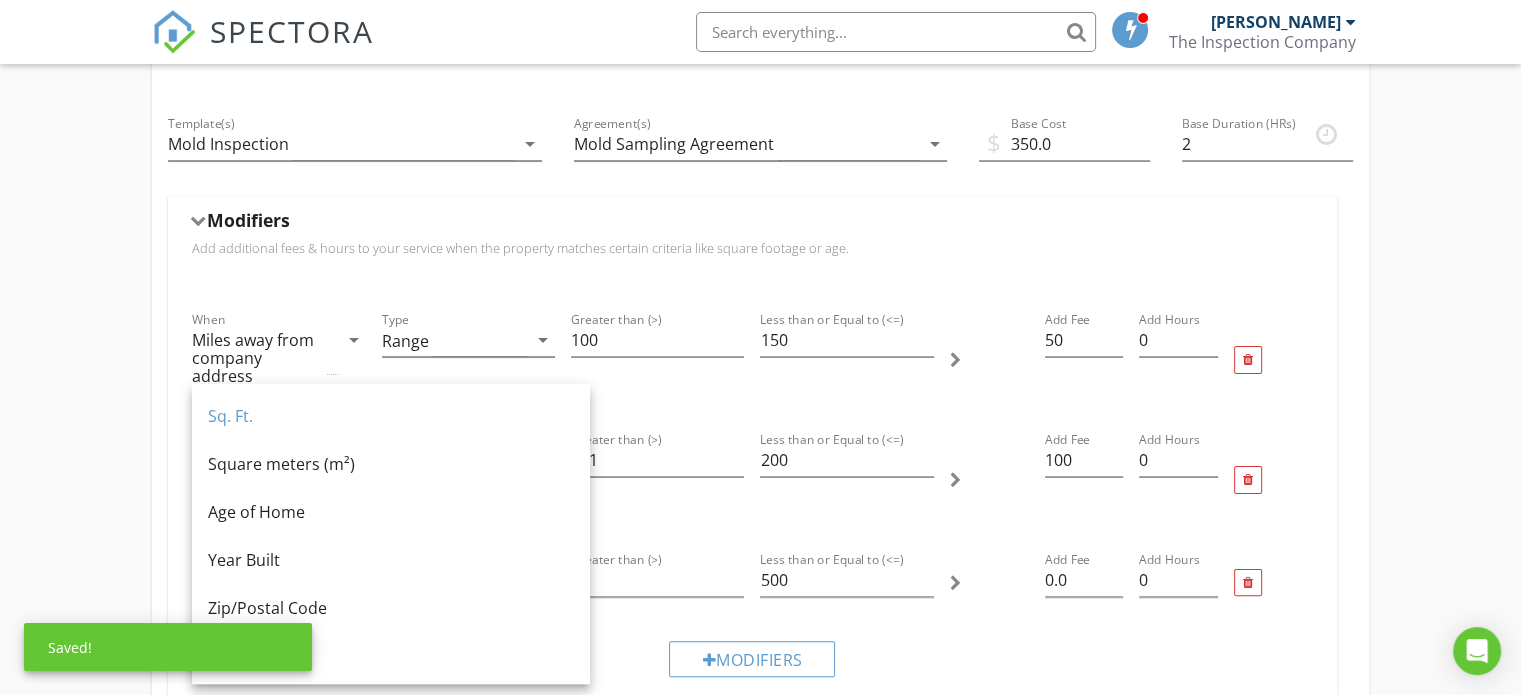 scroll, scrollTop: 340, scrollLeft: 0, axis: vertical 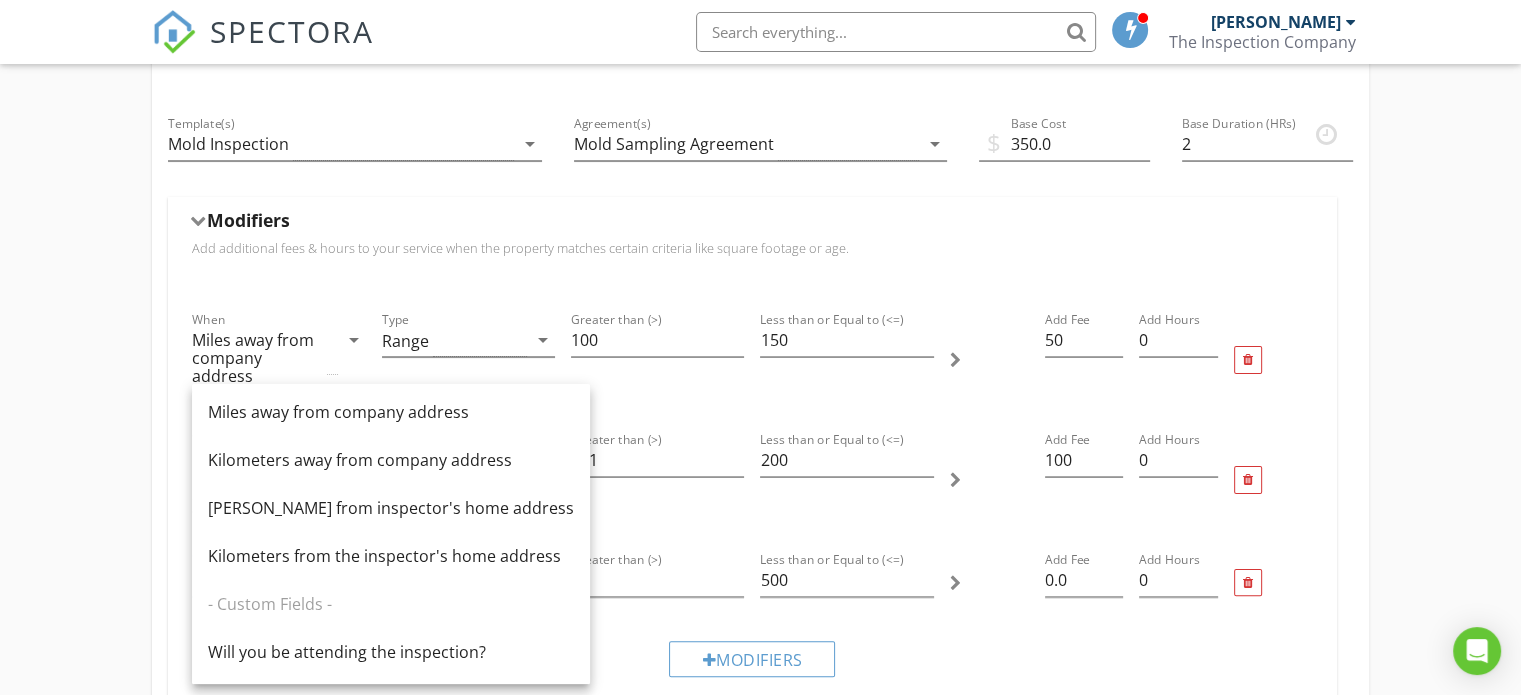 click on "Miles away from company address" at bounding box center [391, 412] 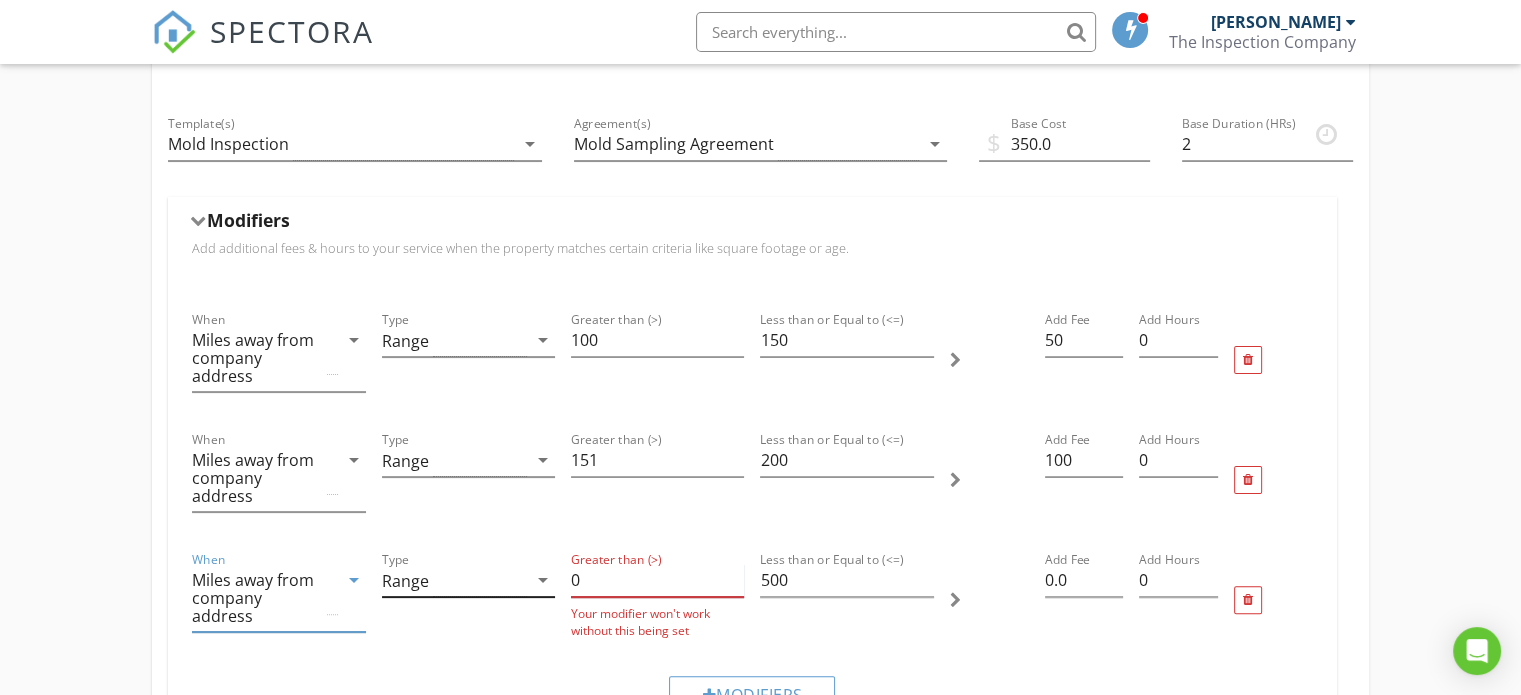 drag, startPoint x: 583, startPoint y: 579, endPoint x: 524, endPoint y: 583, distance: 59.135437 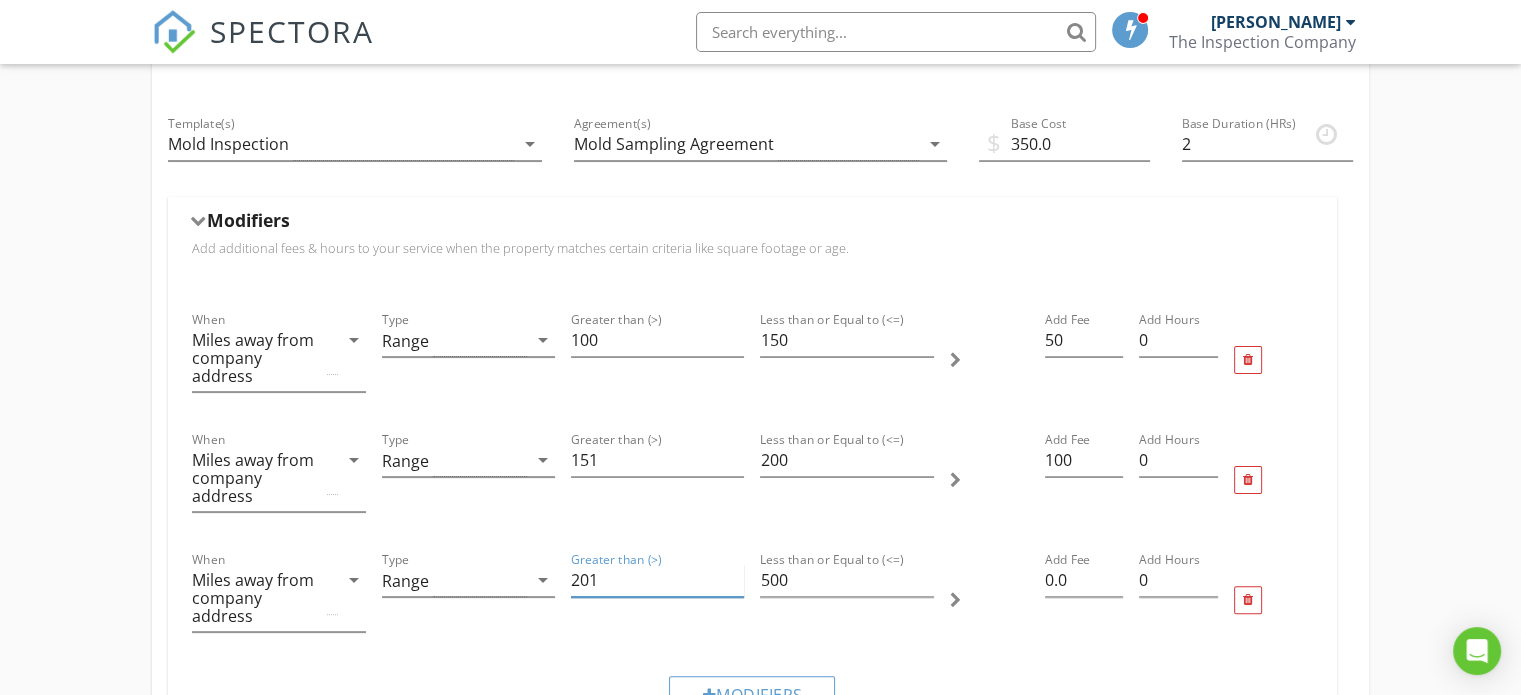 type on "201" 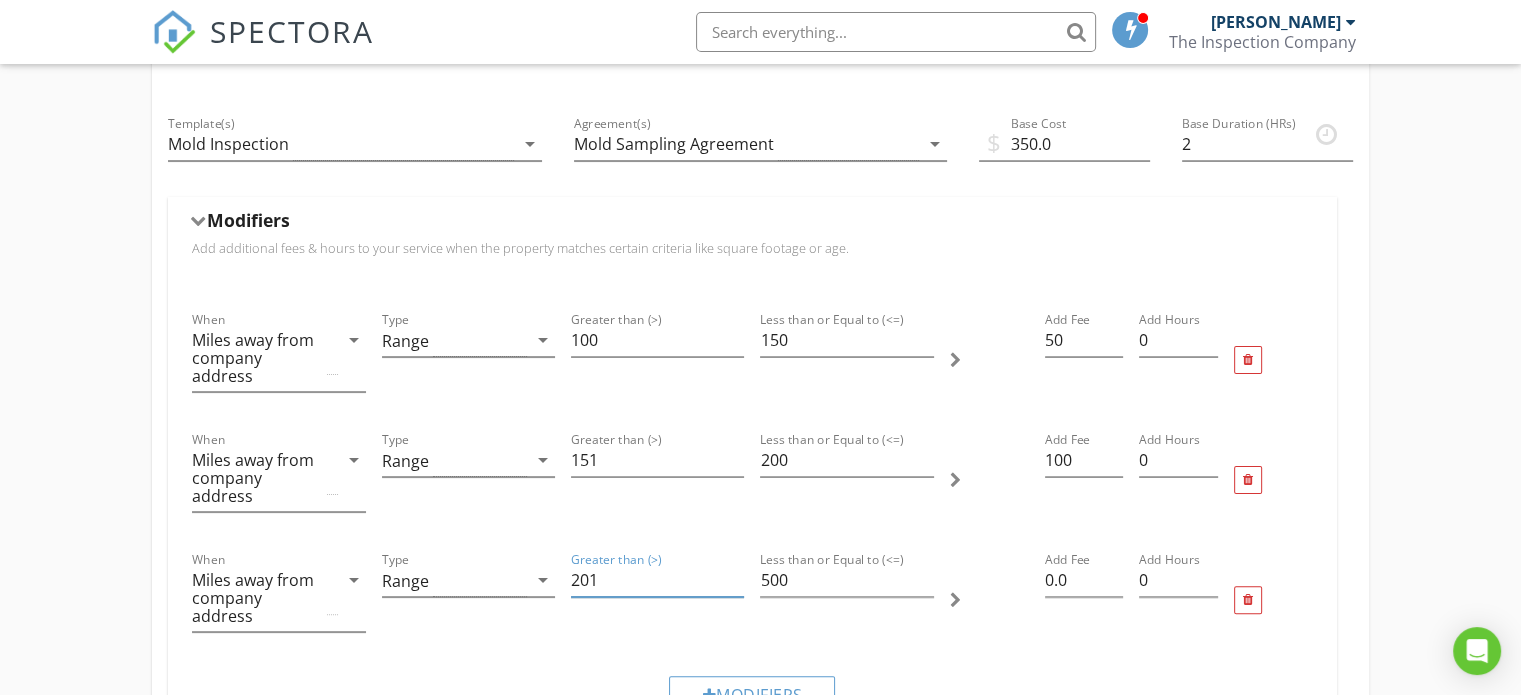 click at bounding box center [846, 611] 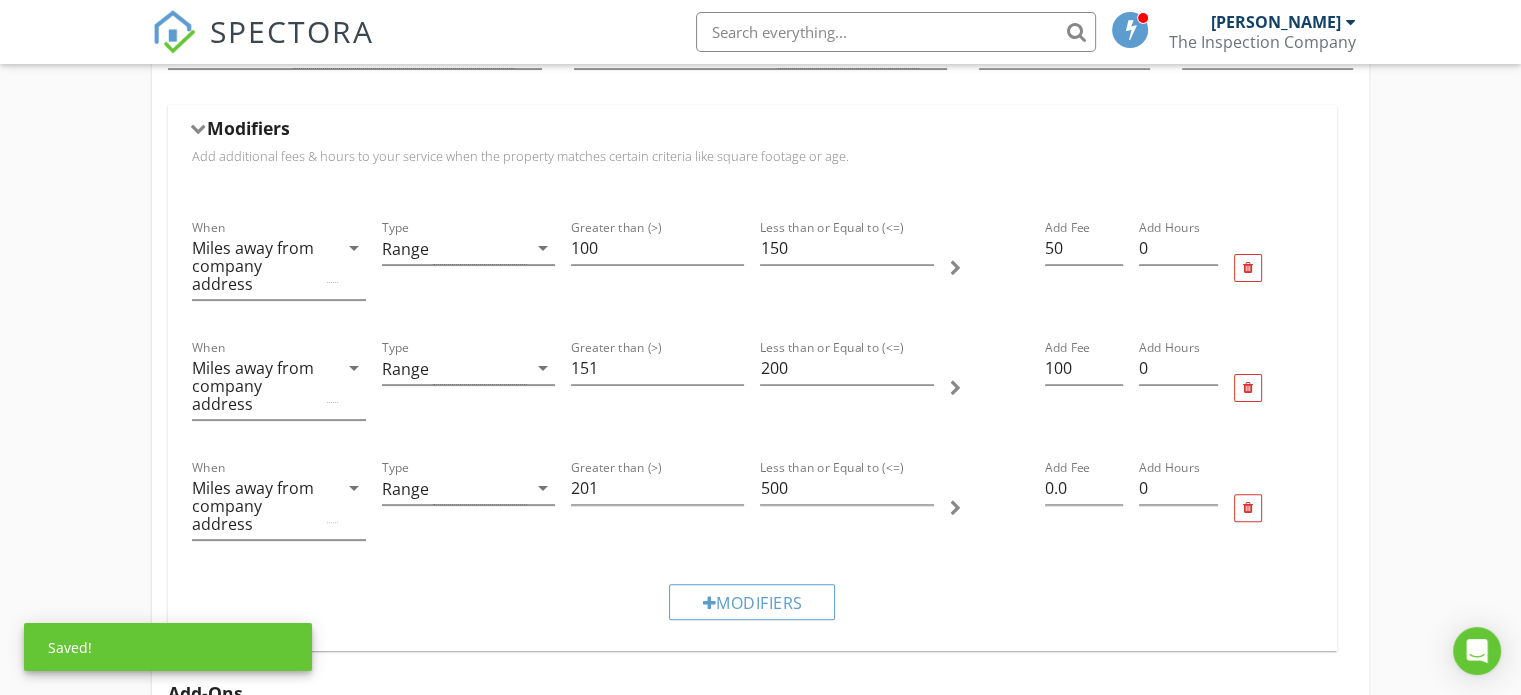 scroll, scrollTop: 465, scrollLeft: 0, axis: vertical 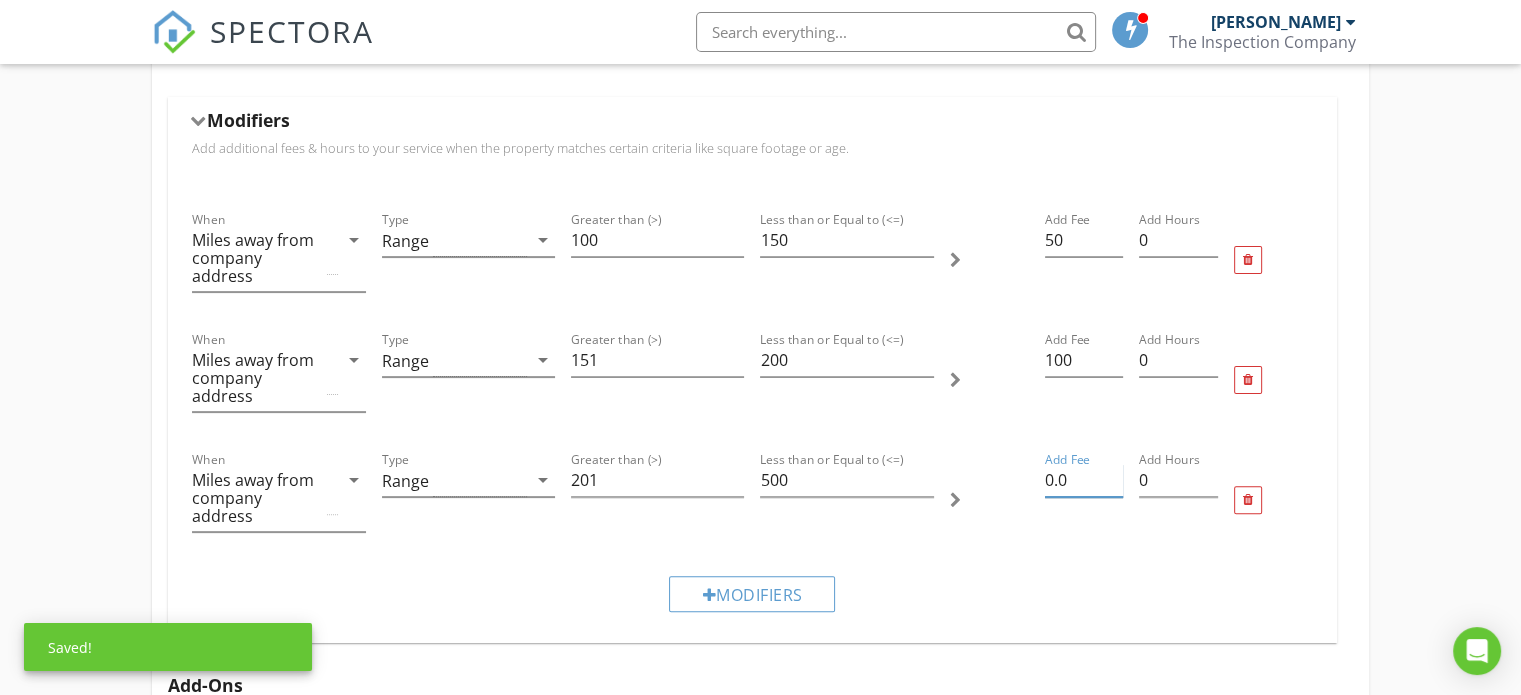 drag, startPoint x: 1072, startPoint y: 474, endPoint x: 1018, endPoint y: 477, distance: 54.08327 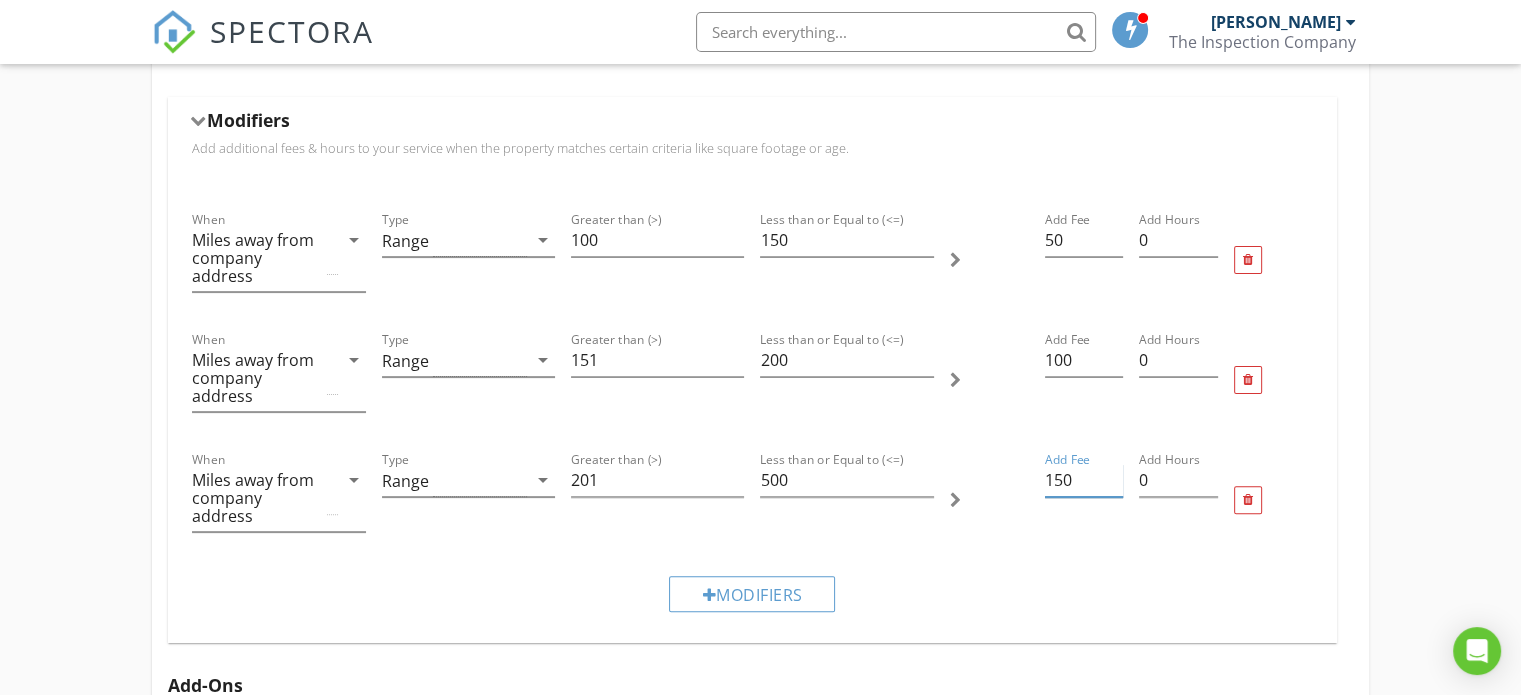 type on "150" 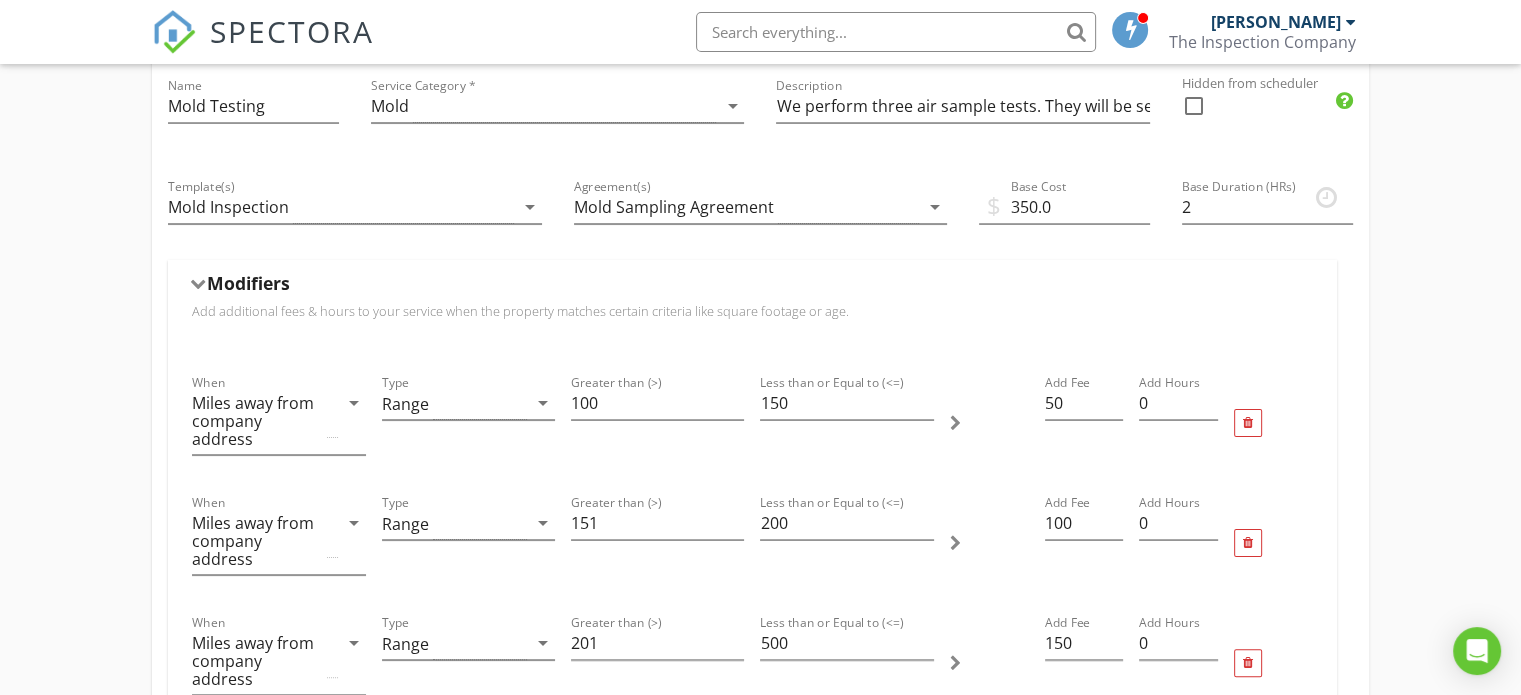 scroll, scrollTop: 238, scrollLeft: 0, axis: vertical 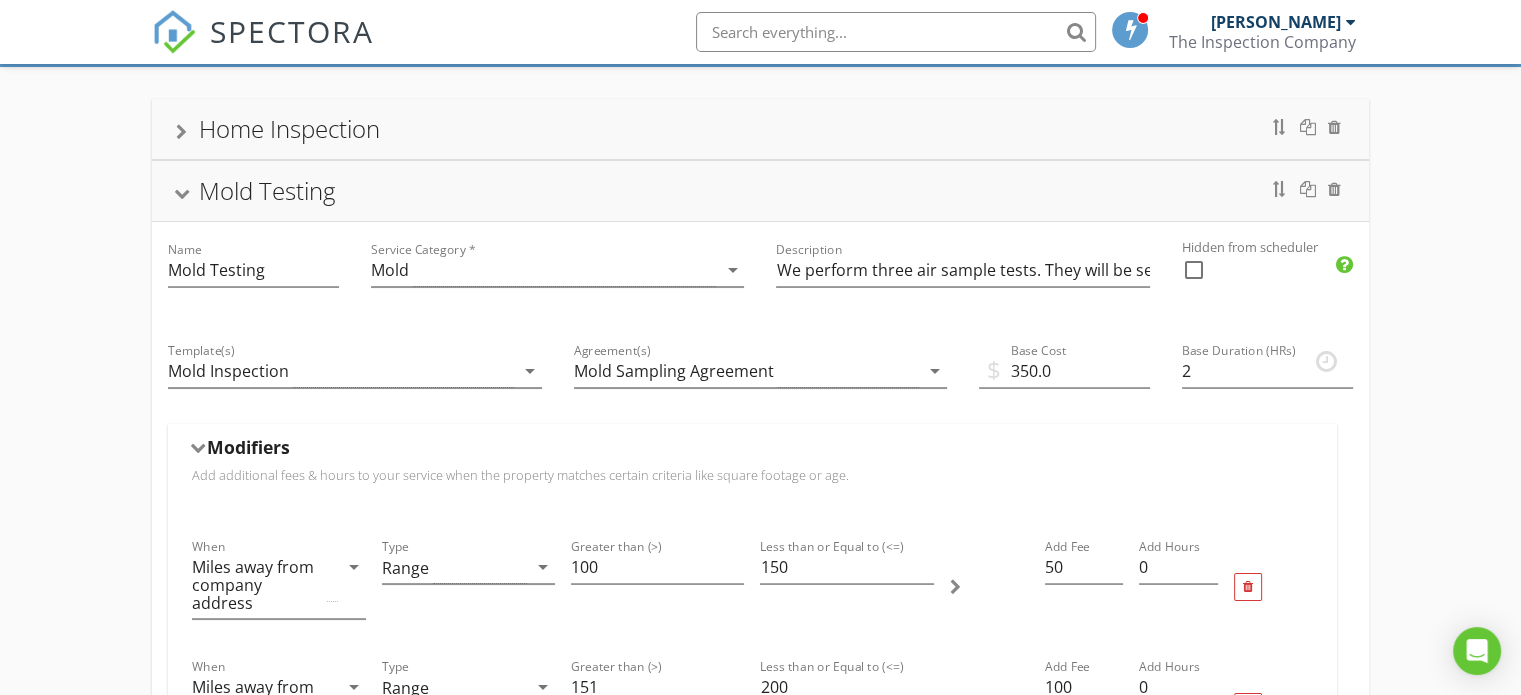 click on "Mold Testing" at bounding box center (760, 191) 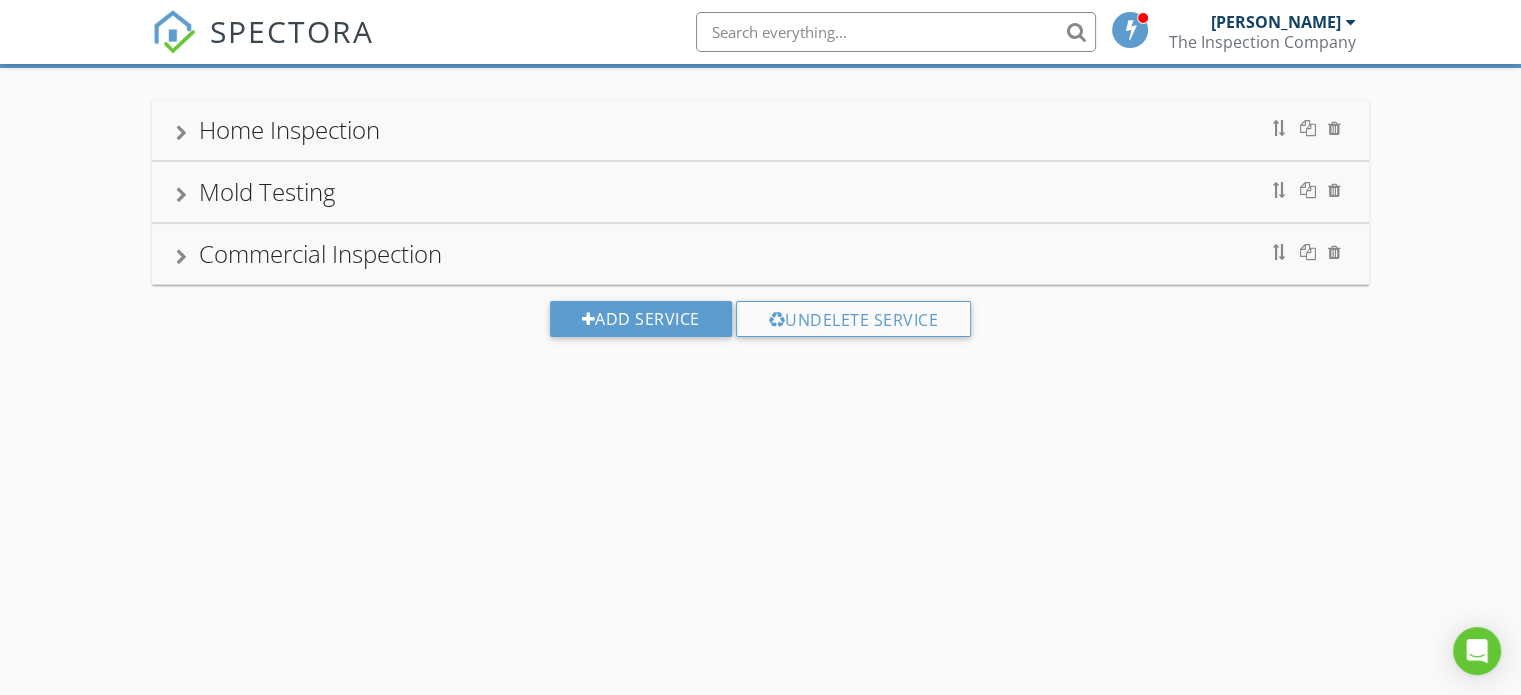scroll, scrollTop: 136, scrollLeft: 0, axis: vertical 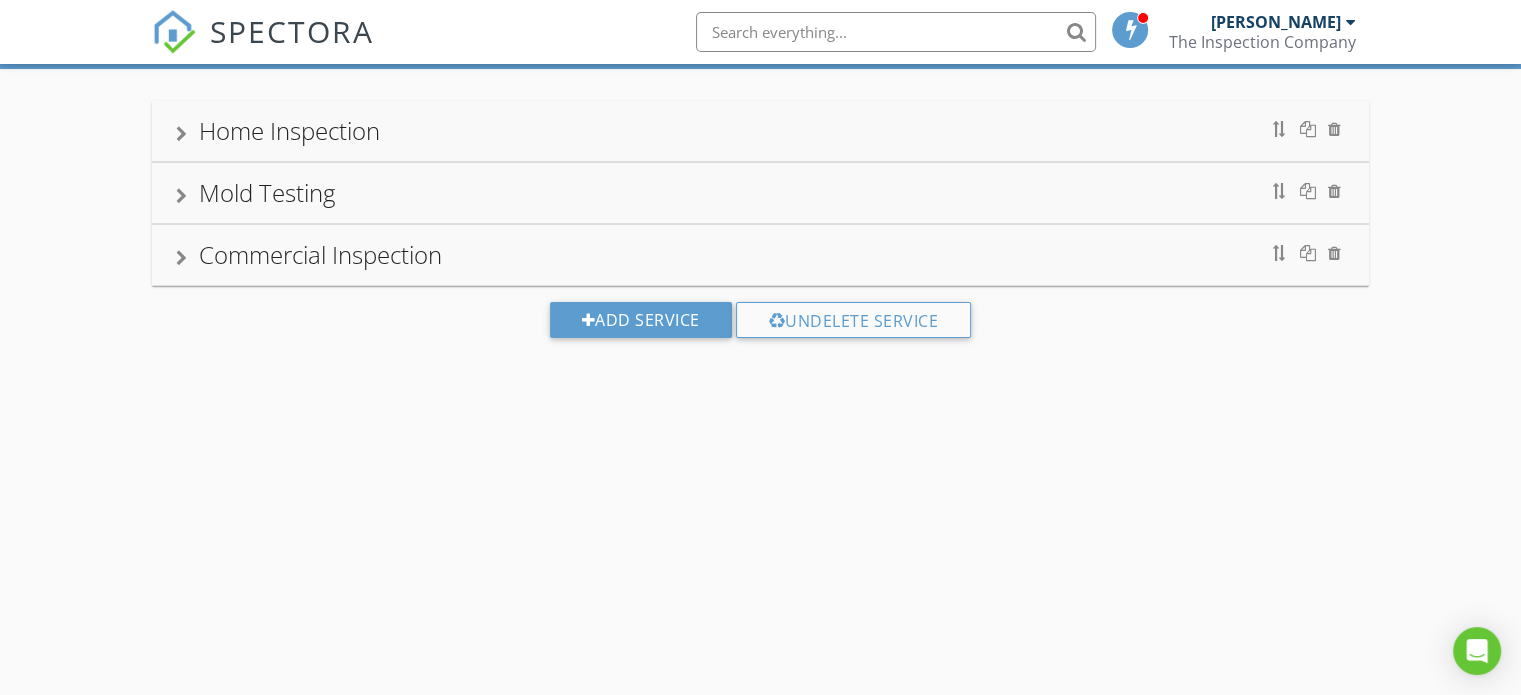 click at bounding box center [181, 258] 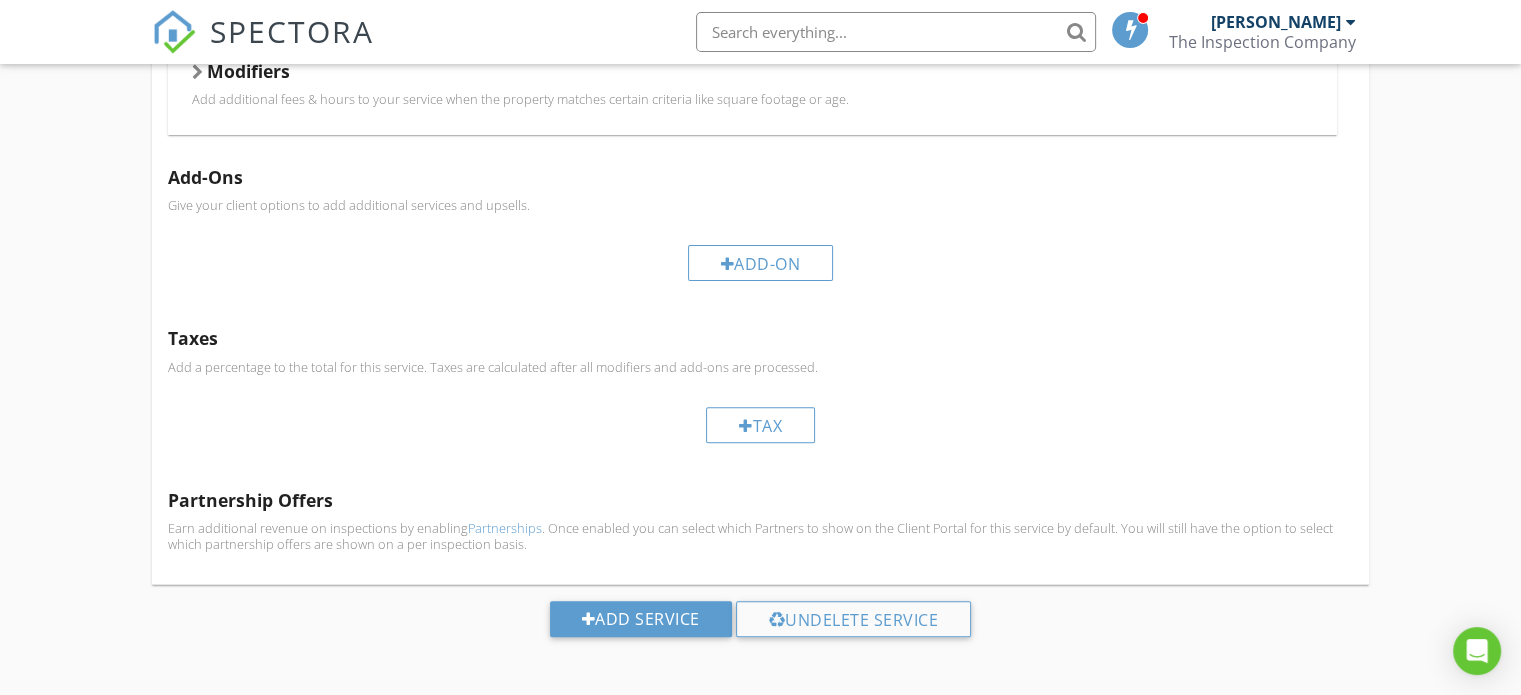 scroll, scrollTop: 579, scrollLeft: 0, axis: vertical 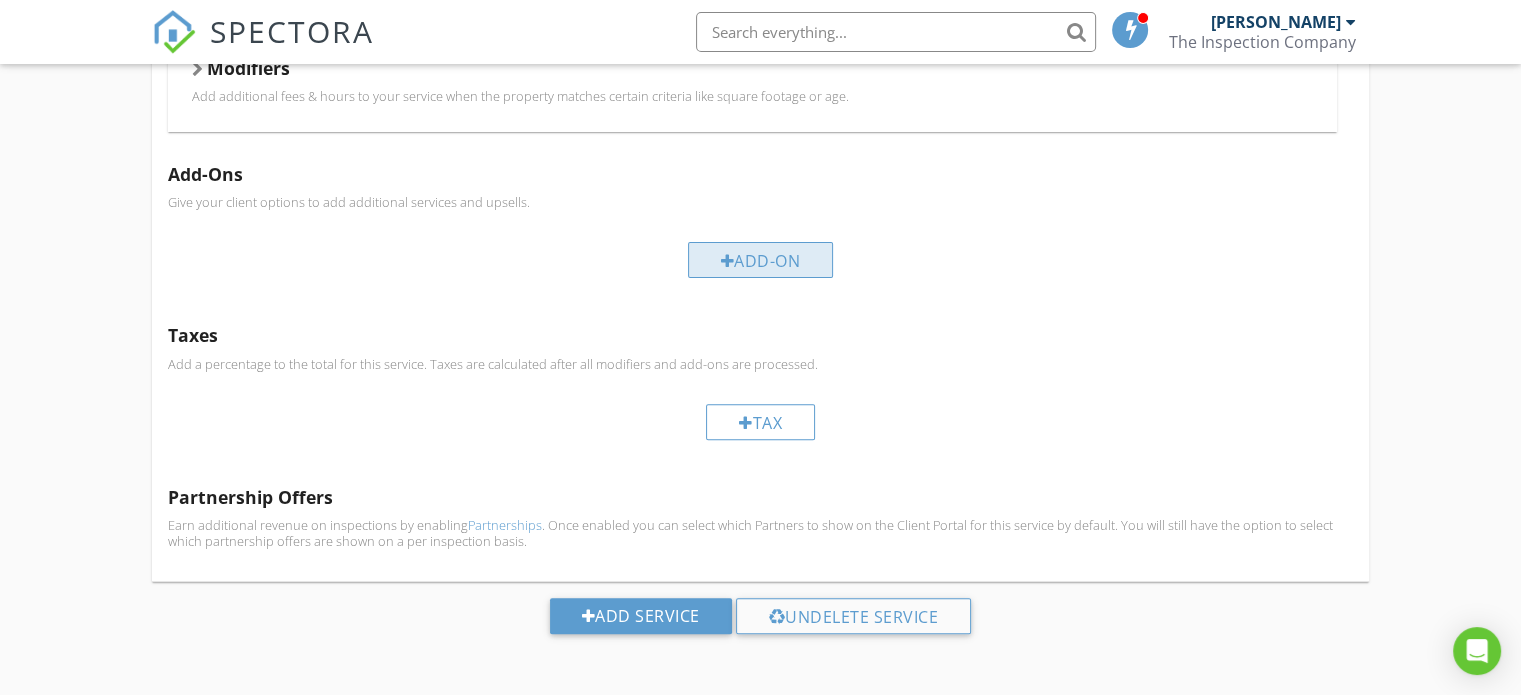 click on "Add-On" at bounding box center [761, 260] 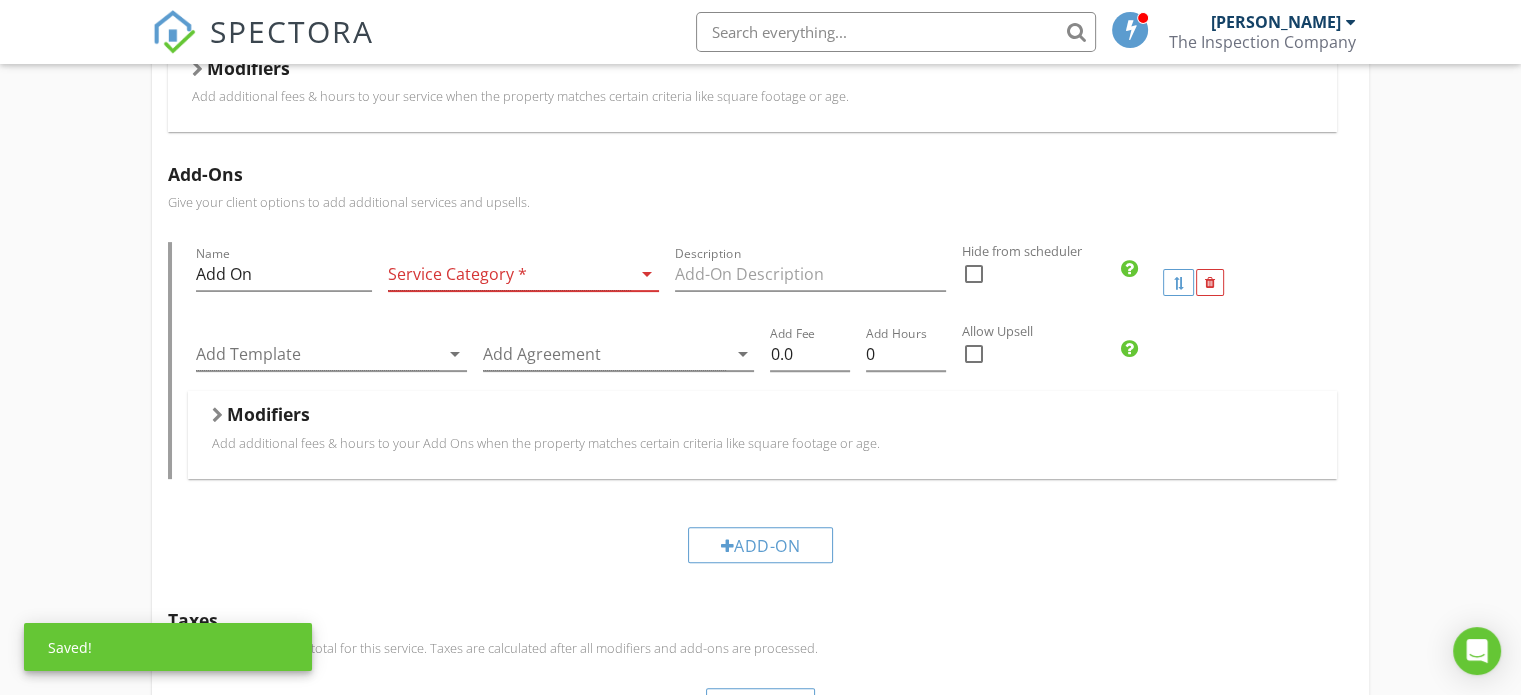 click at bounding box center [509, 274] 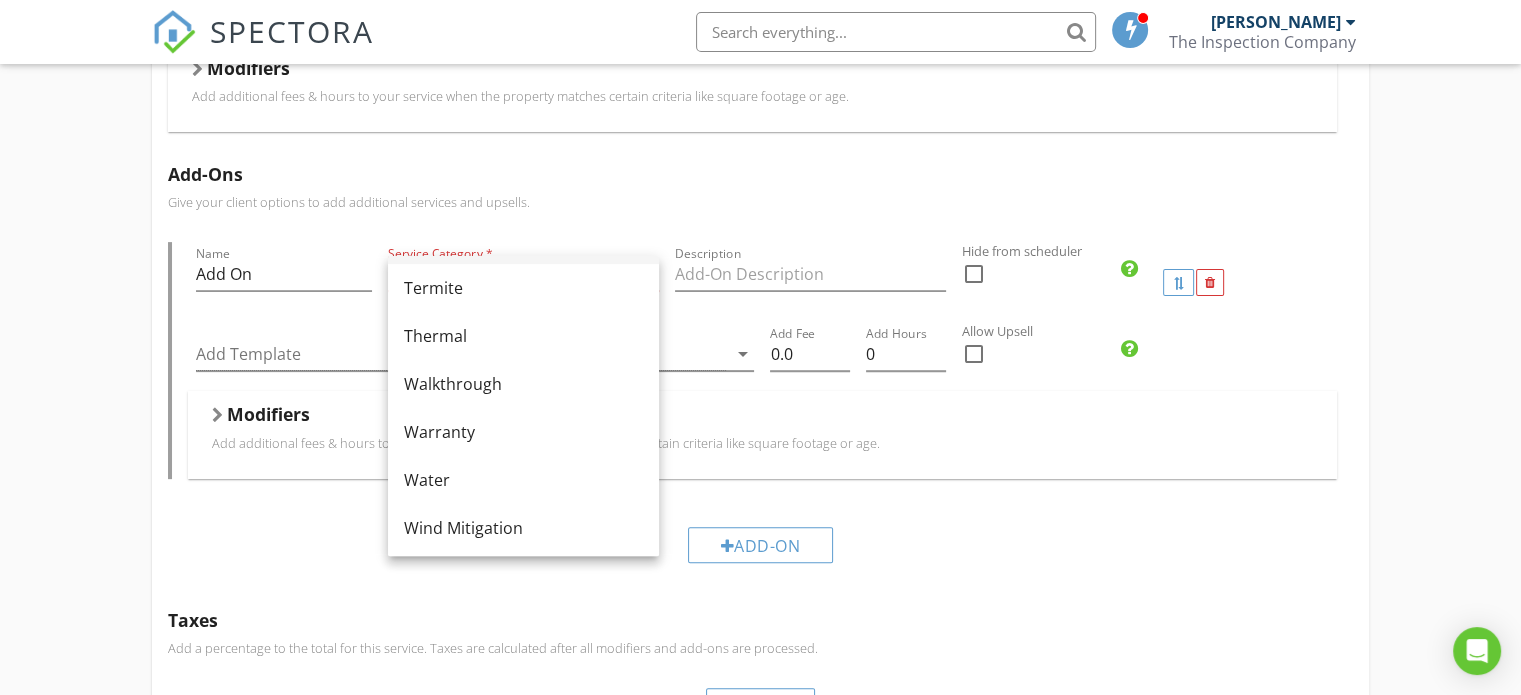 scroll, scrollTop: 1204, scrollLeft: 0, axis: vertical 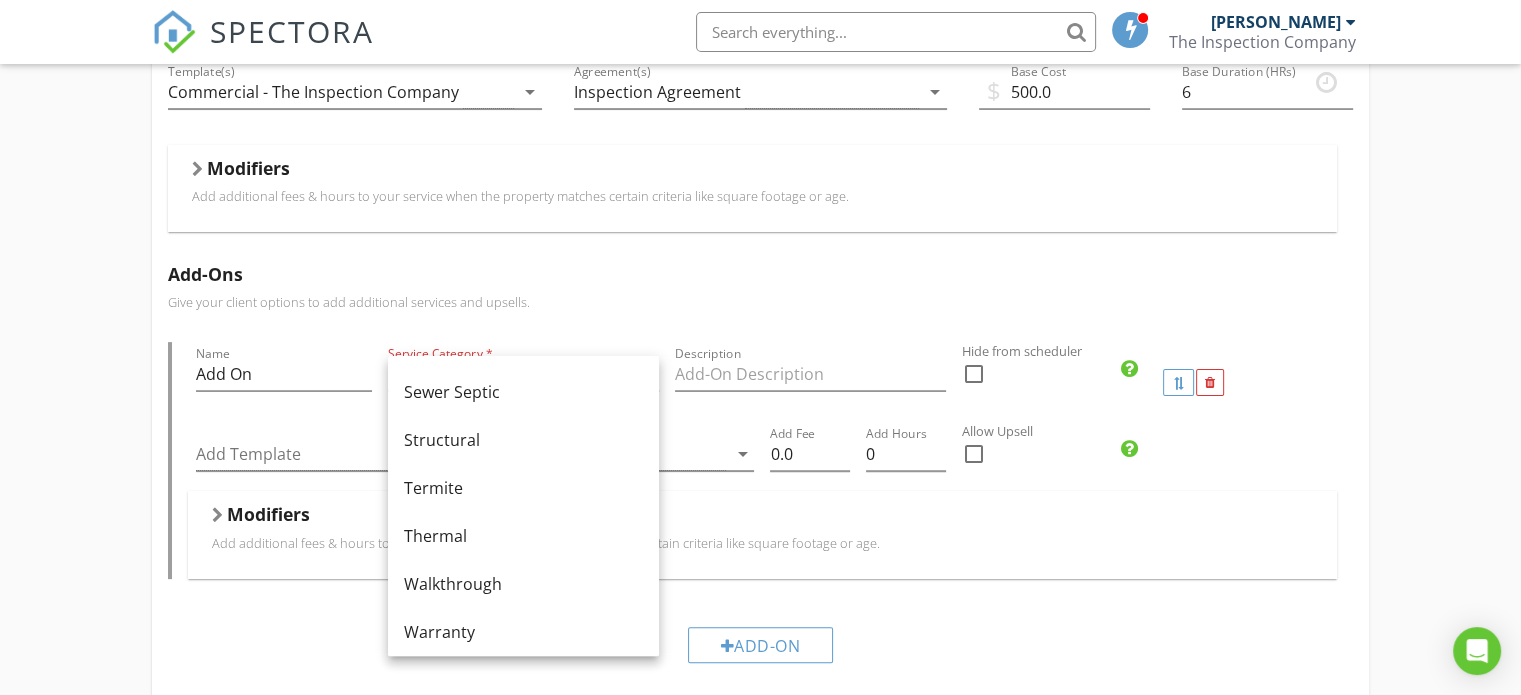 click on "Add-On" at bounding box center (760, 644) 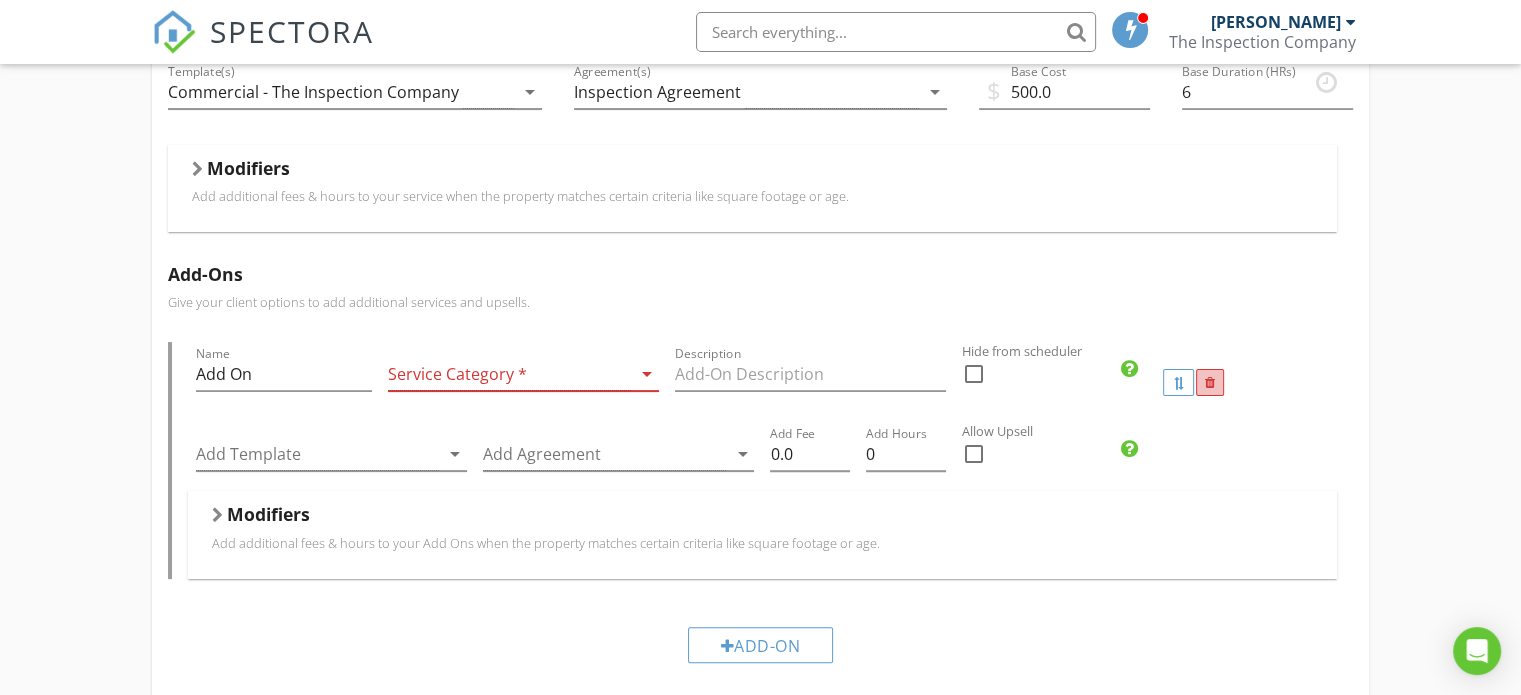 click at bounding box center [1210, 383] 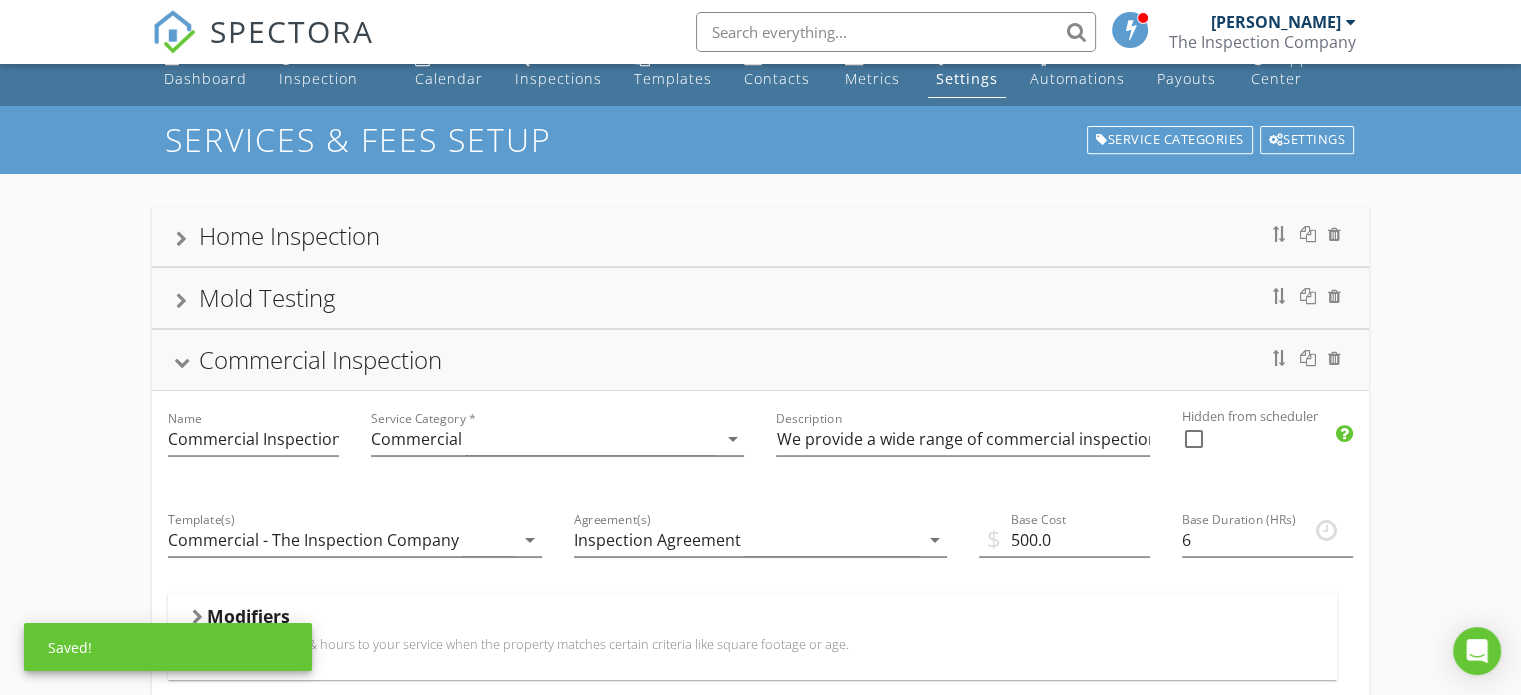 scroll, scrollTop: 0, scrollLeft: 0, axis: both 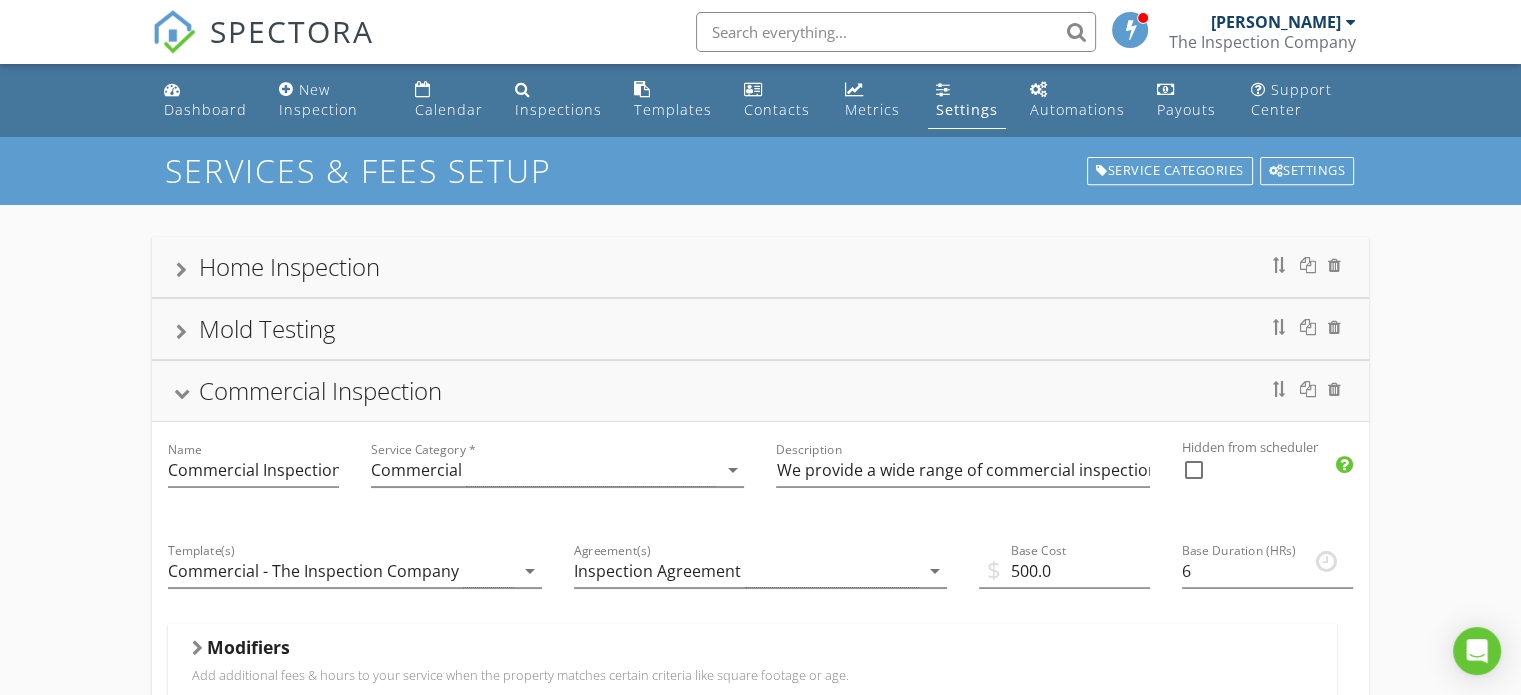 click on "Commercial Inspection" at bounding box center [760, 391] 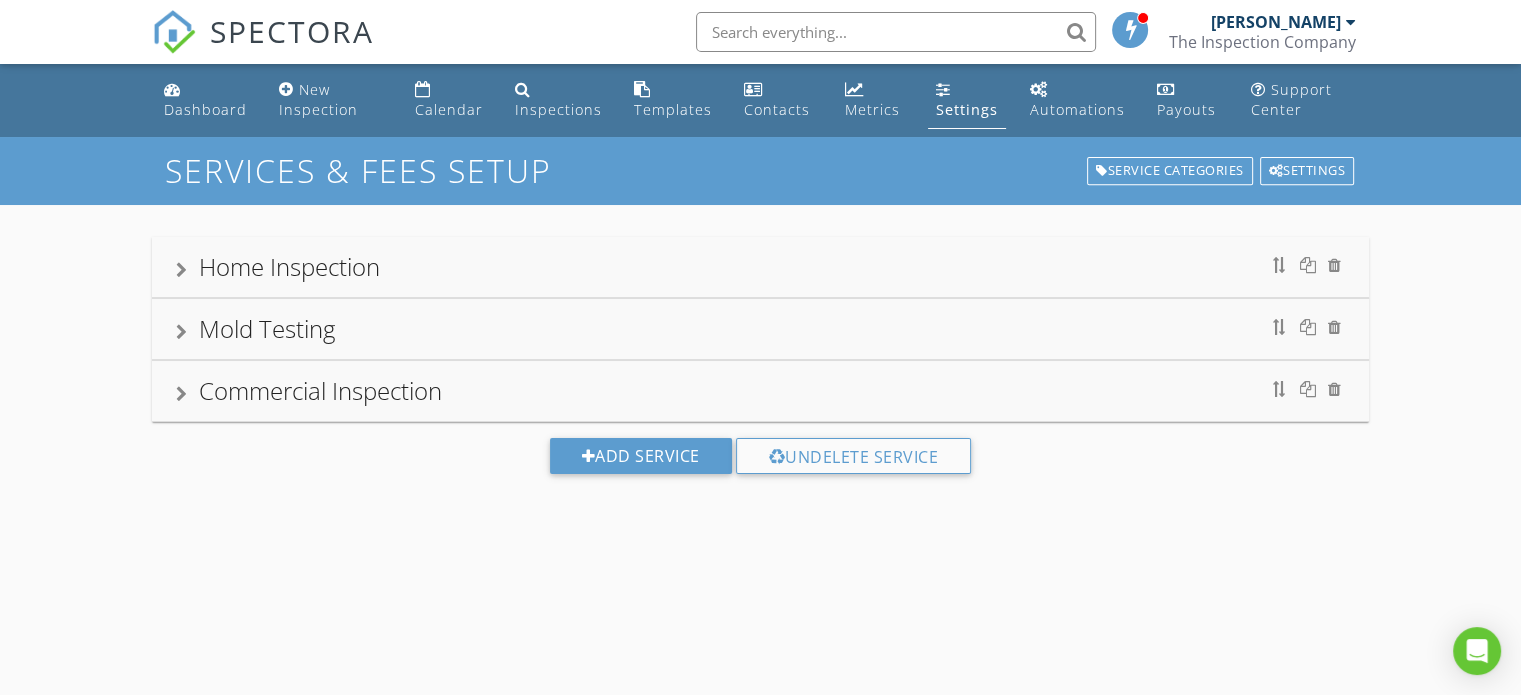 click on "Mold Testing" at bounding box center [760, 329] 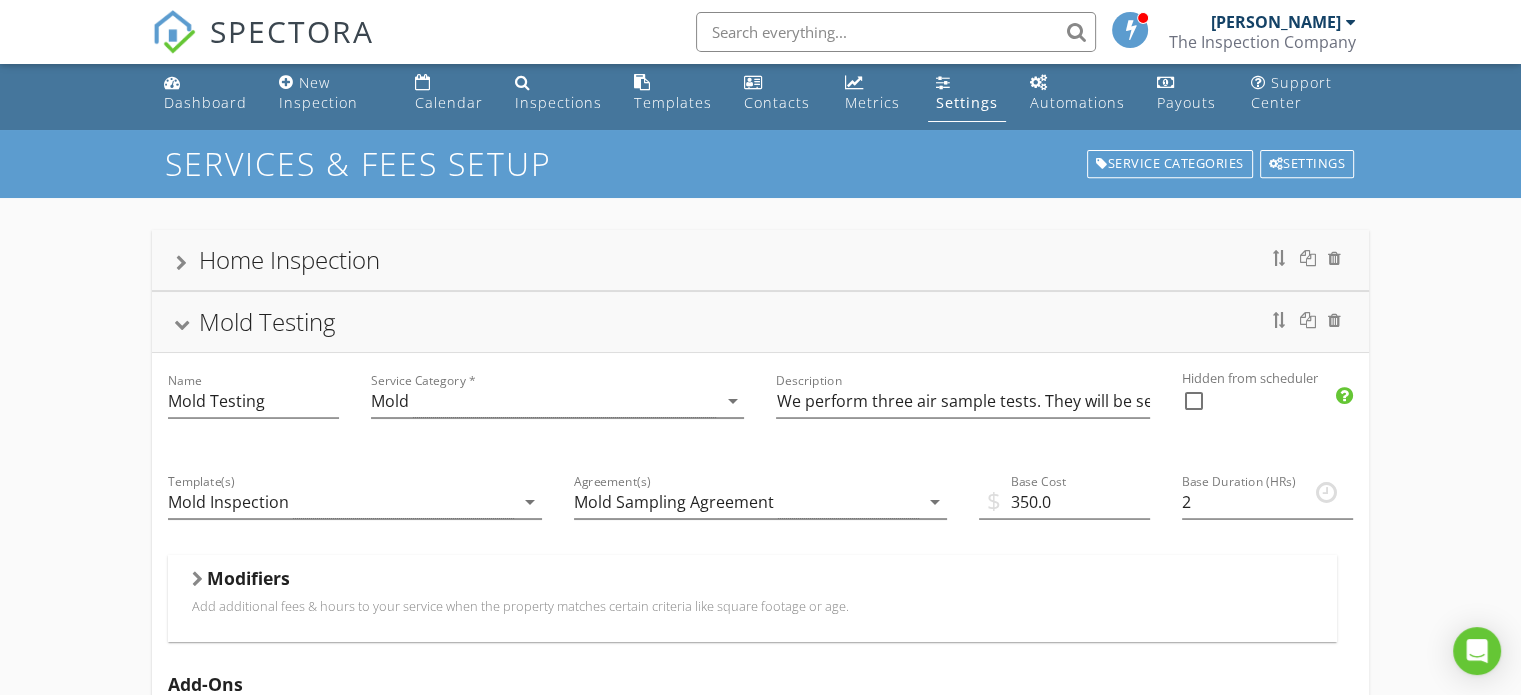 scroll, scrollTop: 0, scrollLeft: 0, axis: both 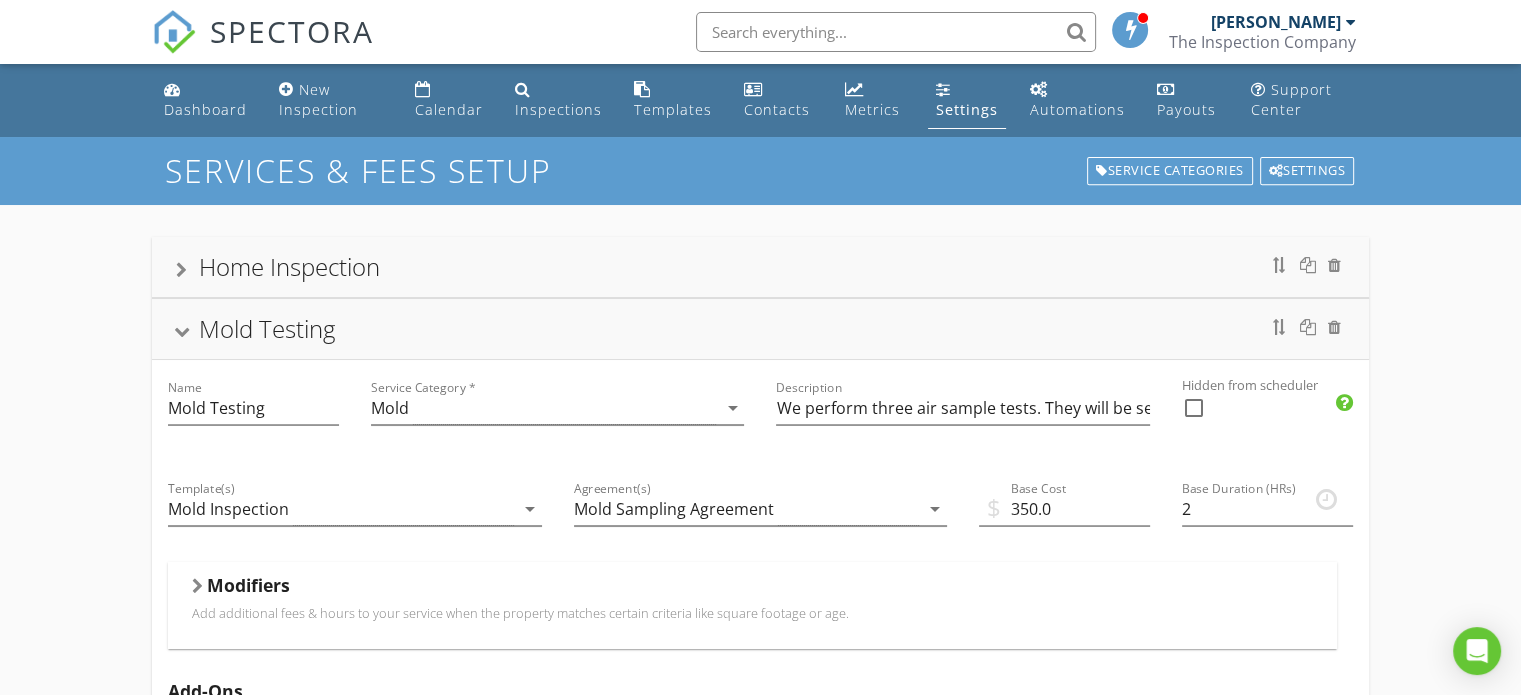 click on "Mold Testing" at bounding box center (760, 329) 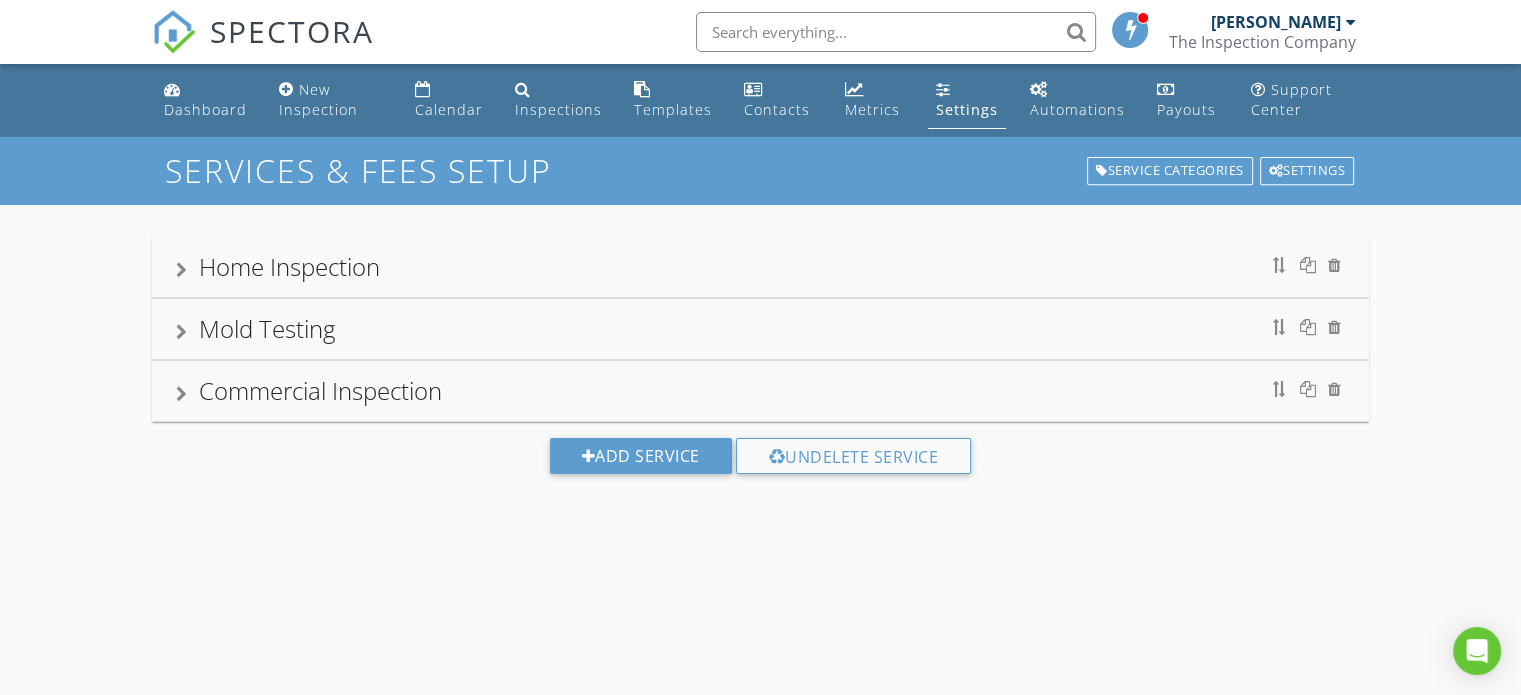 click on "Home Inspection" at bounding box center [760, 267] 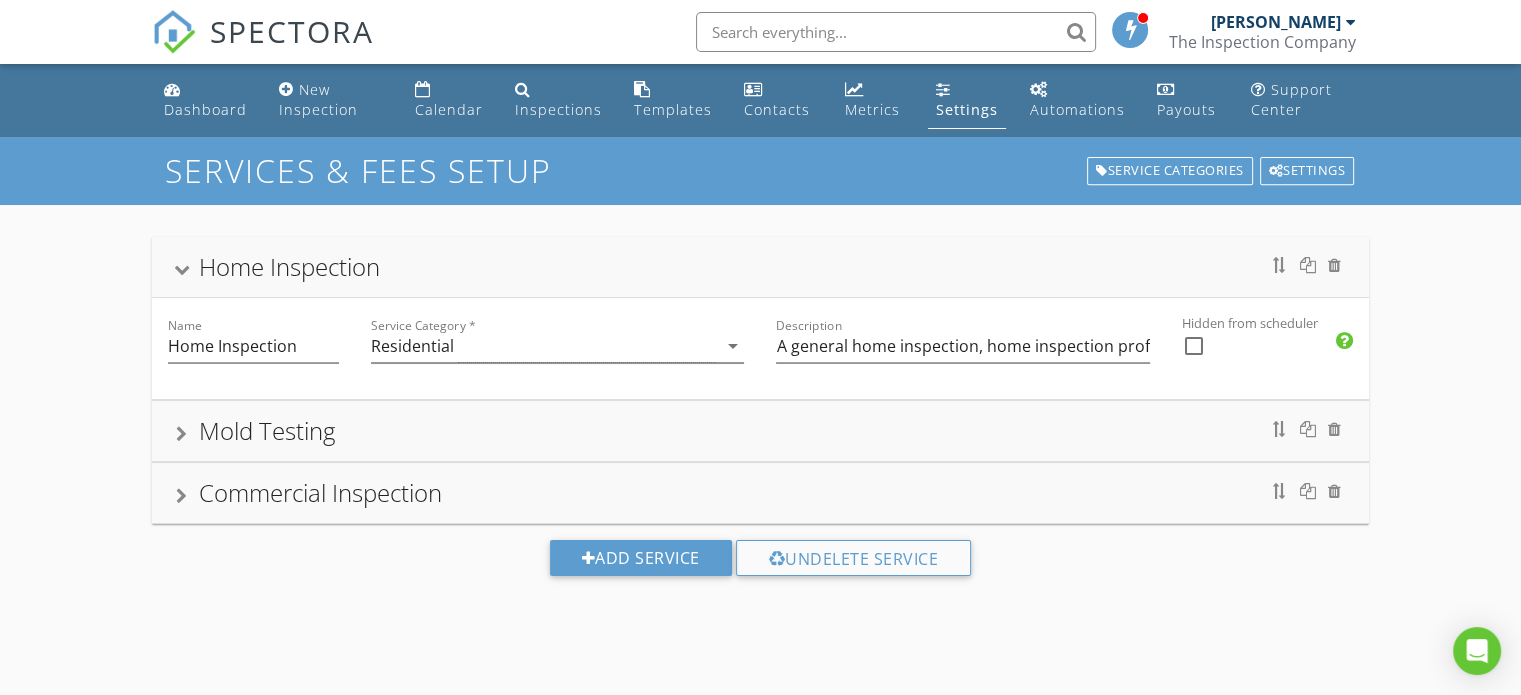click on "Home Inspection" at bounding box center (760, 267) 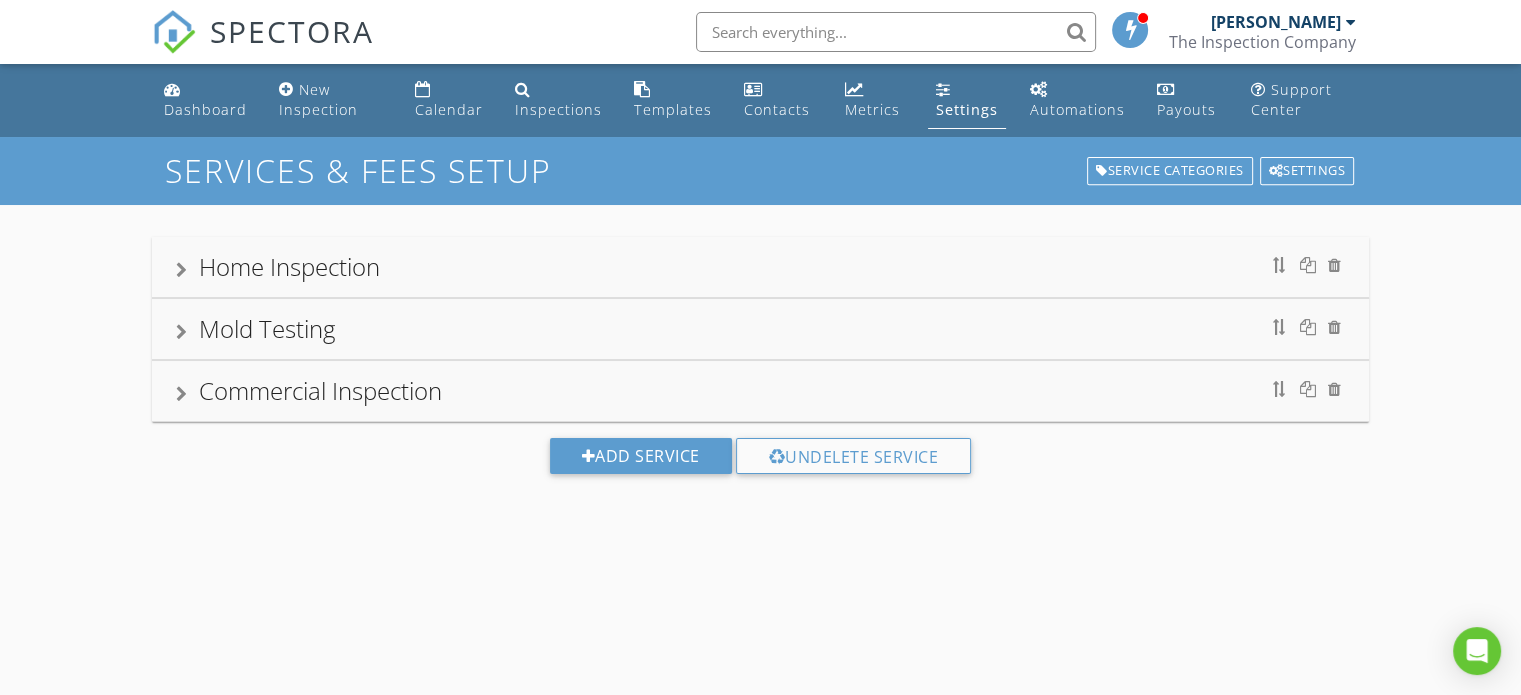drag, startPoint x: 183, startPoint y: 269, endPoint x: 181, endPoint y: 279, distance: 10.198039 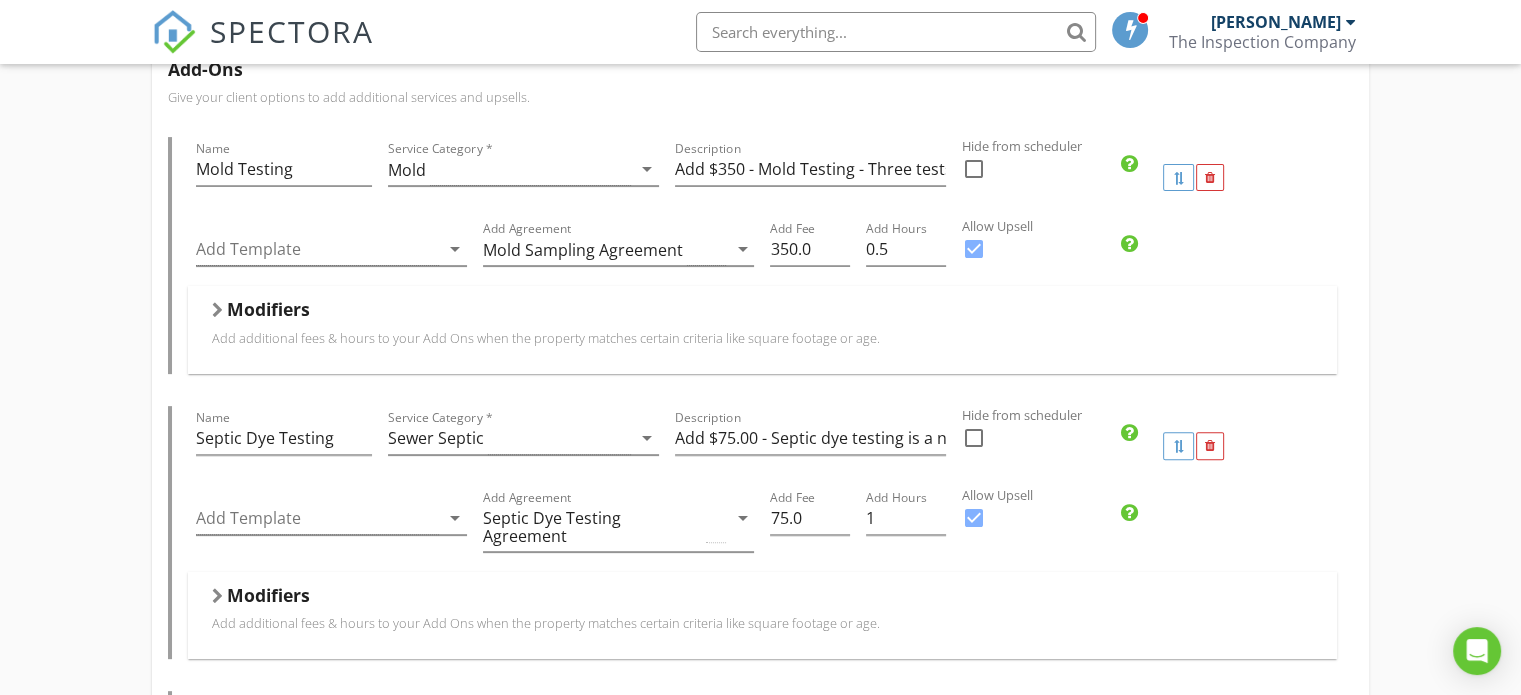 scroll, scrollTop: 400, scrollLeft: 0, axis: vertical 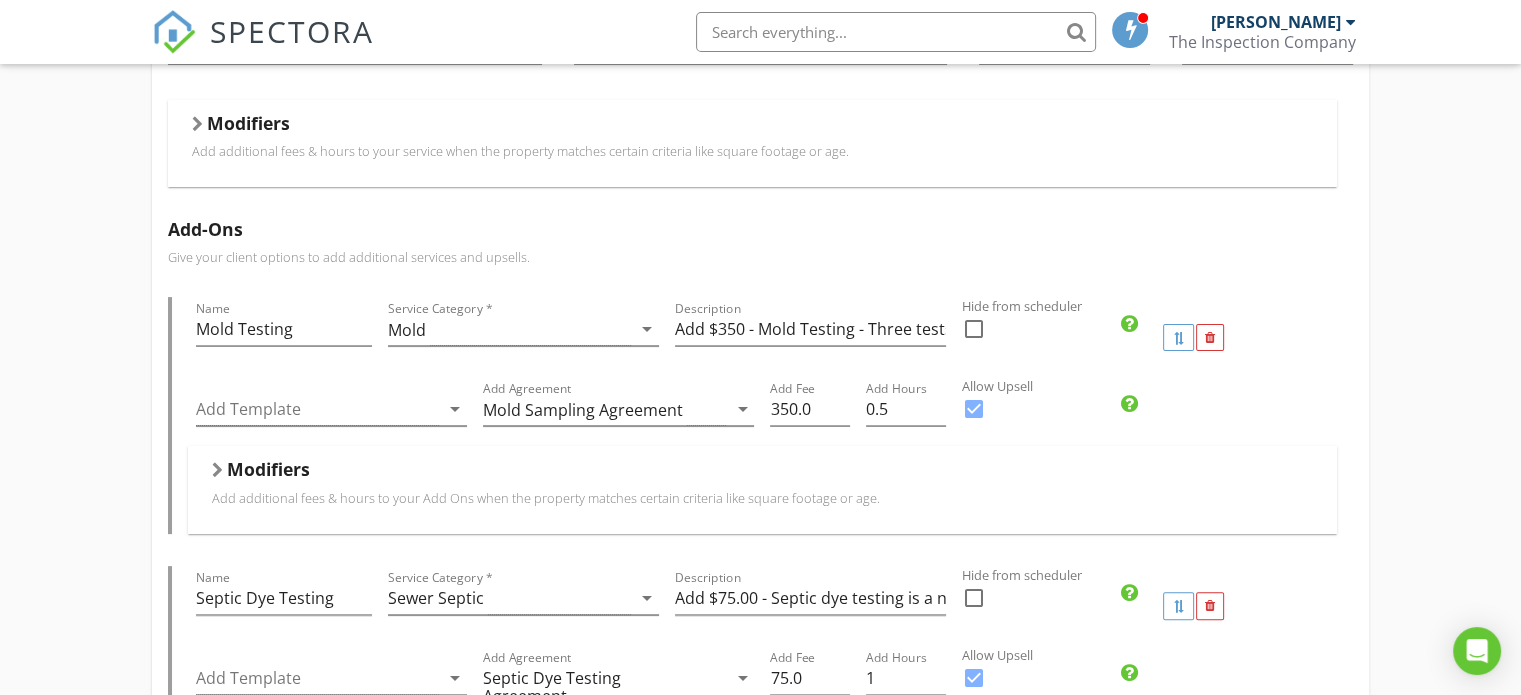 click on "Modifiers" at bounding box center (268, 469) 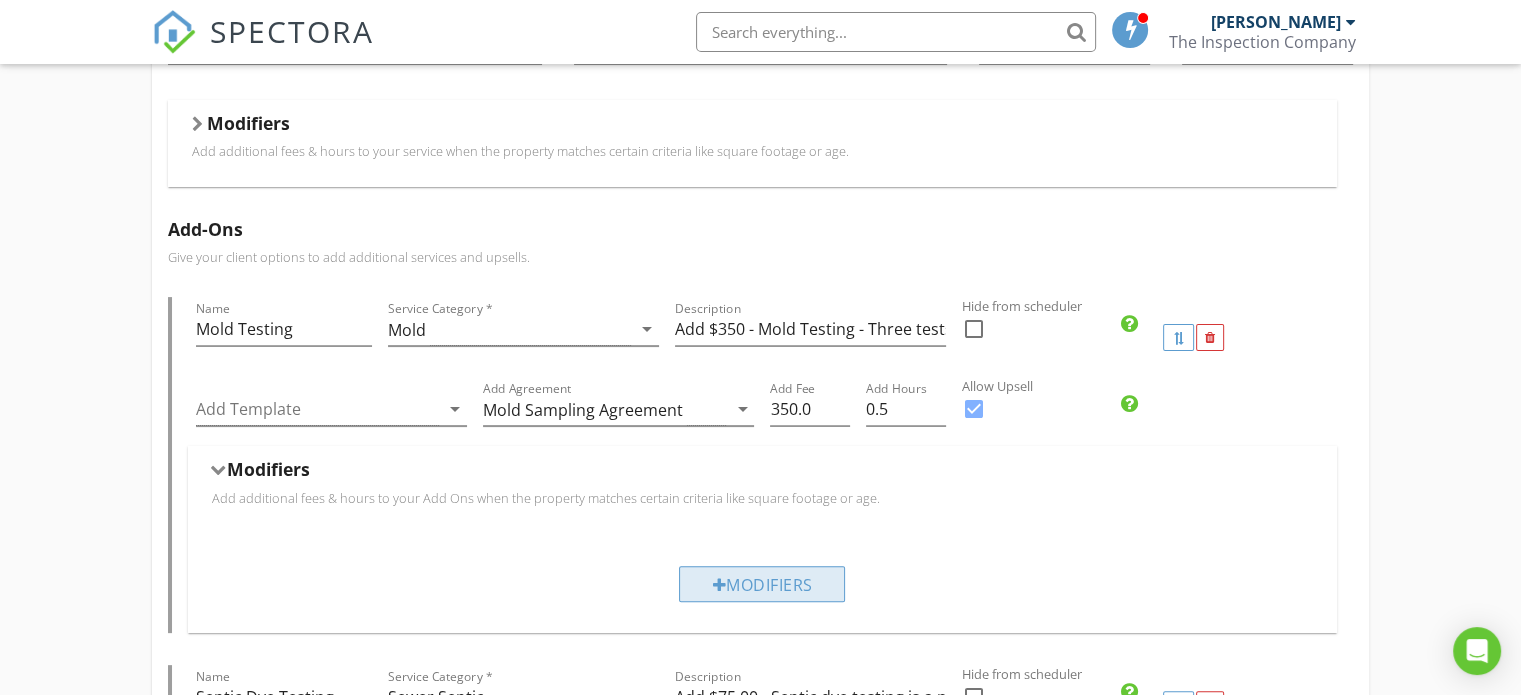 click on "Modifiers" at bounding box center [762, 584] 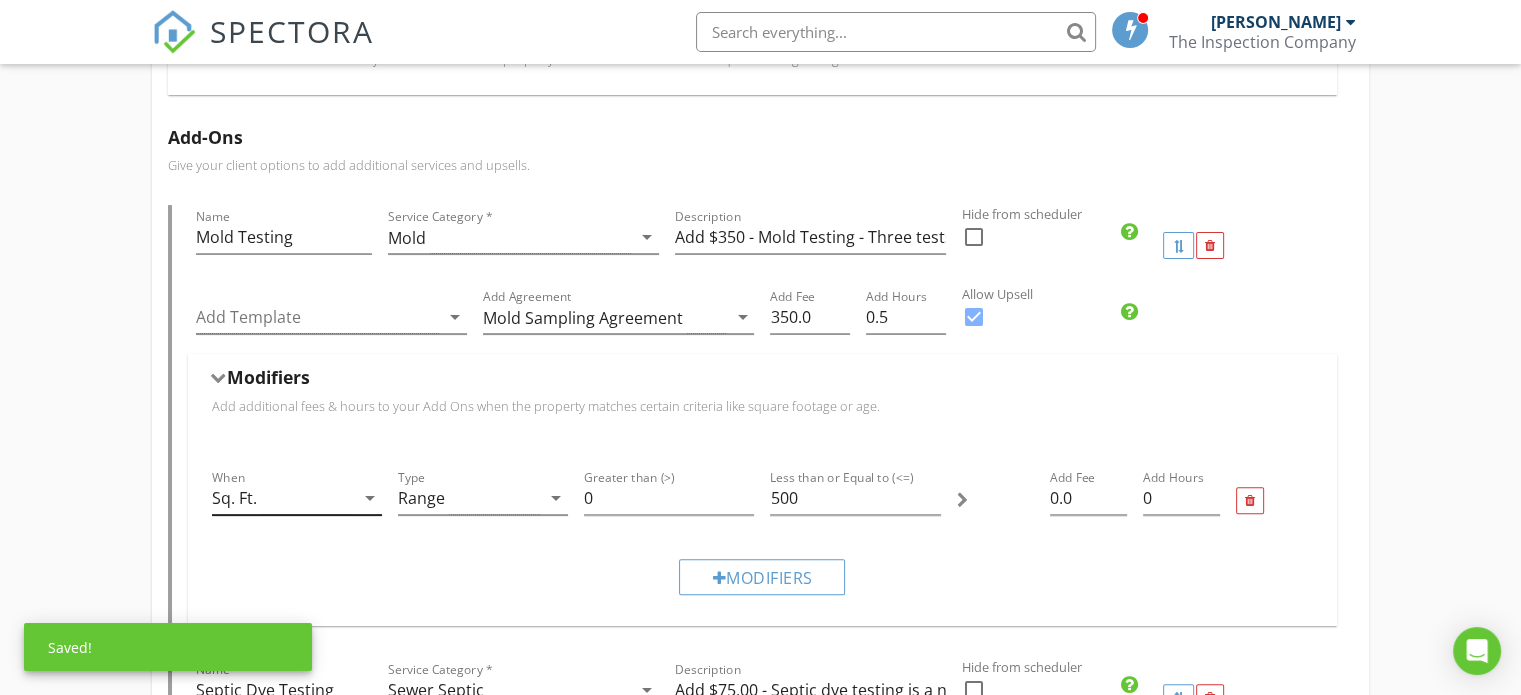scroll, scrollTop: 500, scrollLeft: 0, axis: vertical 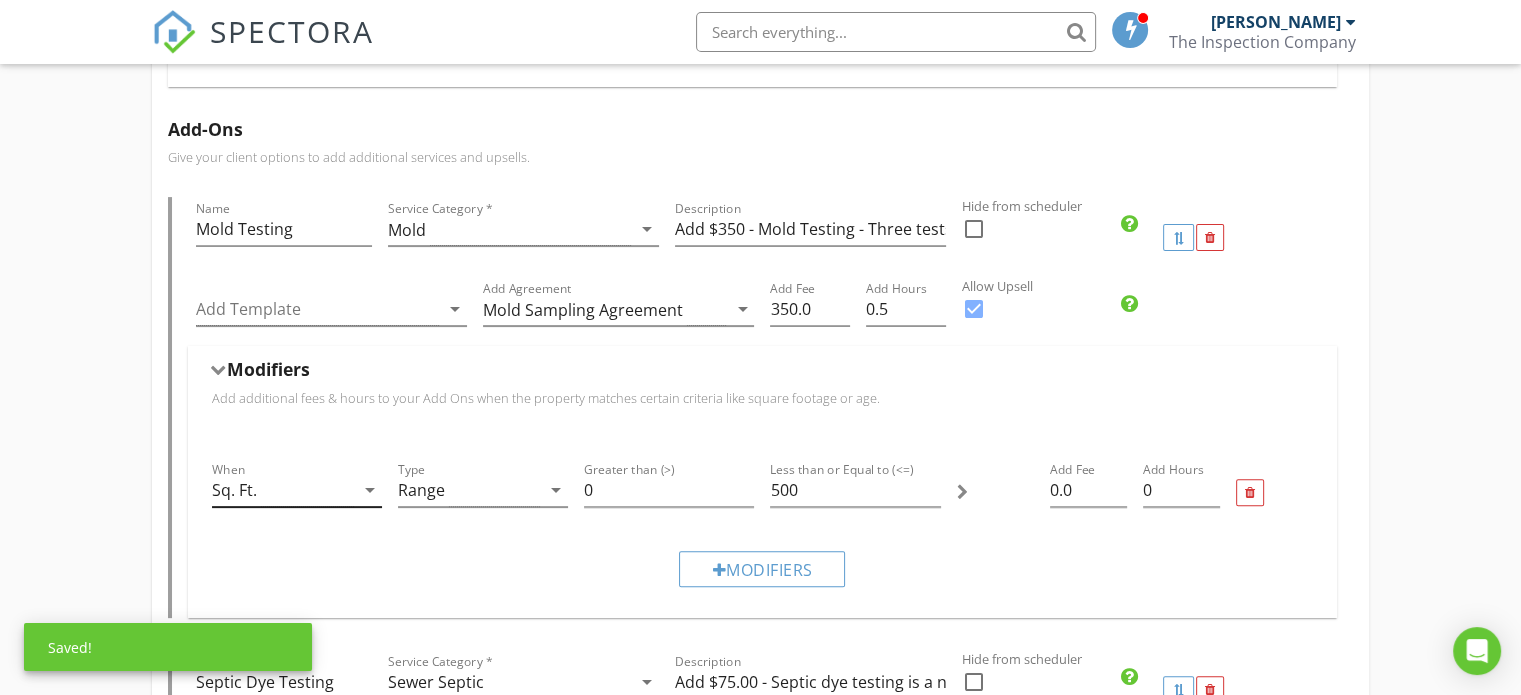 click on "When Sq. Ft. arrow_drop_down" at bounding box center (297, 490) 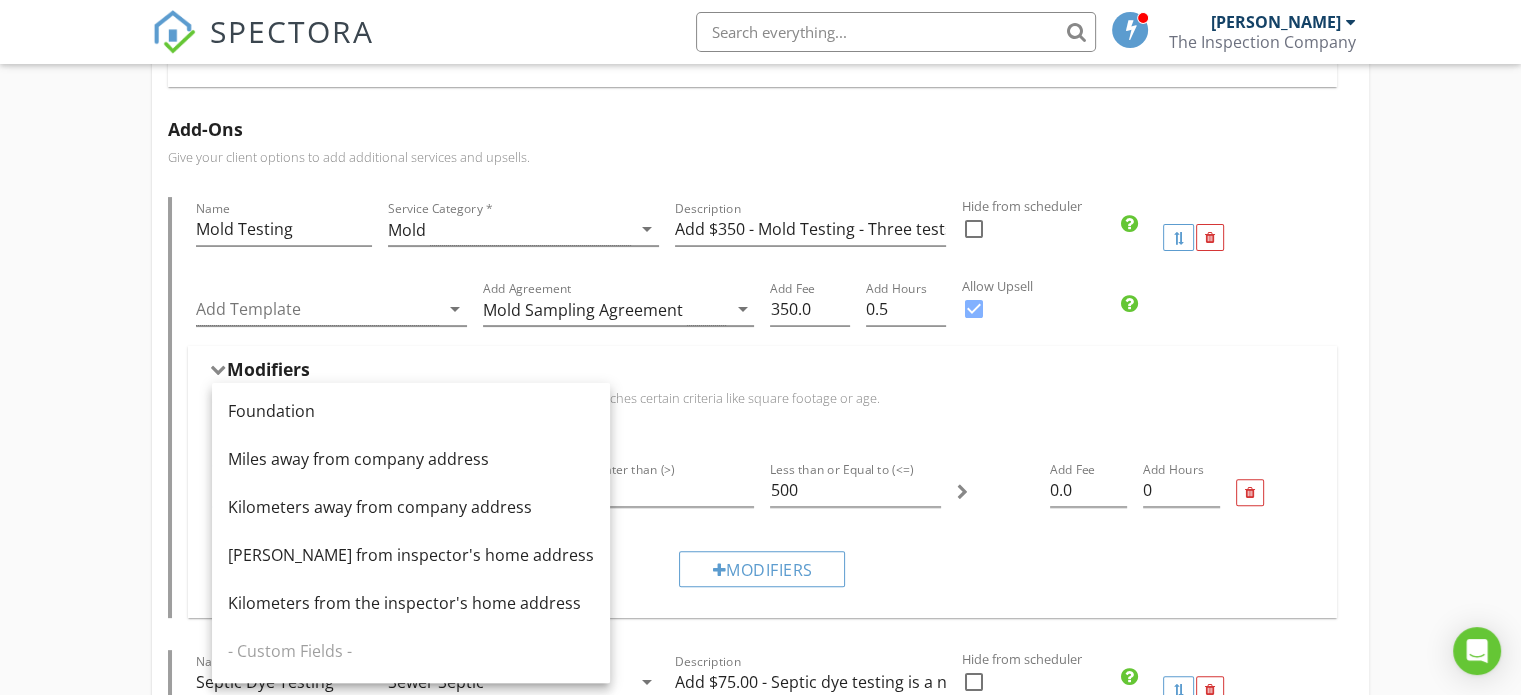 scroll, scrollTop: 300, scrollLeft: 0, axis: vertical 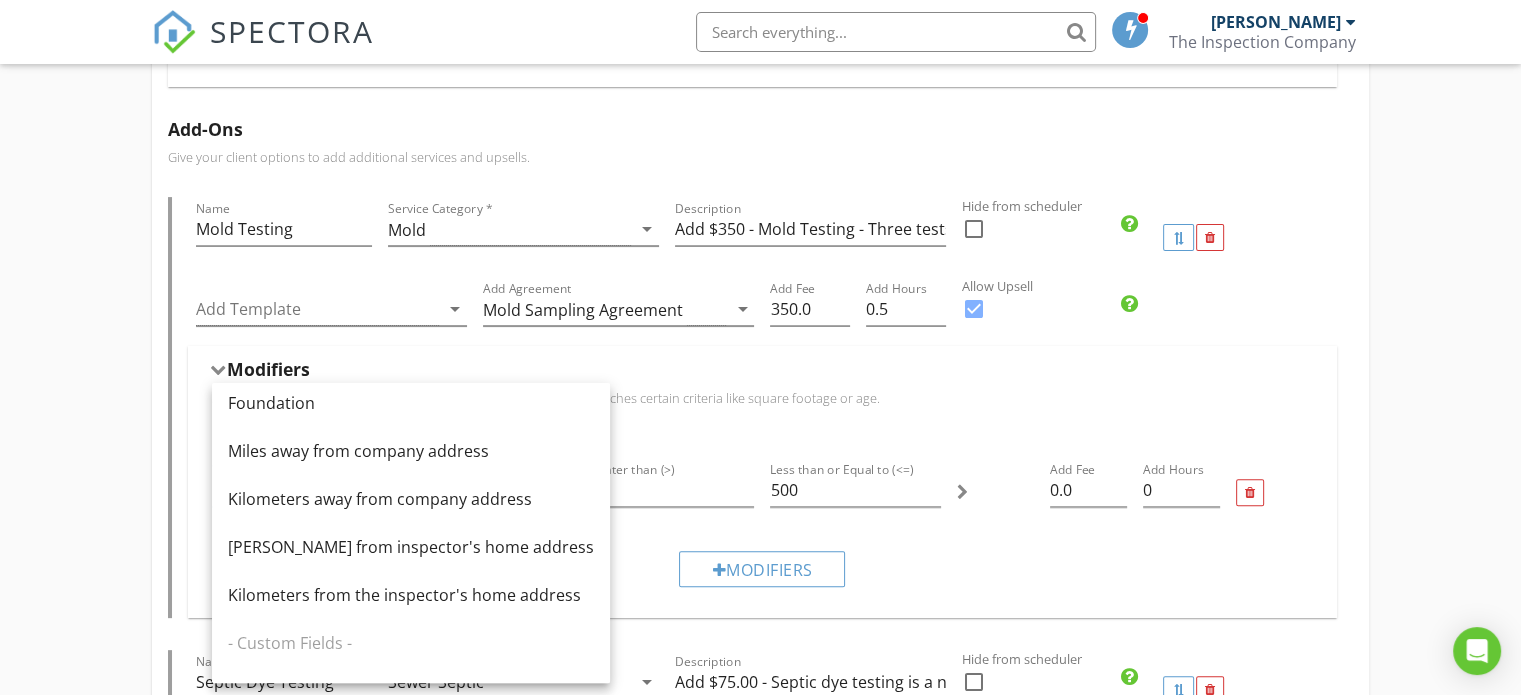 click on "Sq. Ft. Square meters (m²) Age of Home Year Built Zip/Postal Code County Foundation Miles away from company address Kilometers away from company address Miles from inspector's home address Kilometers from the inspector's home address - Custom Fields - Will you be attending the inspection?" at bounding box center [411, 403] 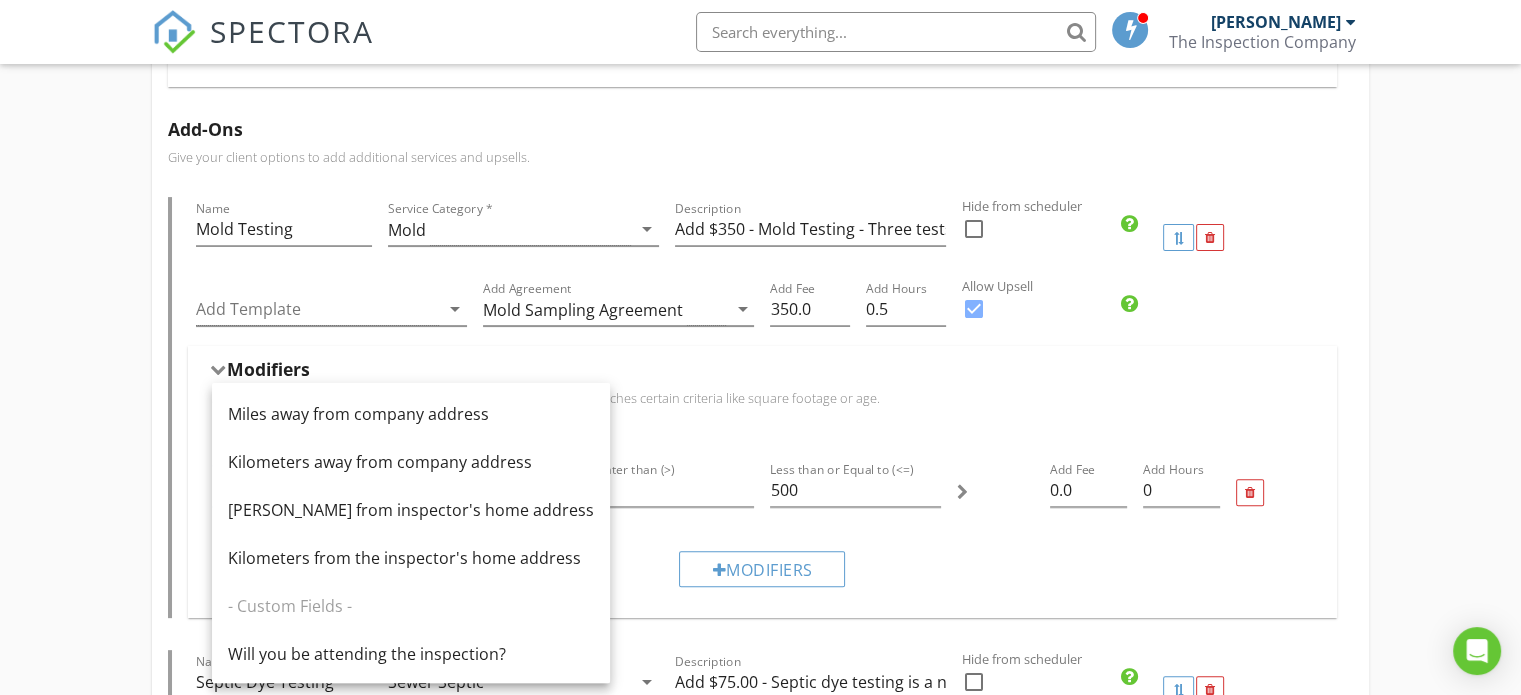 scroll, scrollTop: 340, scrollLeft: 0, axis: vertical 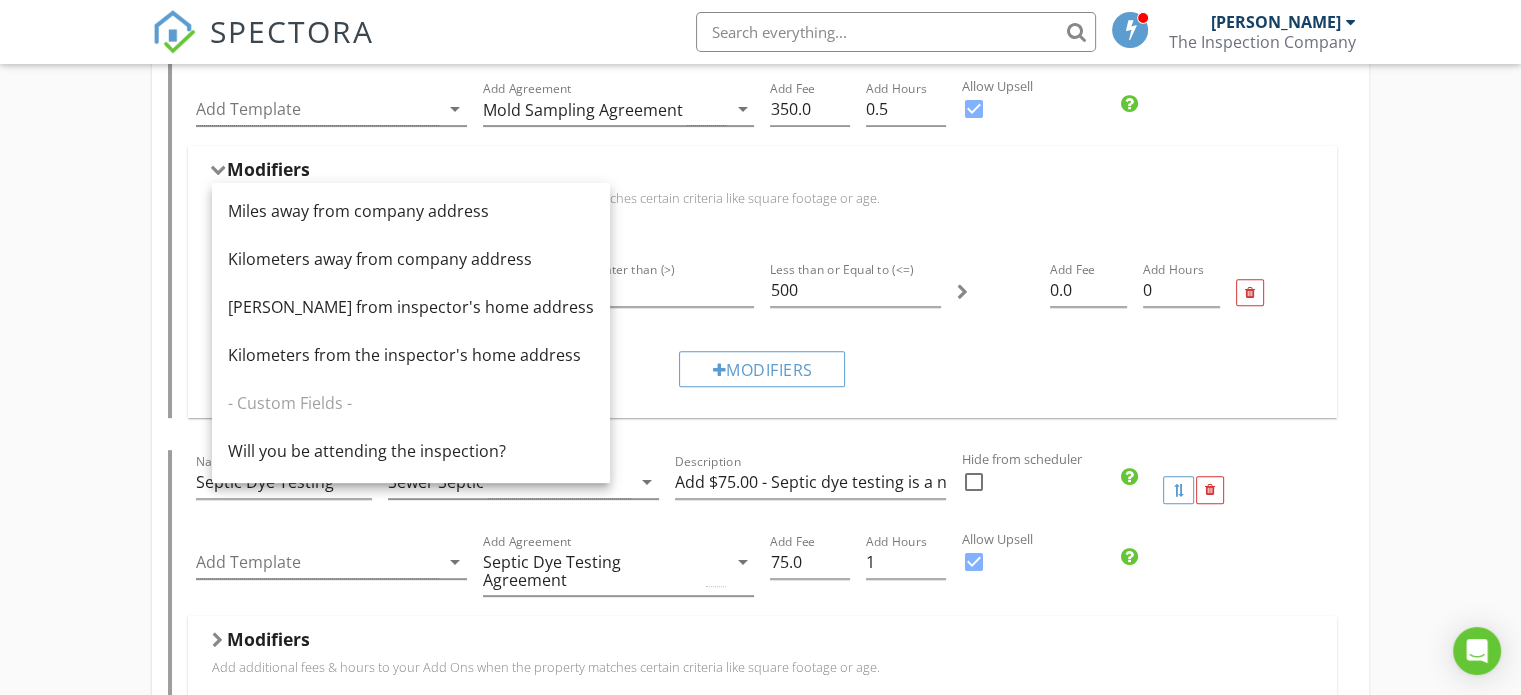 click on "Sq. Ft. Square meters (m²) Age of Home Year Built Zip/Postal Code County Foundation Miles away from company address Kilometers away from company address Miles from inspector's home address Kilometers from the inspector's home address - Custom Fields - Will you be attending the inspection?" at bounding box center [411, 163] 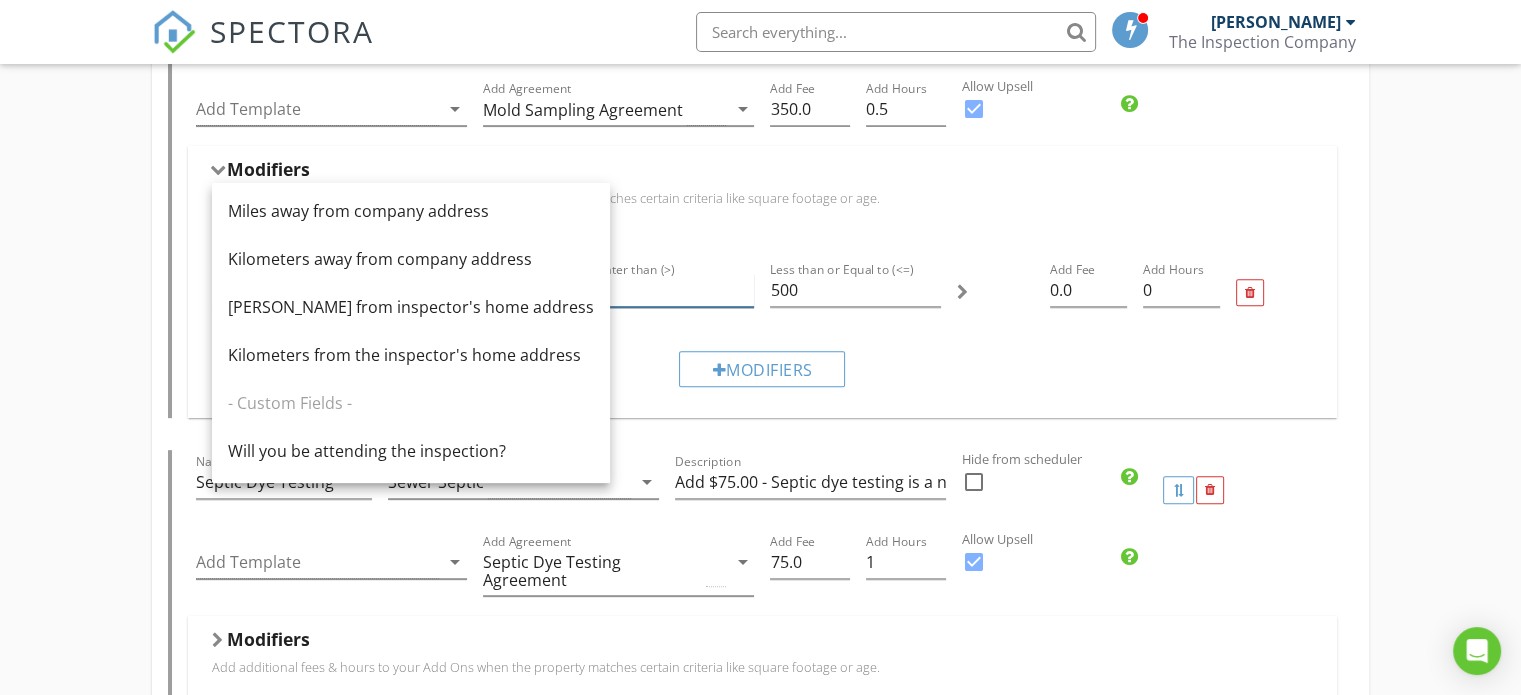click on "Greater than (>) 0" at bounding box center [669, 290] 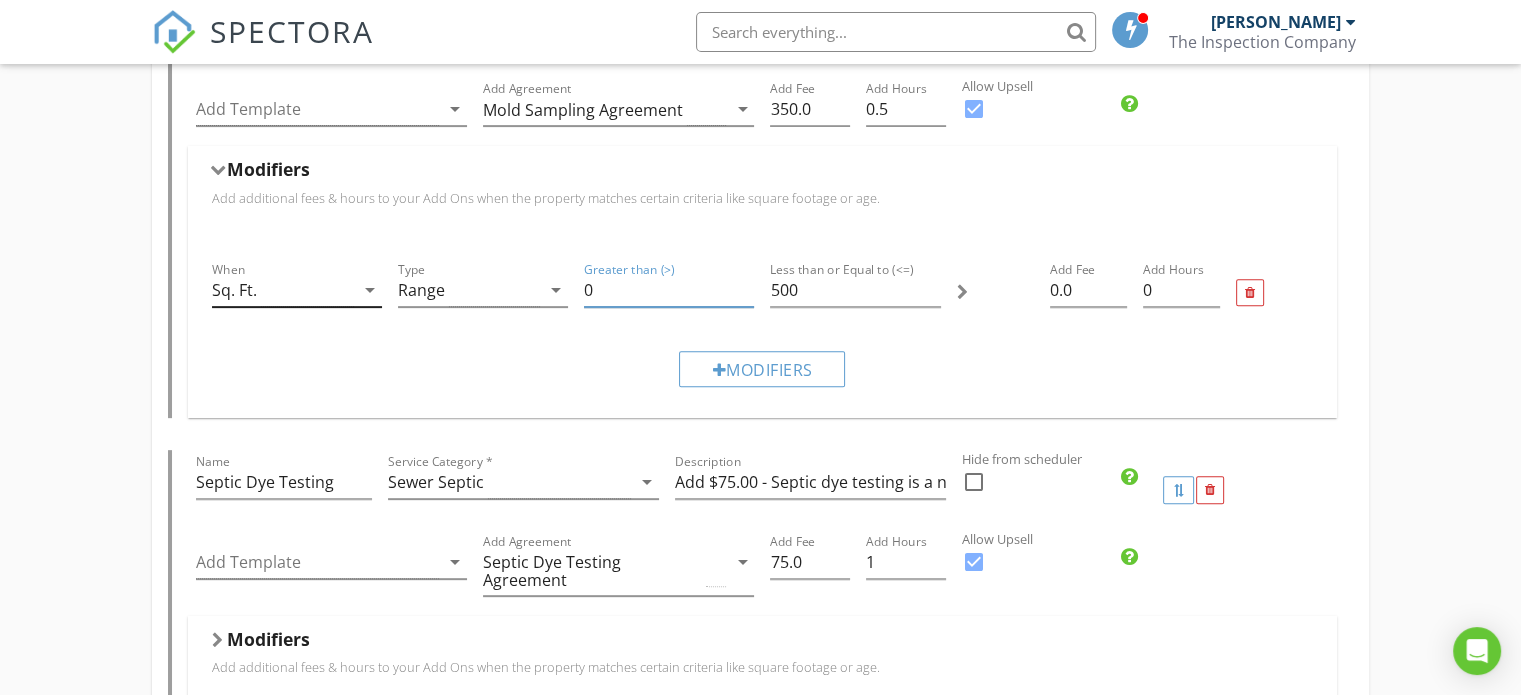 click on "Sq. Ft." at bounding box center (283, 290) 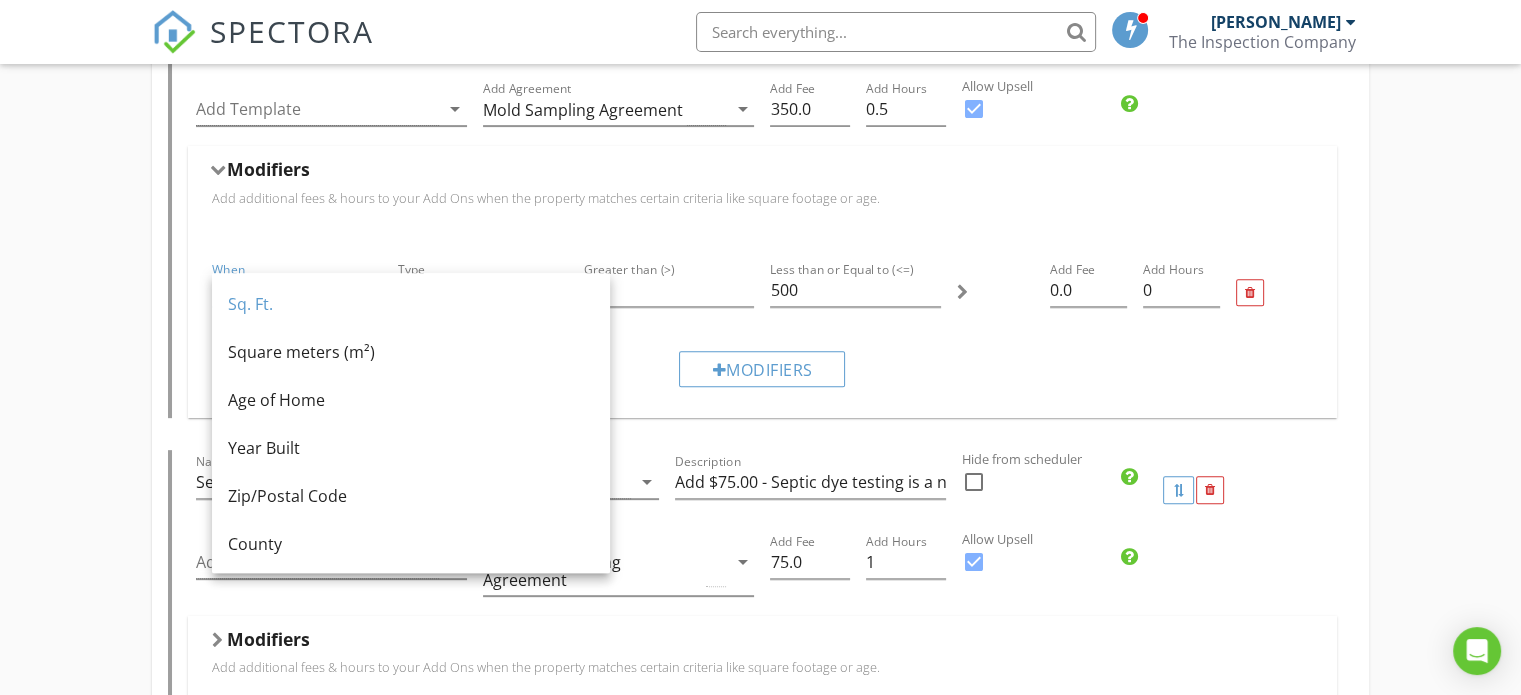 scroll, scrollTop: 0, scrollLeft: 0, axis: both 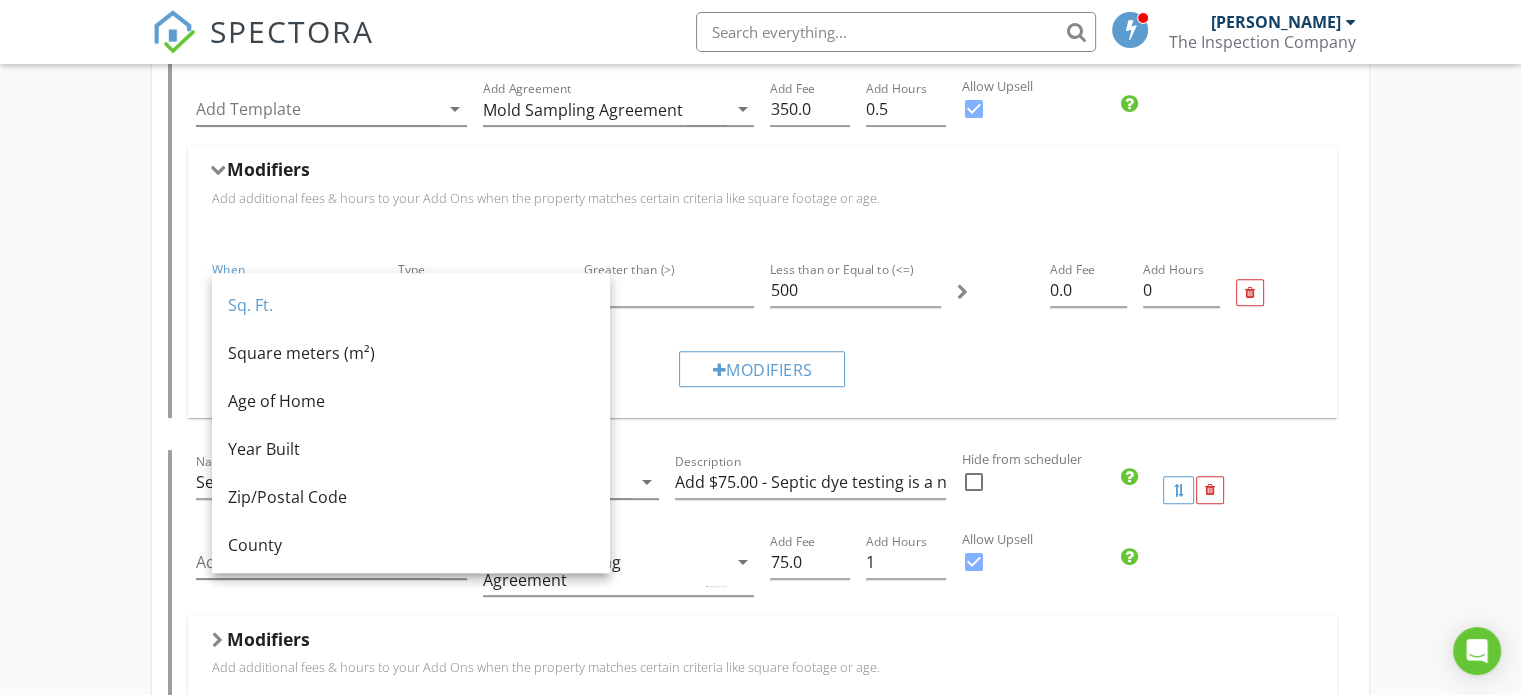 click on "Home Inspection   Name Home Inspection   Service Category * Residential arrow_drop_down   Description A general home inspection, home inspection professionals will look for anomalies in the roof, ceilings, drywall, structure, floors, windows & doors, attics, crawlspaces & basements, electrical systems, heating & cooling systems, and even the plumbing systems.   Hidden from scheduler   check_box_outline_blank     Template(s) The Inspection Company Report - 2024 arrow_drop_down   Agreement(s) Inspection Agreement arrow_drop_down   $   Base Cost 350.0   Base Duration (HRs) 3               Modifiers
Add additional fees & hours to your service when the
property matches certain criteria like square footage or age.
When Foundation arrow_drop_down   Equals Crawlspace arrow_drop_down         Add Fee   Add Hours 0.5   When Sq. Ft. arrow_drop_down   Type Range arrow_drop_down   Greater than (>) 1001   Less than or Equal to (<=) 1500       Add Fee 25.0   0.25" at bounding box center [760, 955] 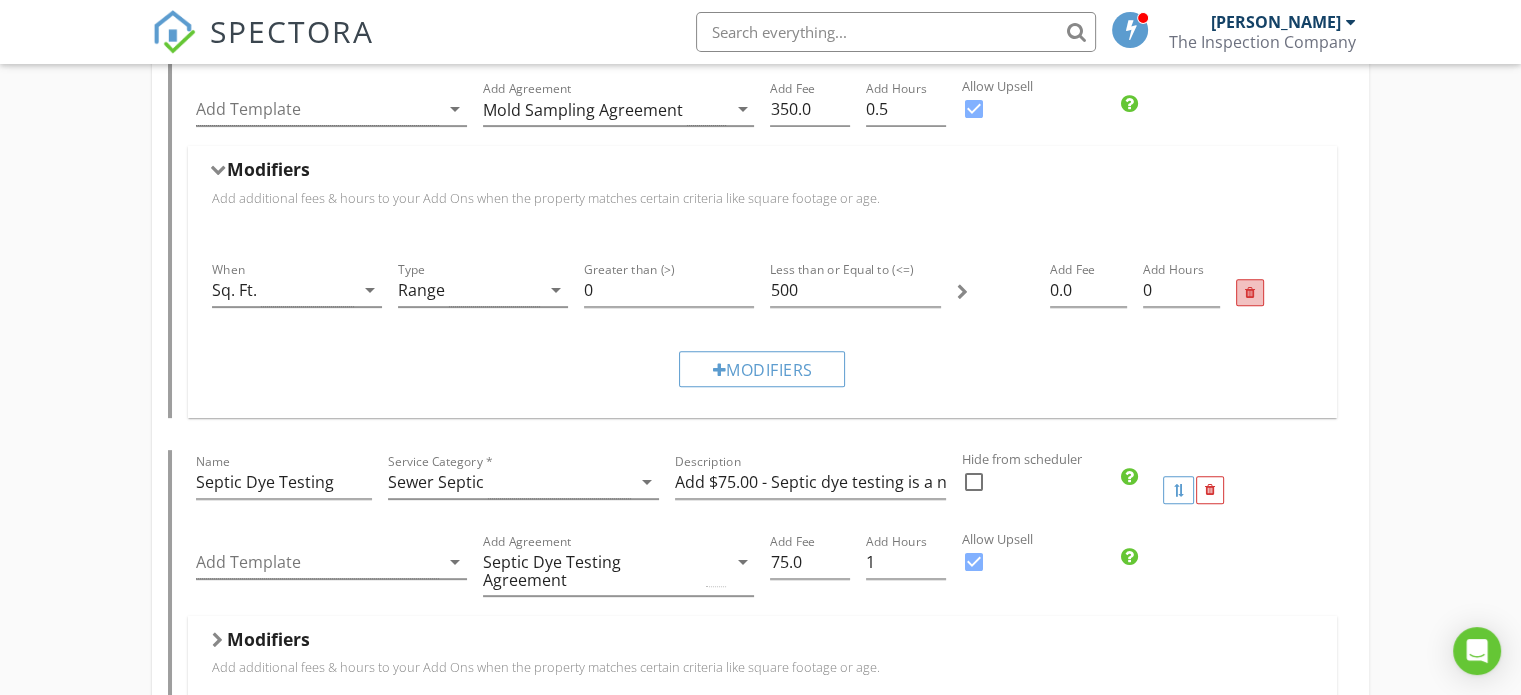 click at bounding box center [1250, 293] 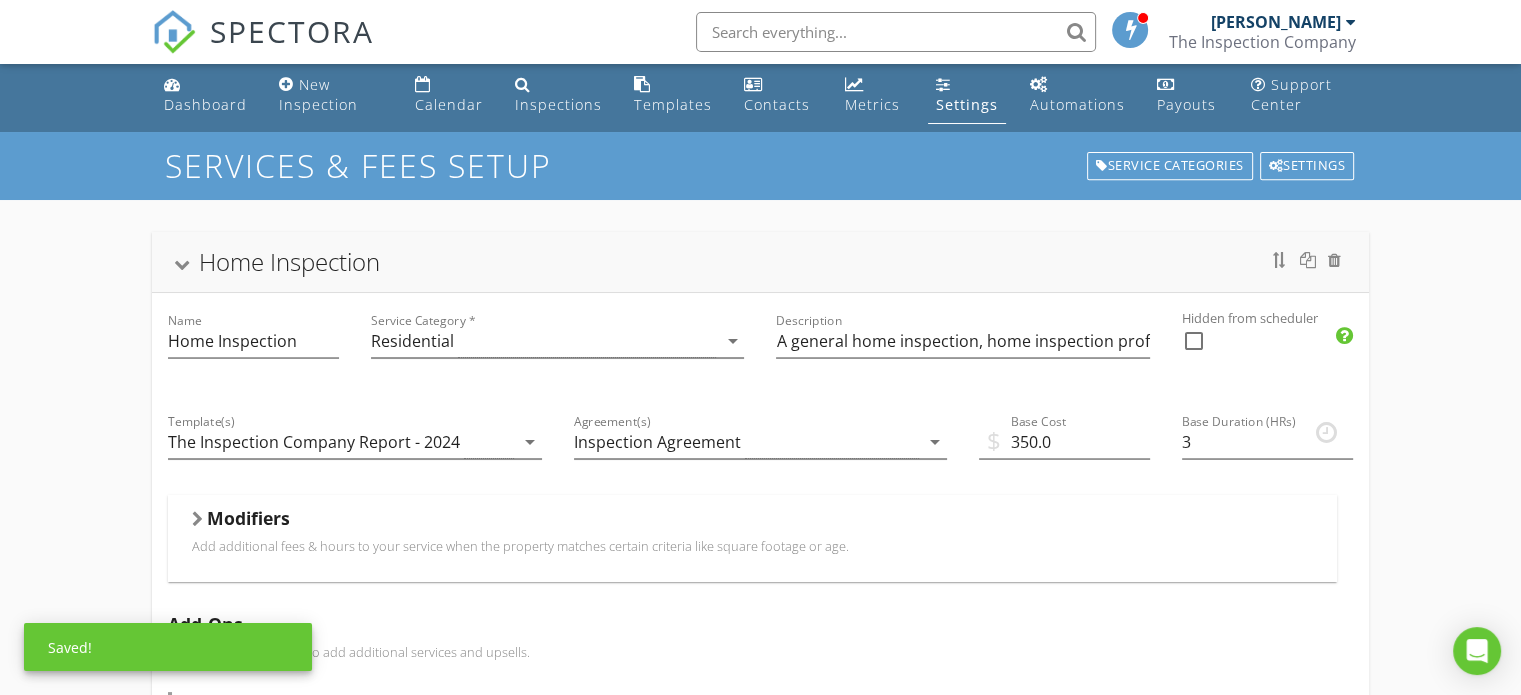 scroll, scrollTop: 0, scrollLeft: 0, axis: both 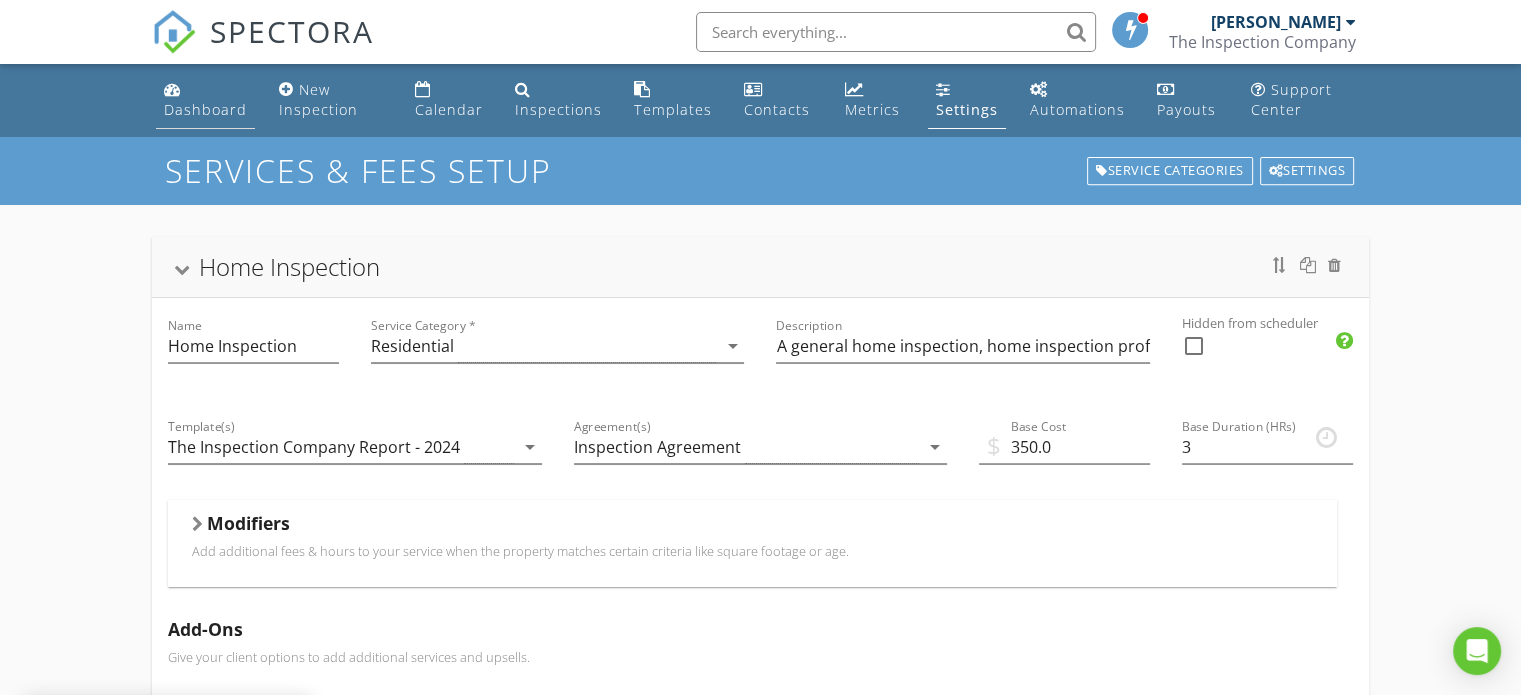 click on "Dashboard" at bounding box center (205, 100) 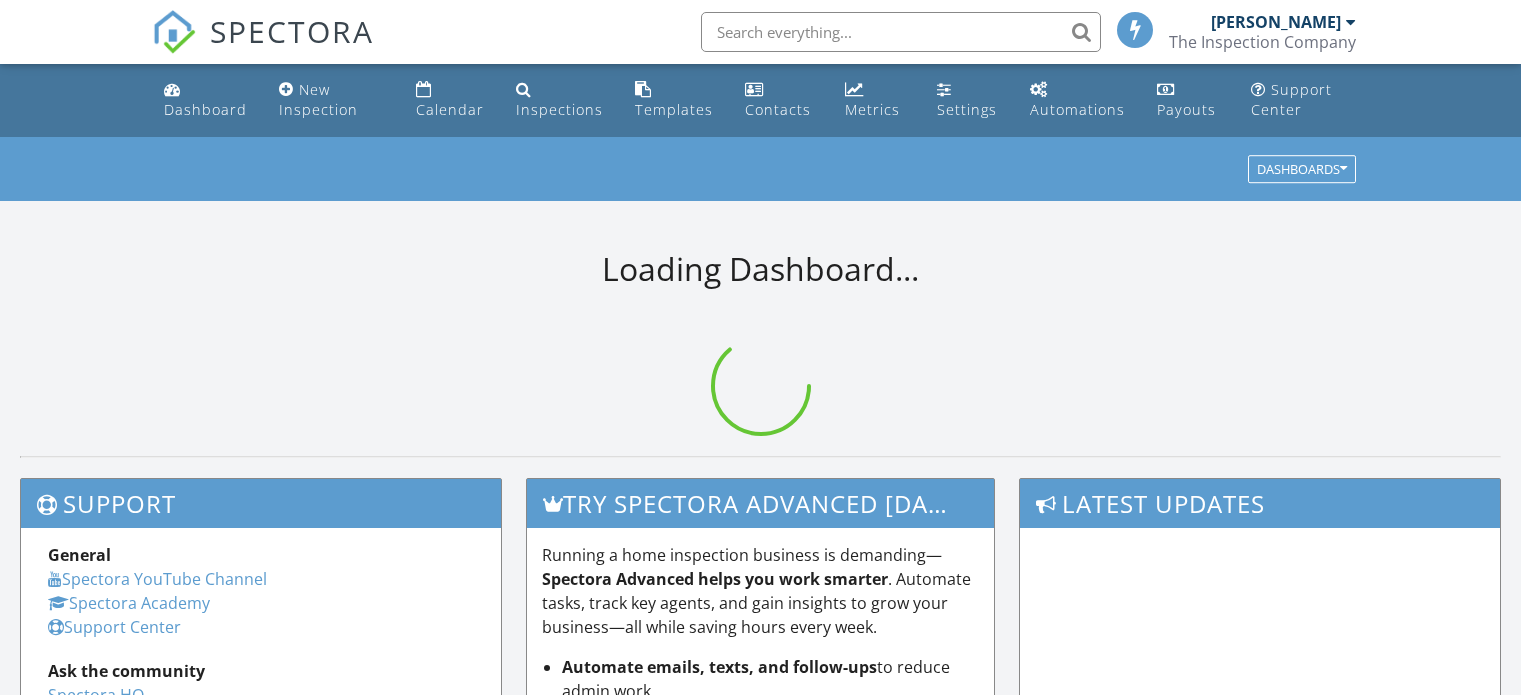 scroll, scrollTop: 0, scrollLeft: 0, axis: both 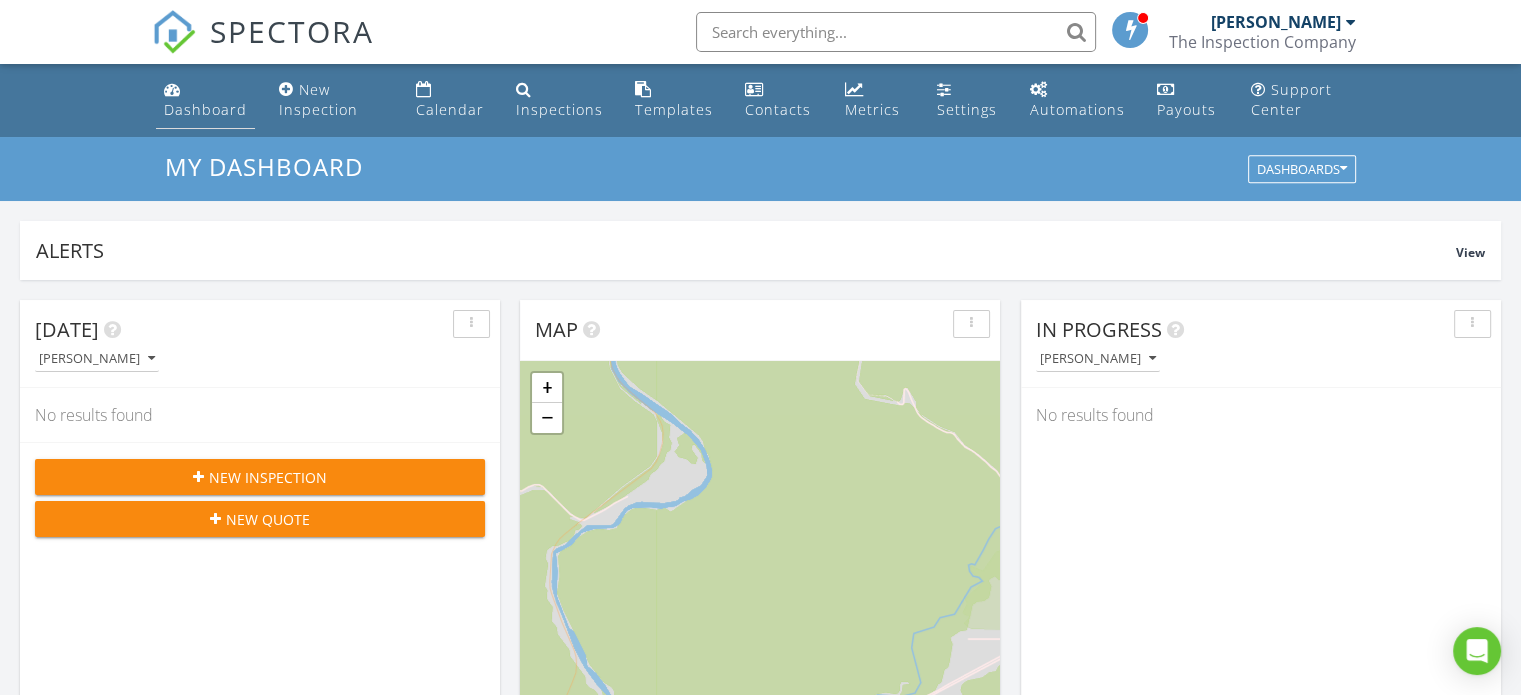 click on "Dashboard" at bounding box center [205, 109] 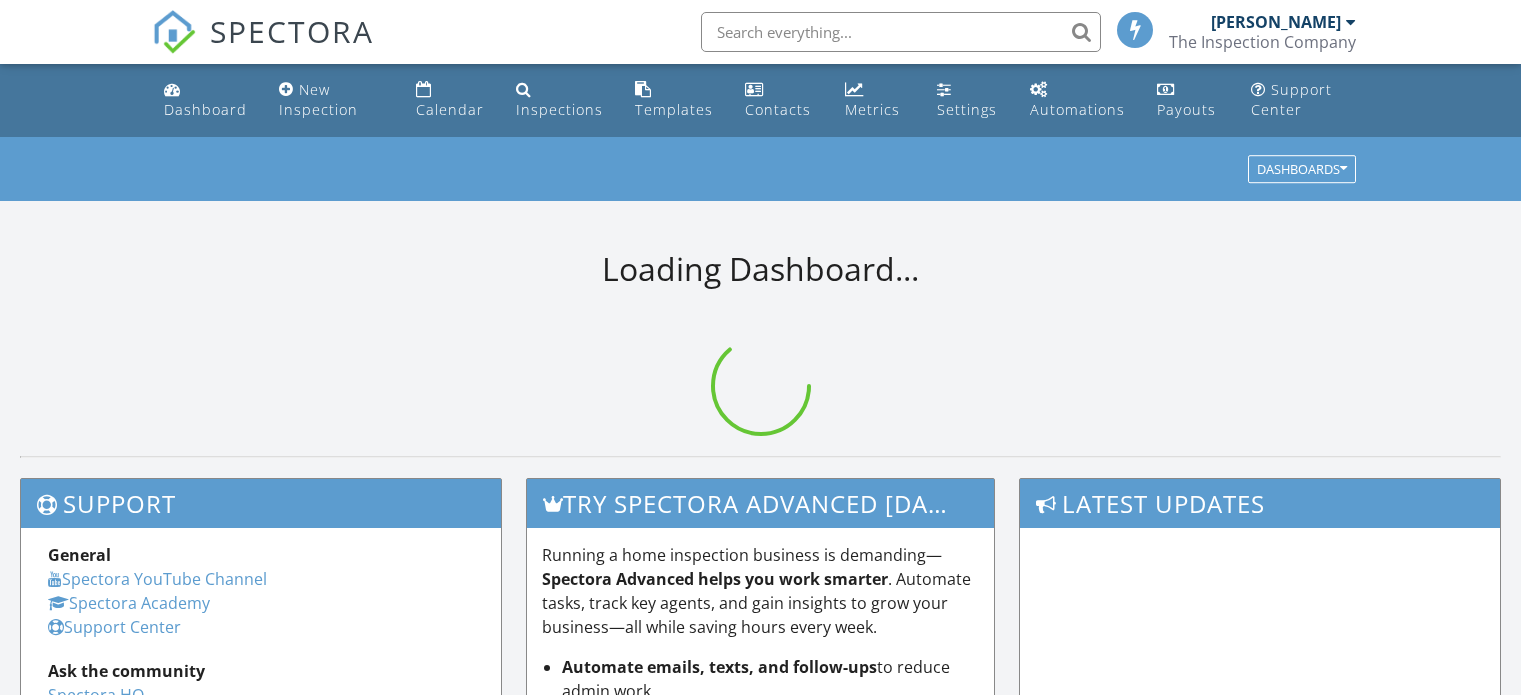 scroll, scrollTop: 0, scrollLeft: 0, axis: both 